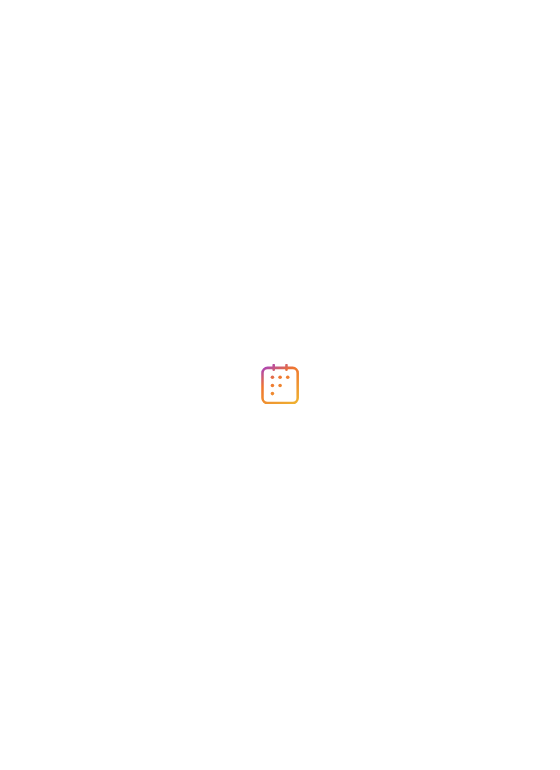 scroll, scrollTop: 0, scrollLeft: 0, axis: both 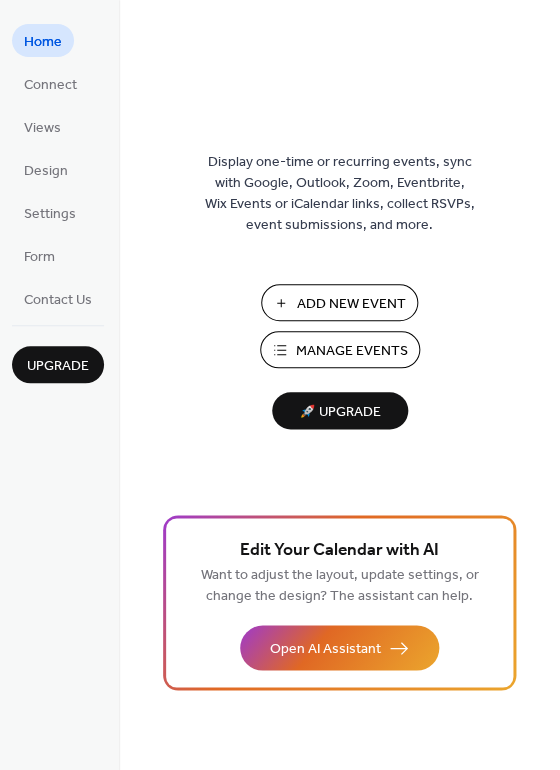click on "Manage Events" at bounding box center [352, 351] 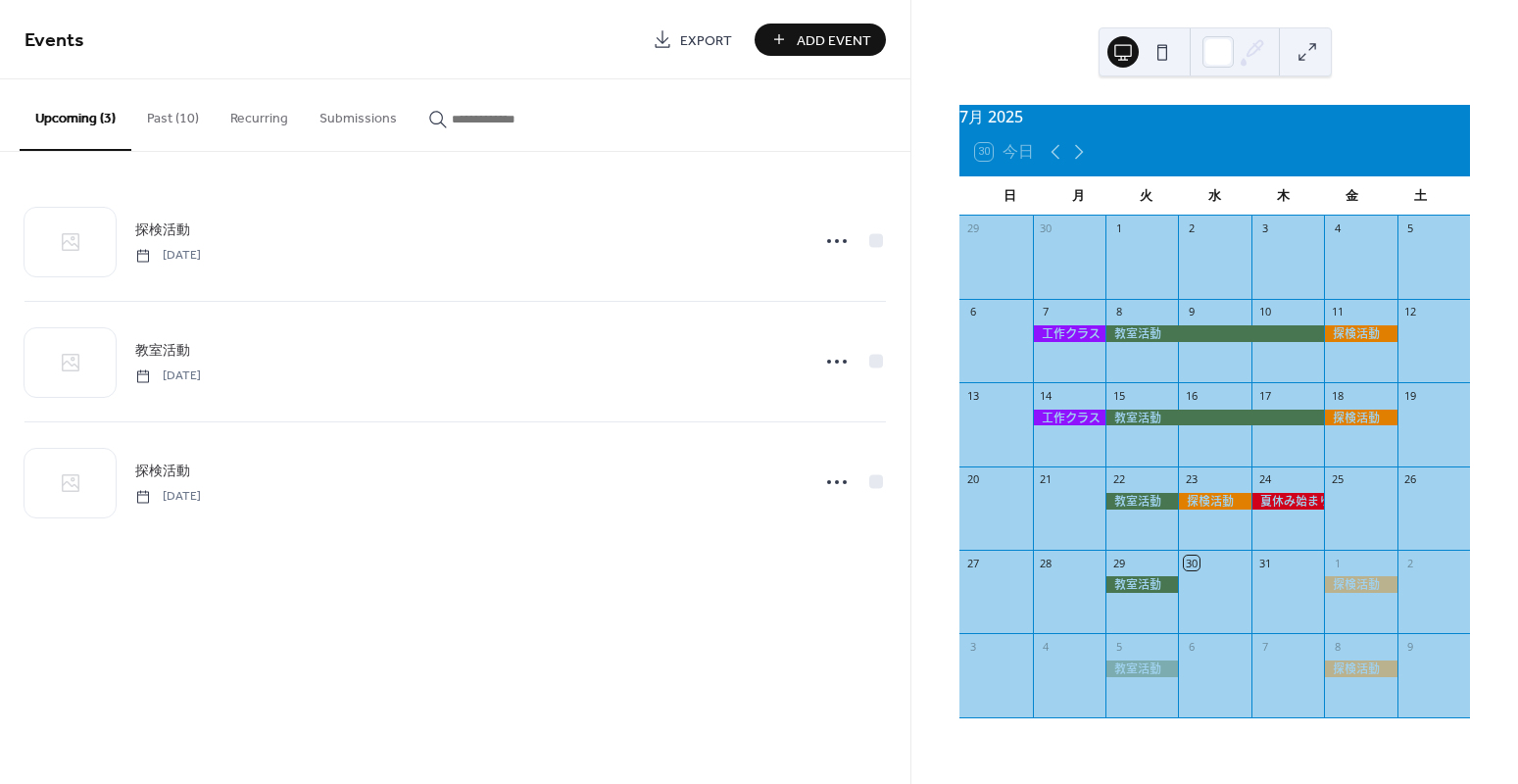 scroll, scrollTop: 0, scrollLeft: 0, axis: both 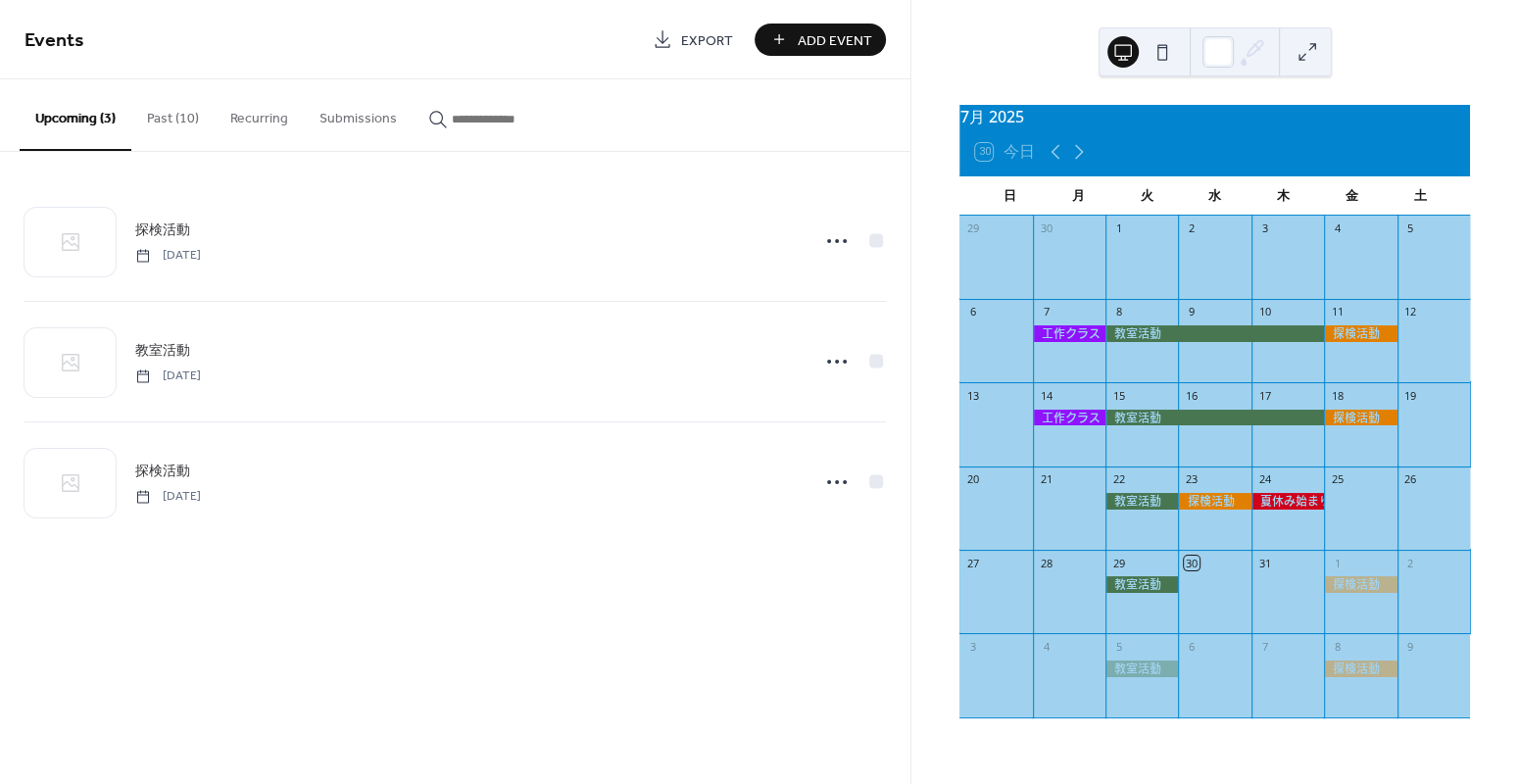 click on "Past (10)" at bounding box center (172, 114) 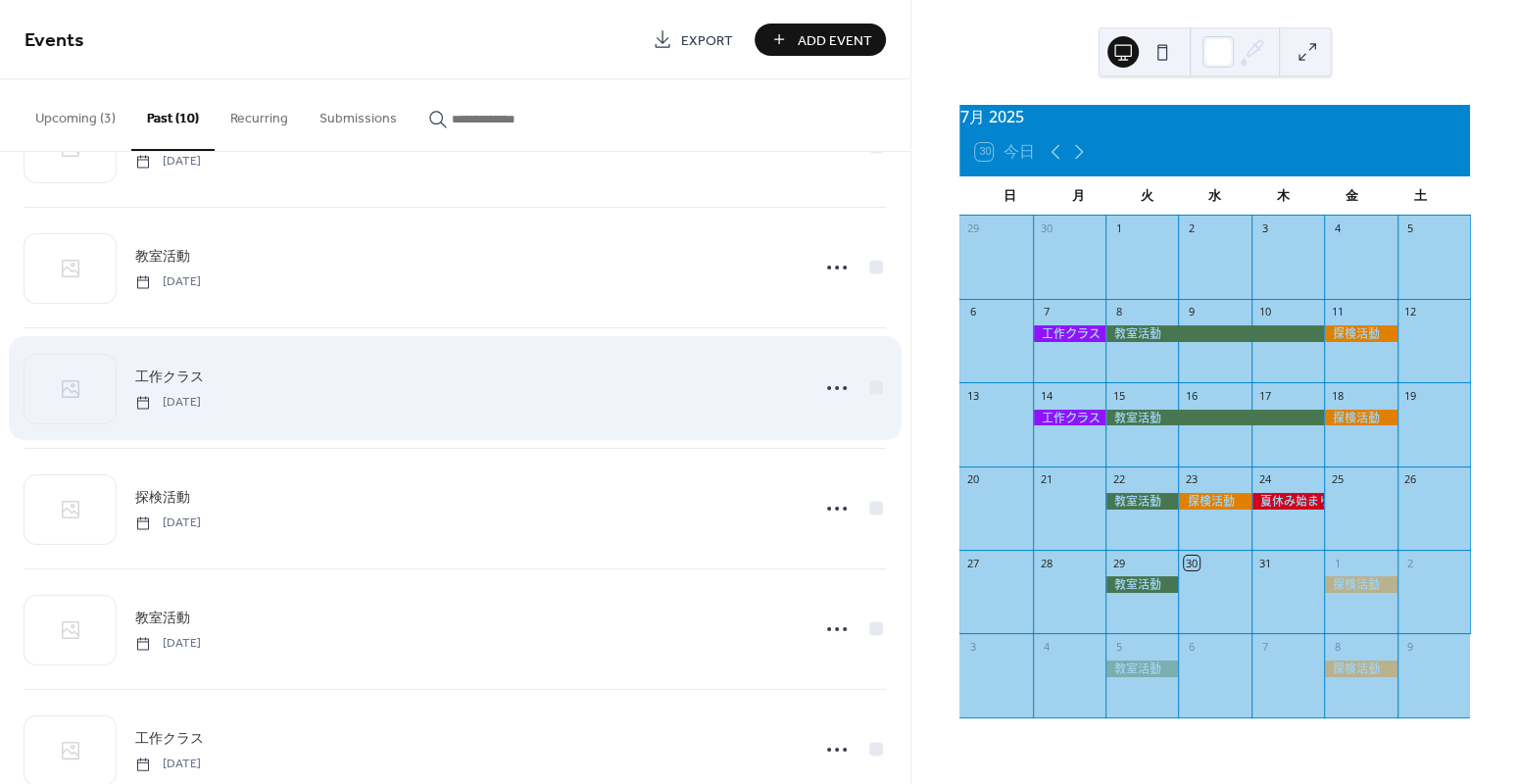 scroll, scrollTop: 629, scrollLeft: 0, axis: vertical 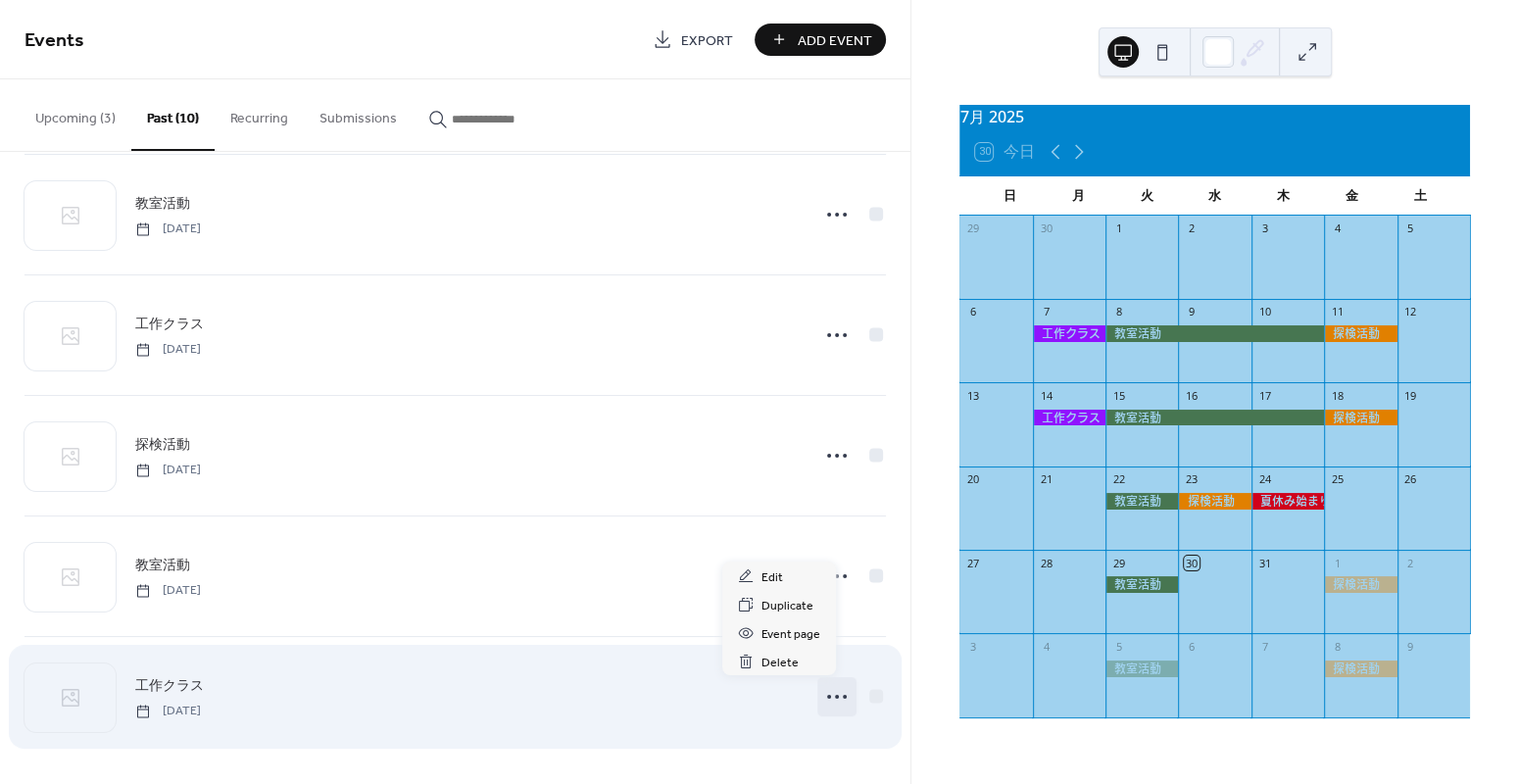 click 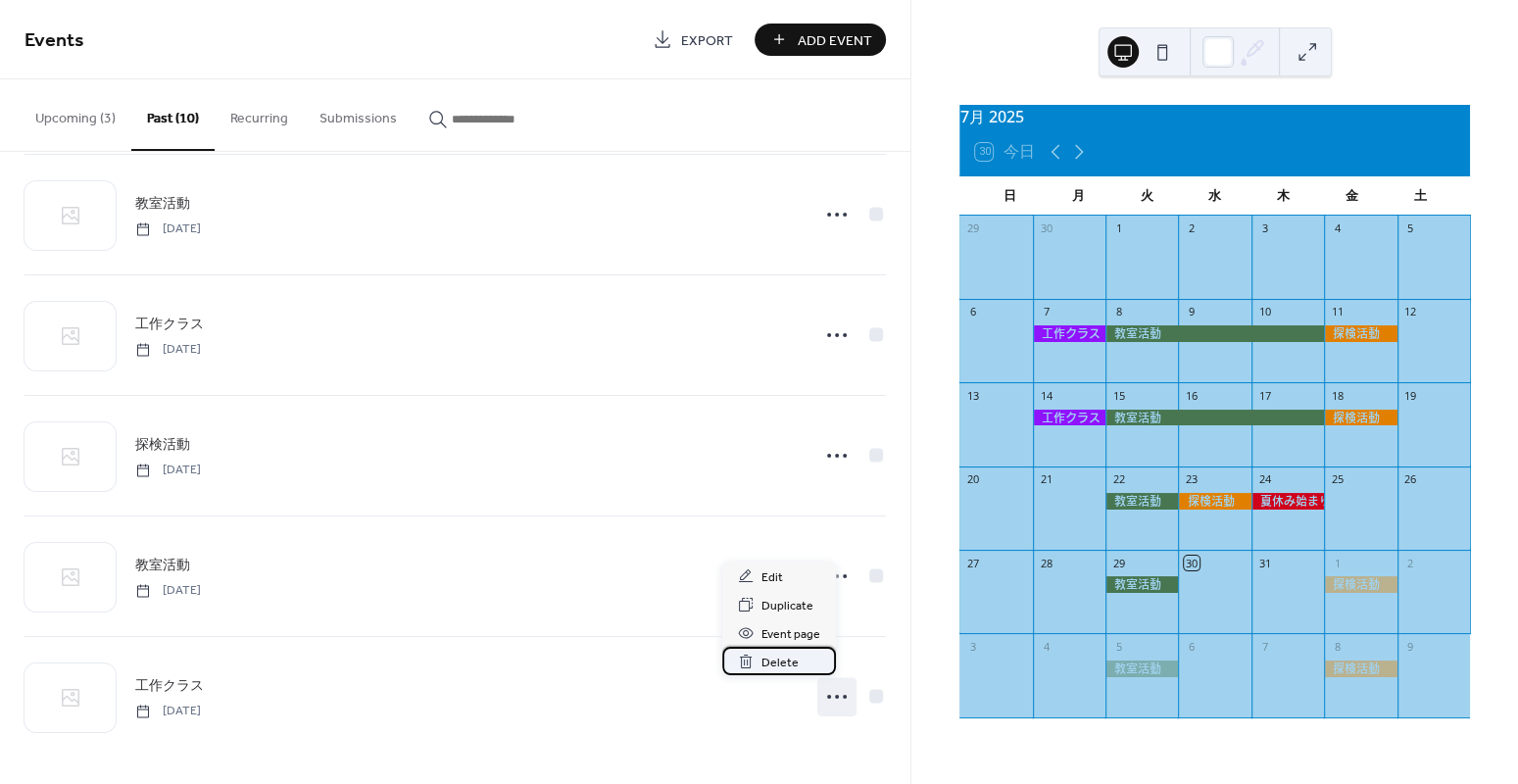click on "Delete" at bounding box center (780, 662) 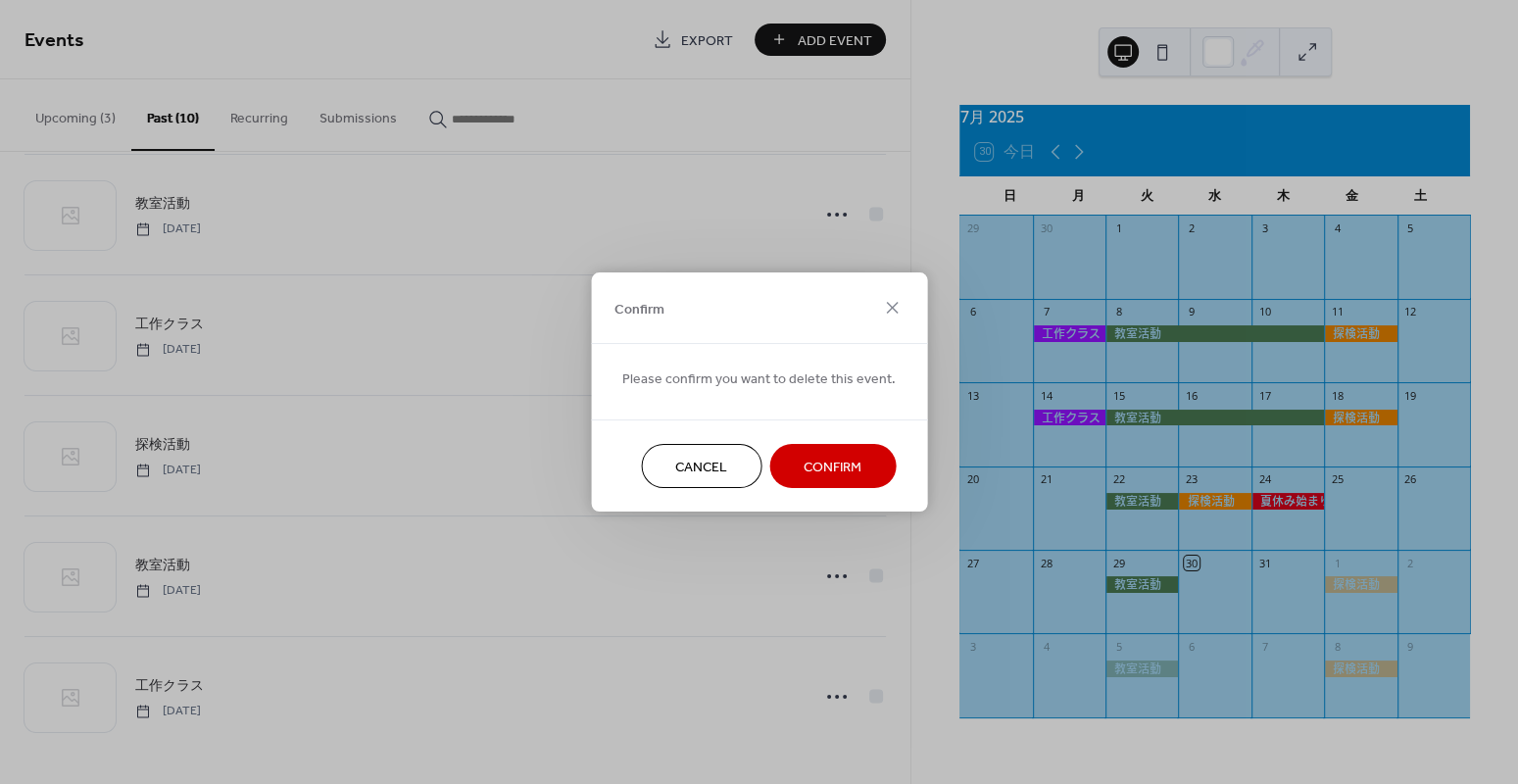 click on "Confirm" at bounding box center (832, 467) 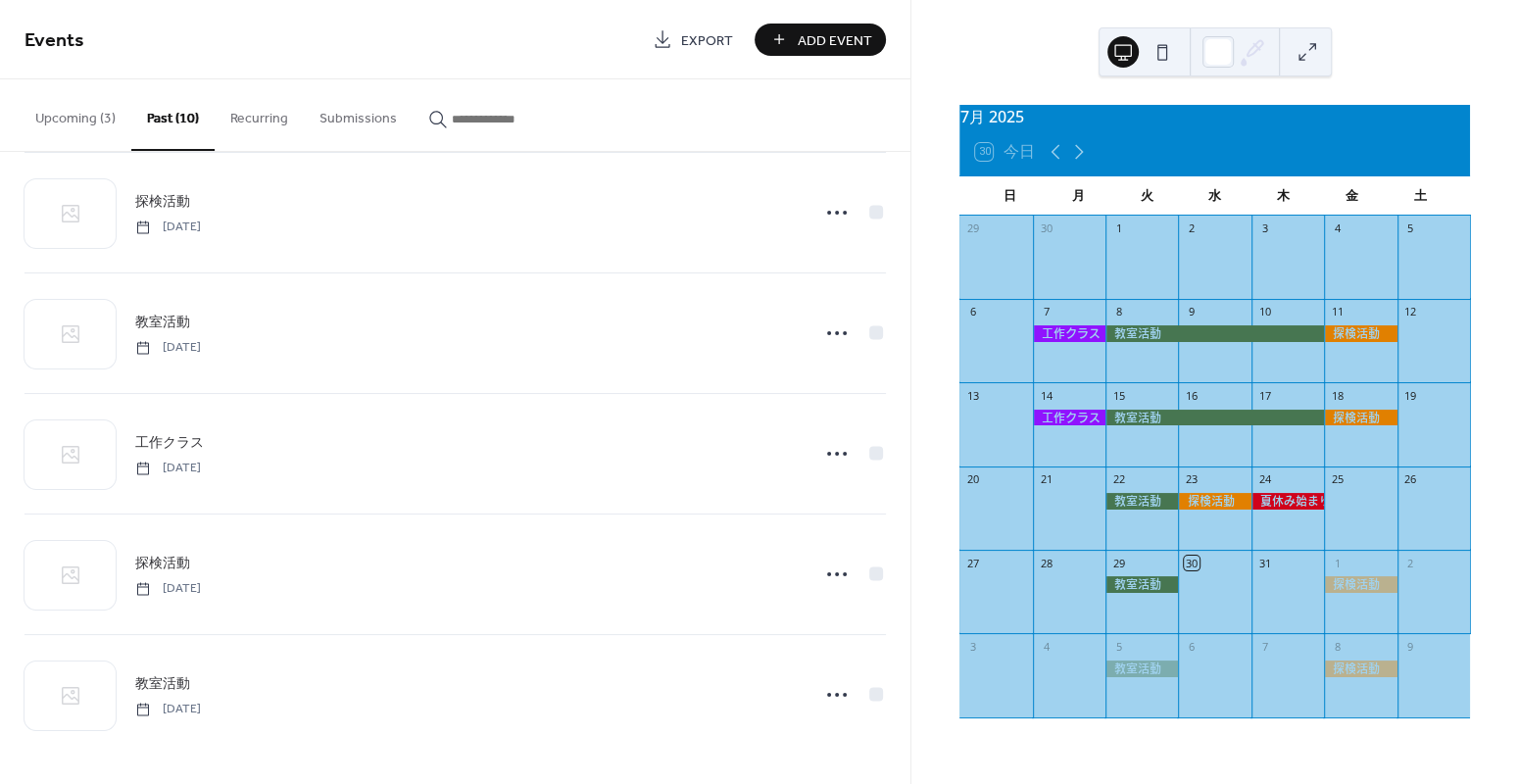 scroll, scrollTop: 509, scrollLeft: 0, axis: vertical 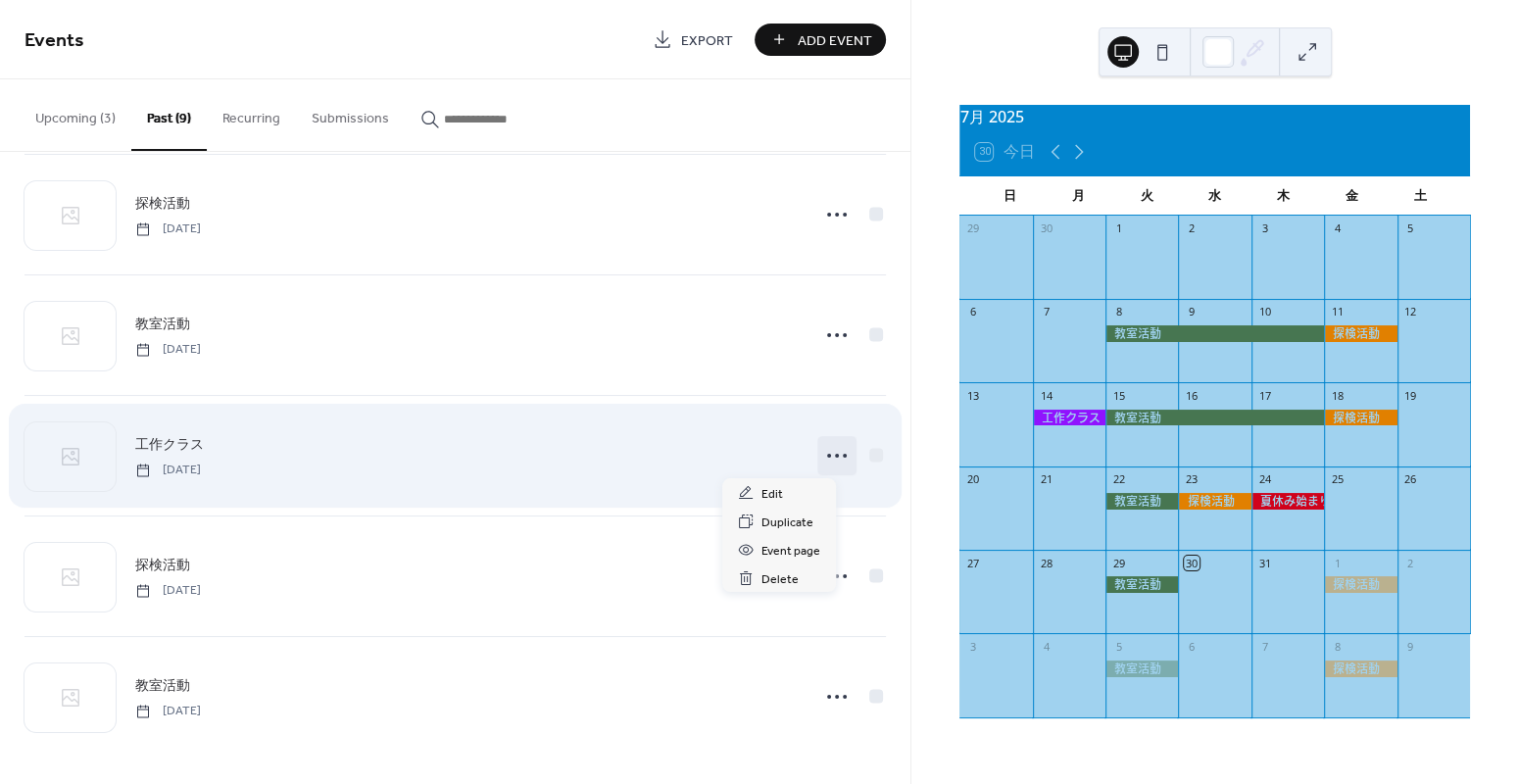 click 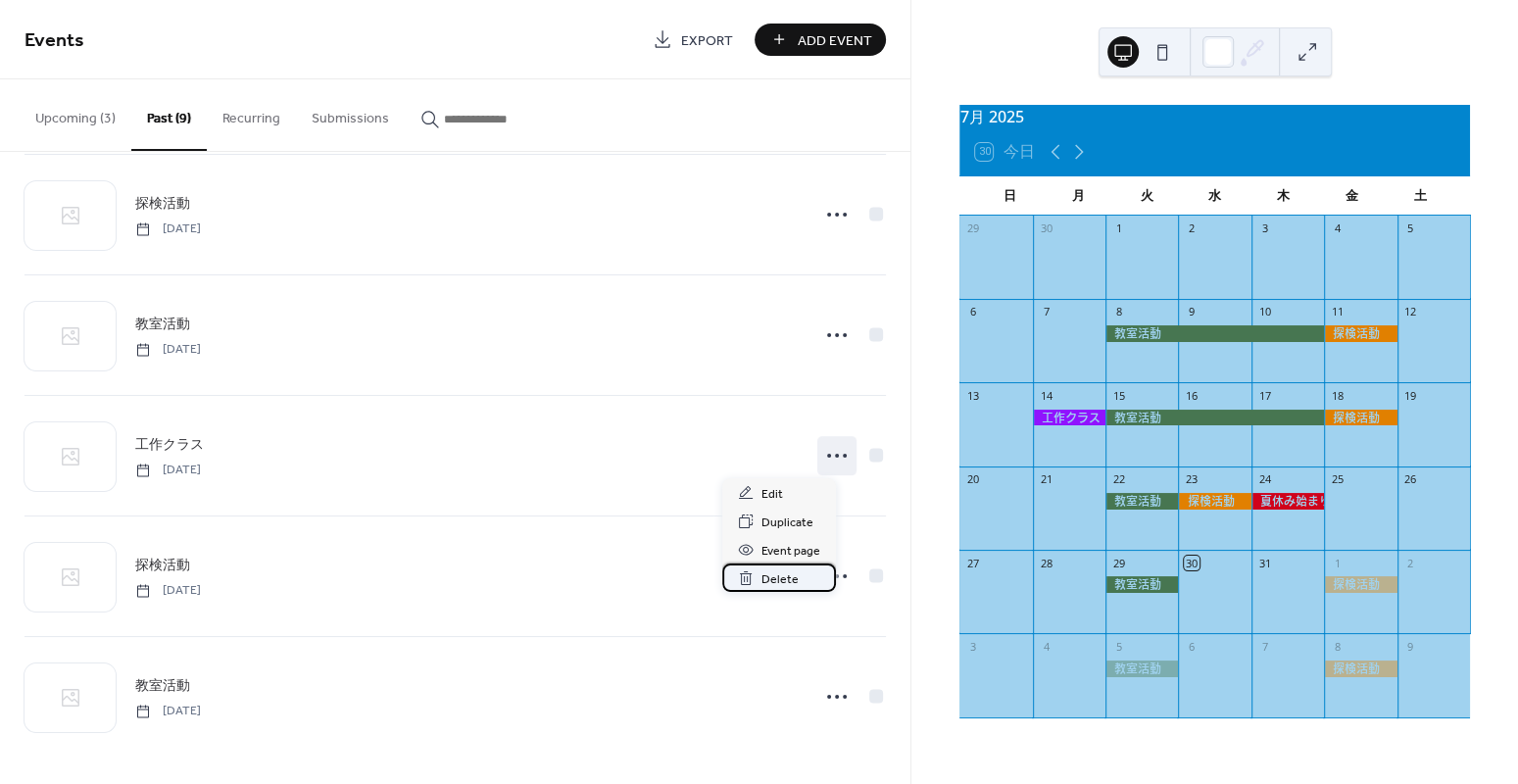 click on "Delete" at bounding box center [780, 579] 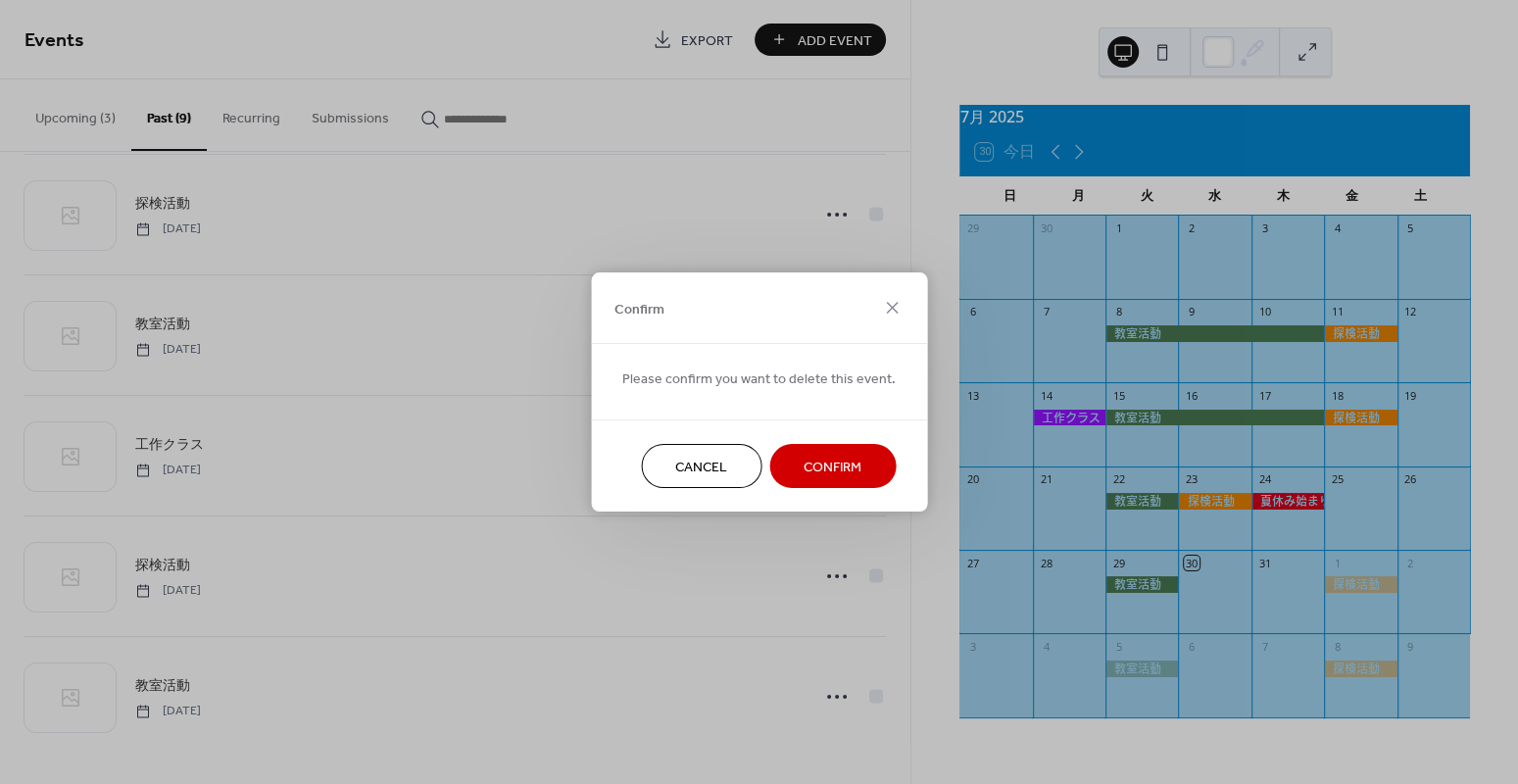 click on "Confirm" at bounding box center (832, 467) 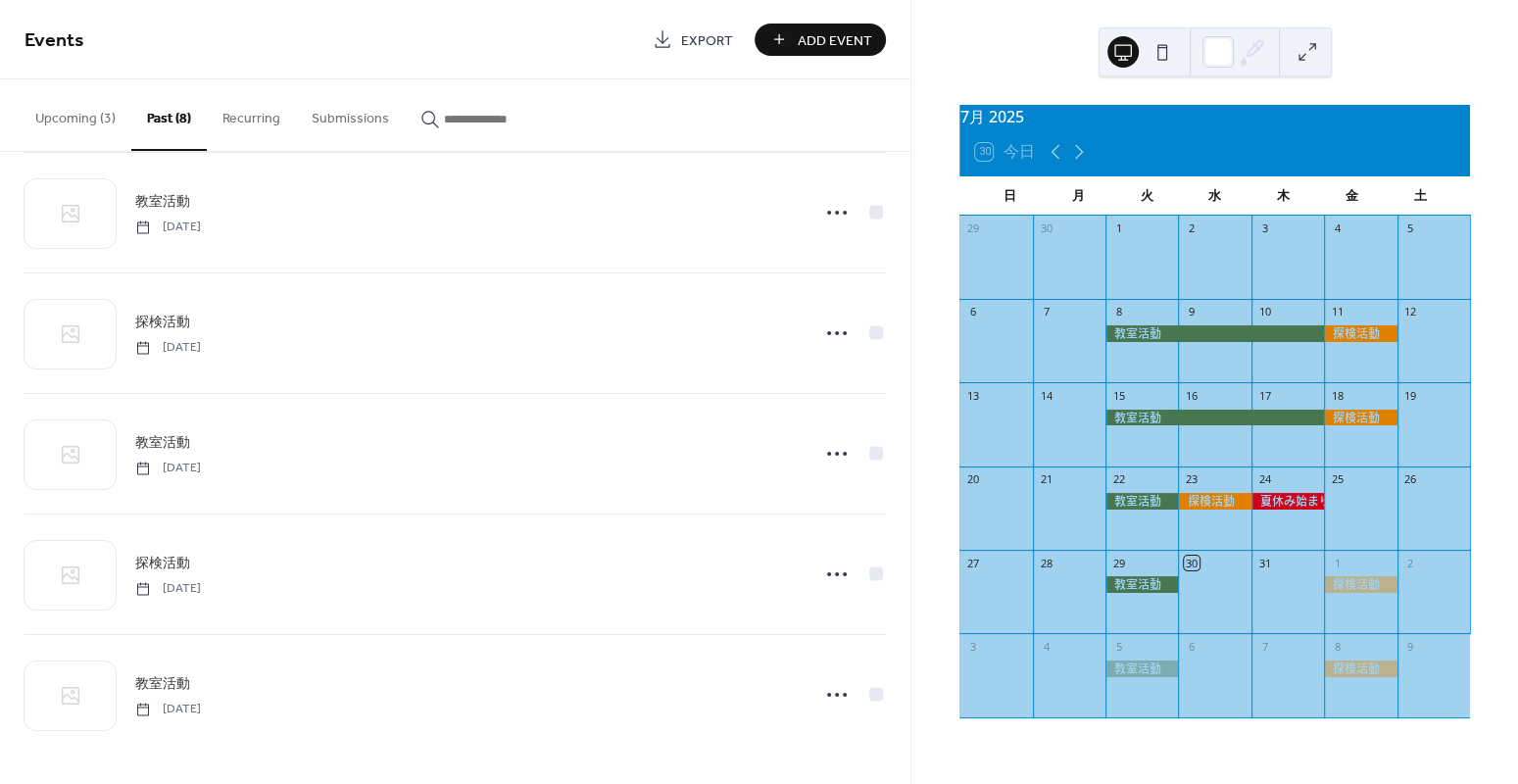 scroll, scrollTop: 389, scrollLeft: 0, axis: vertical 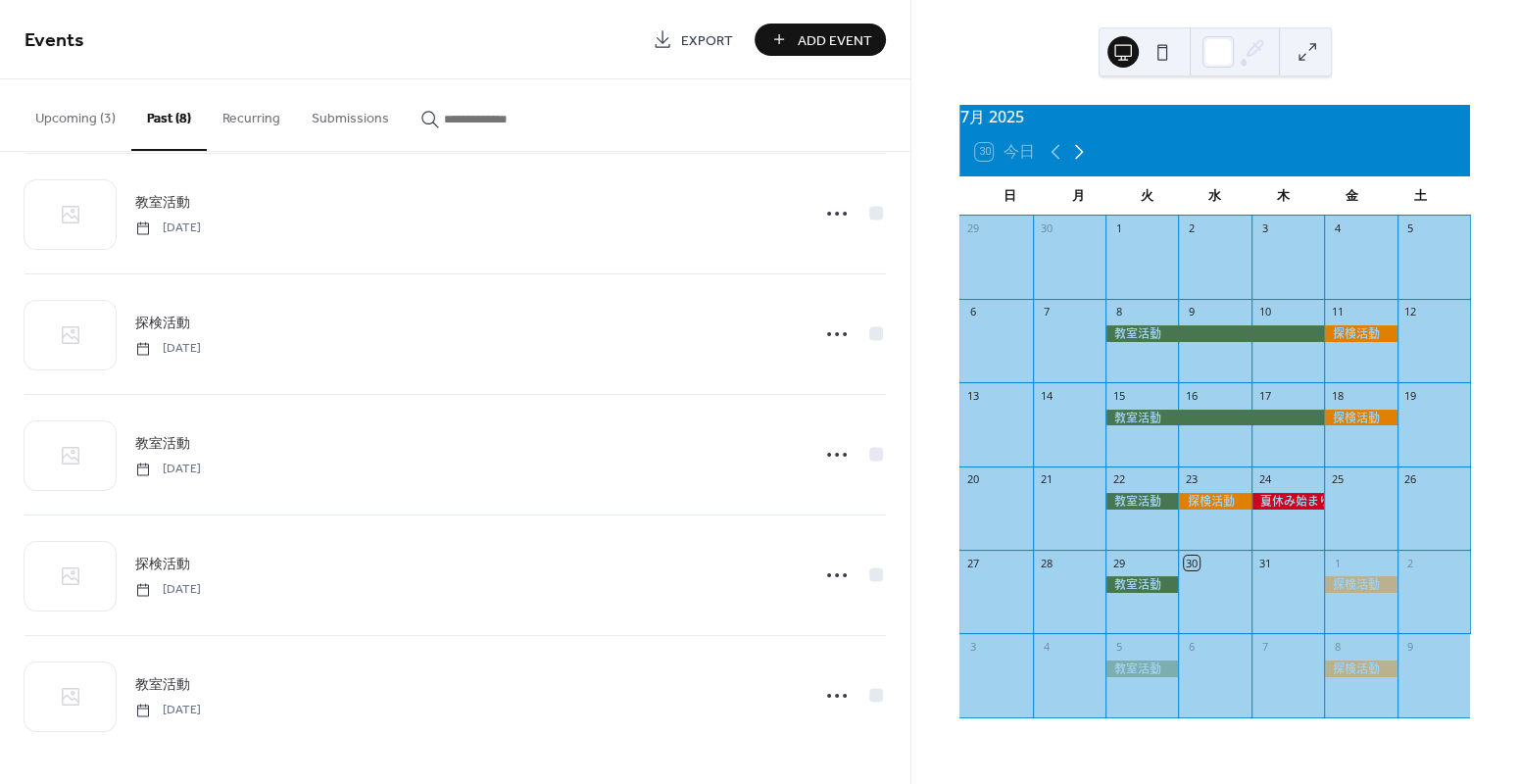 click 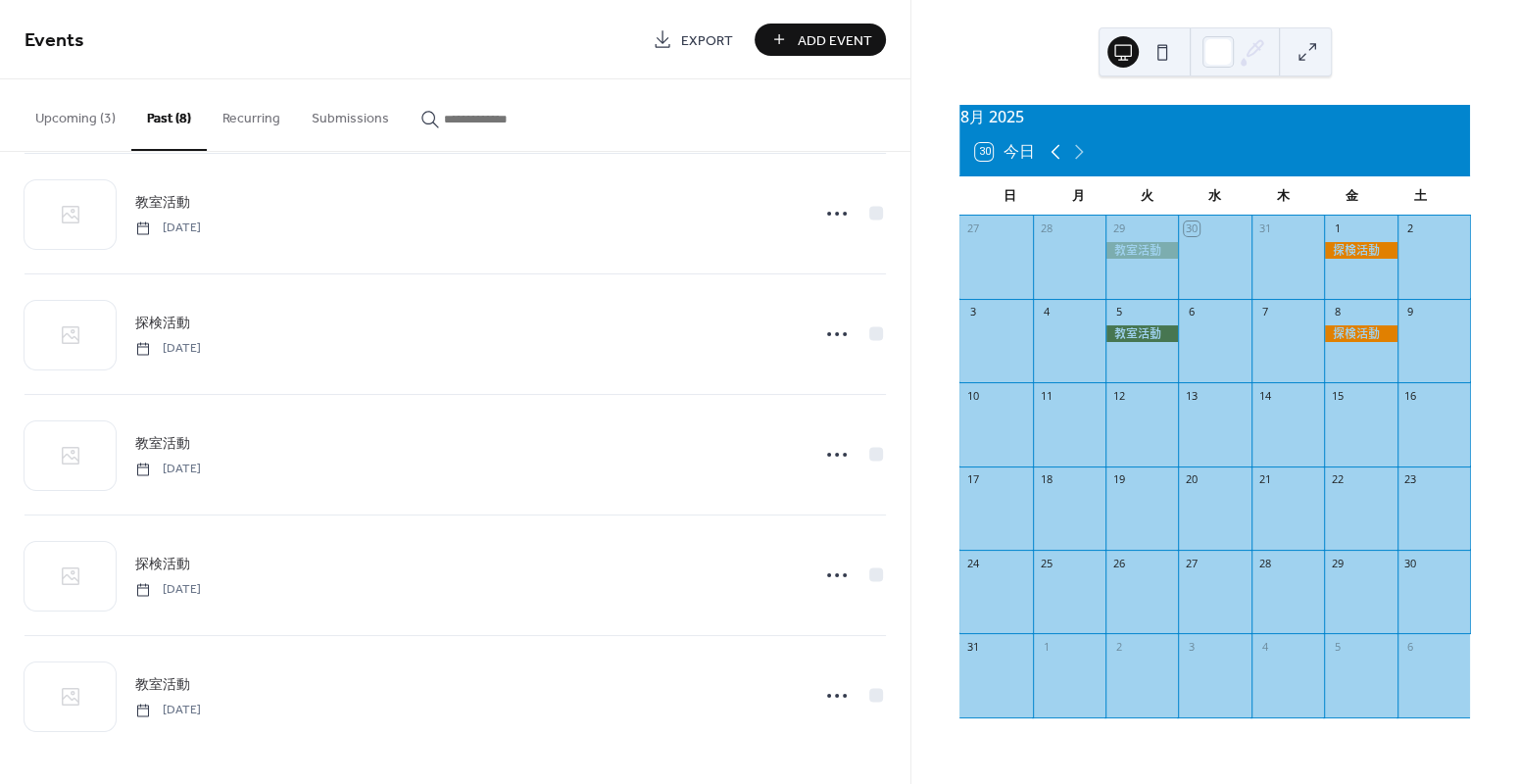 click 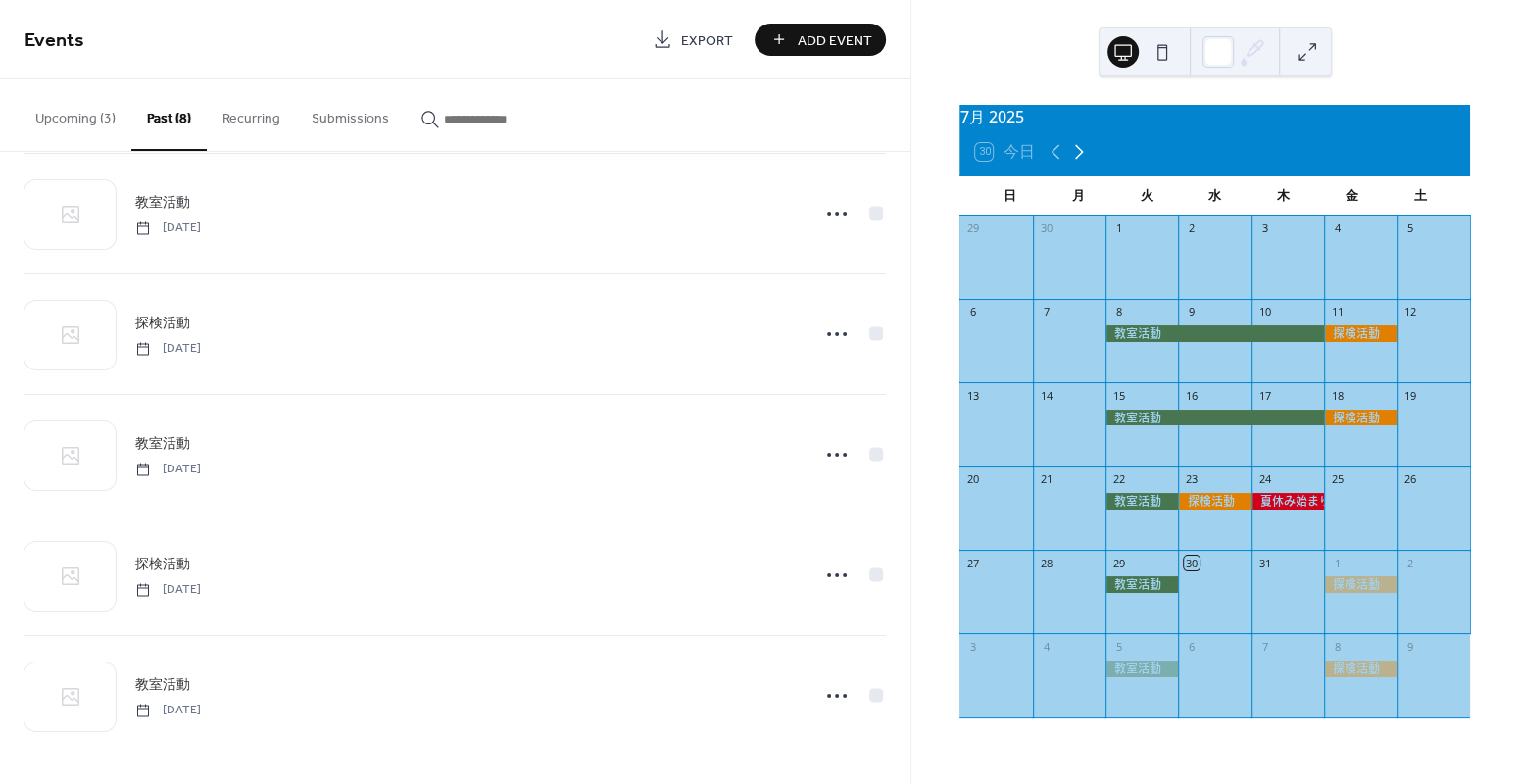 click 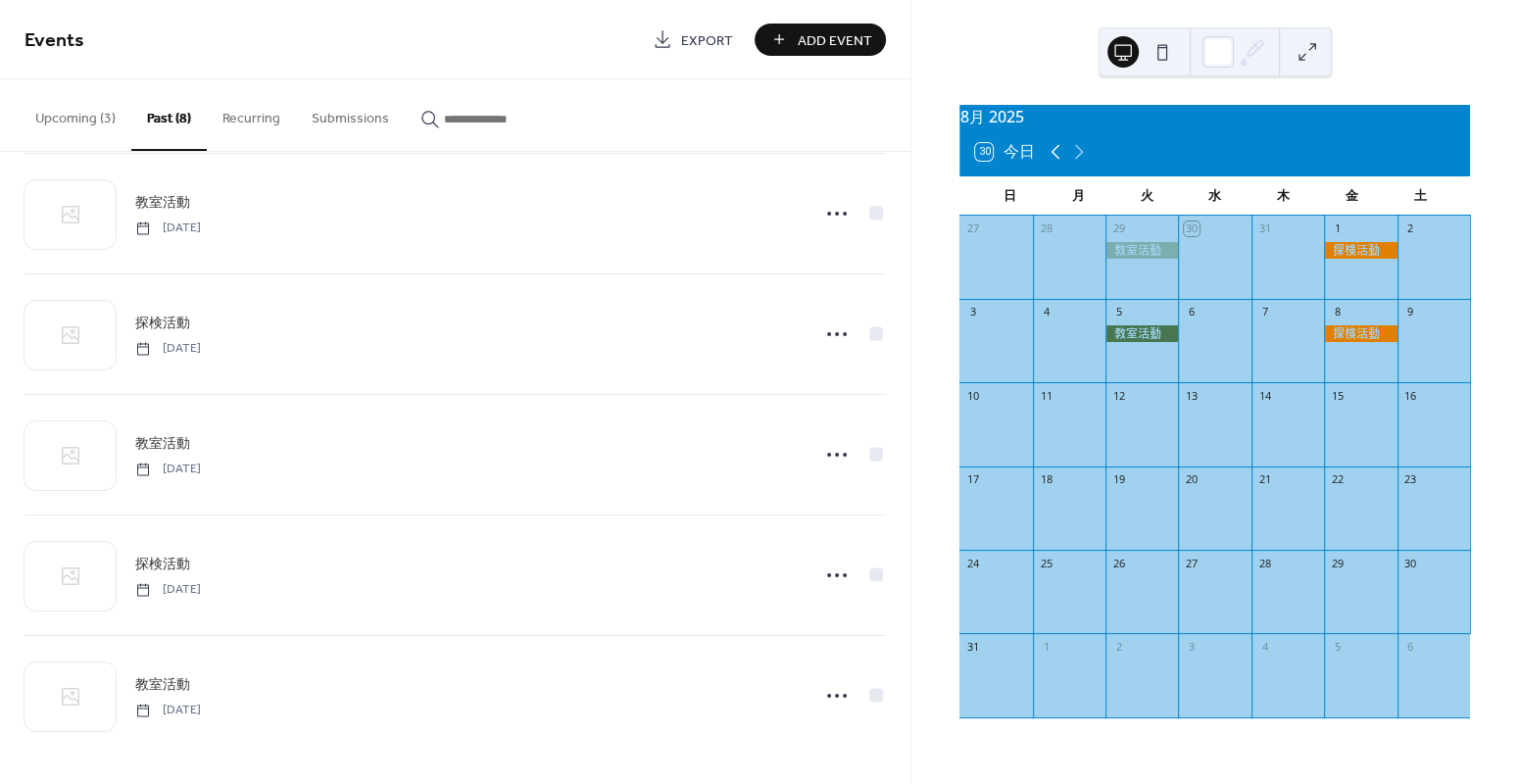 click 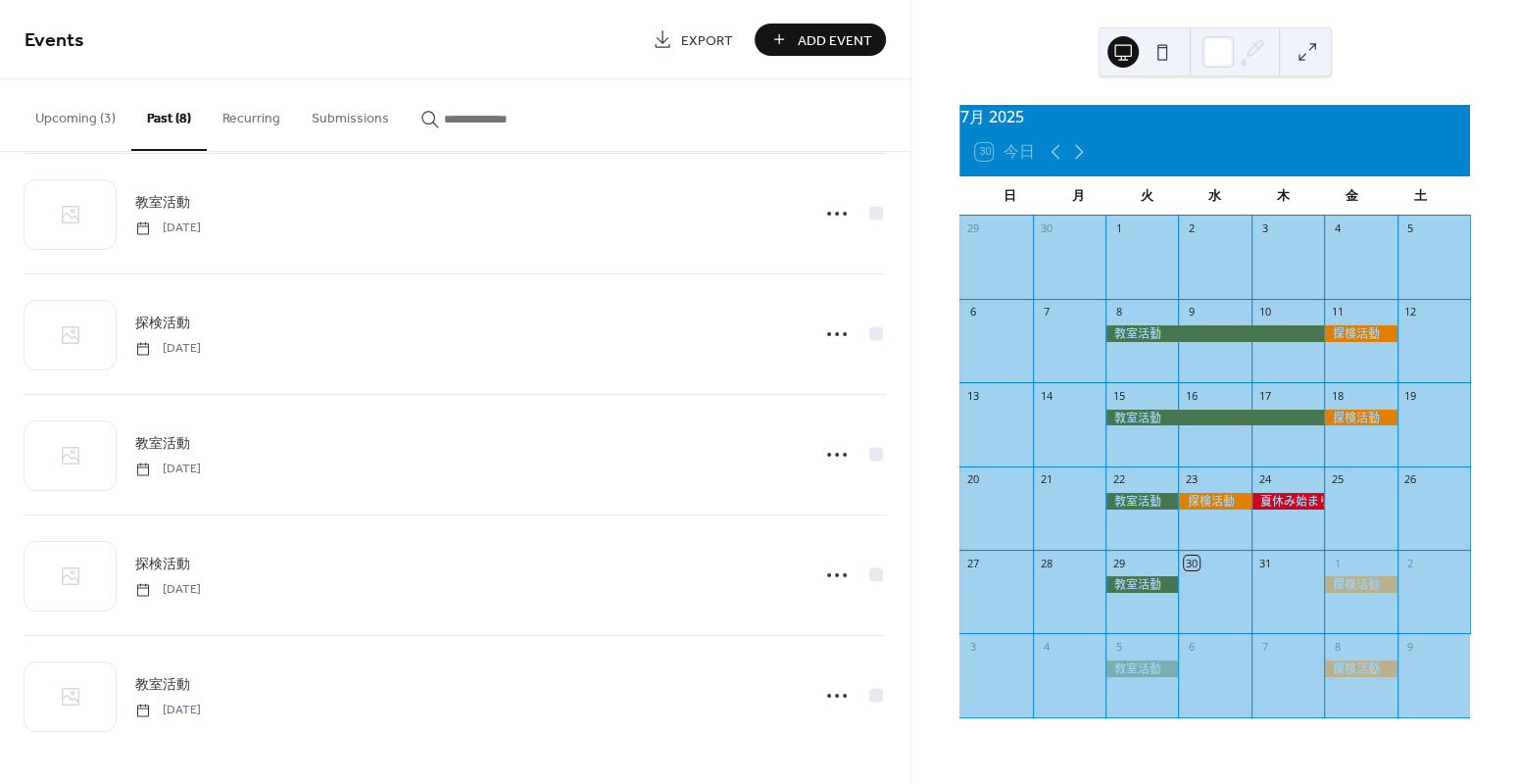 click at bounding box center [1288, 501] 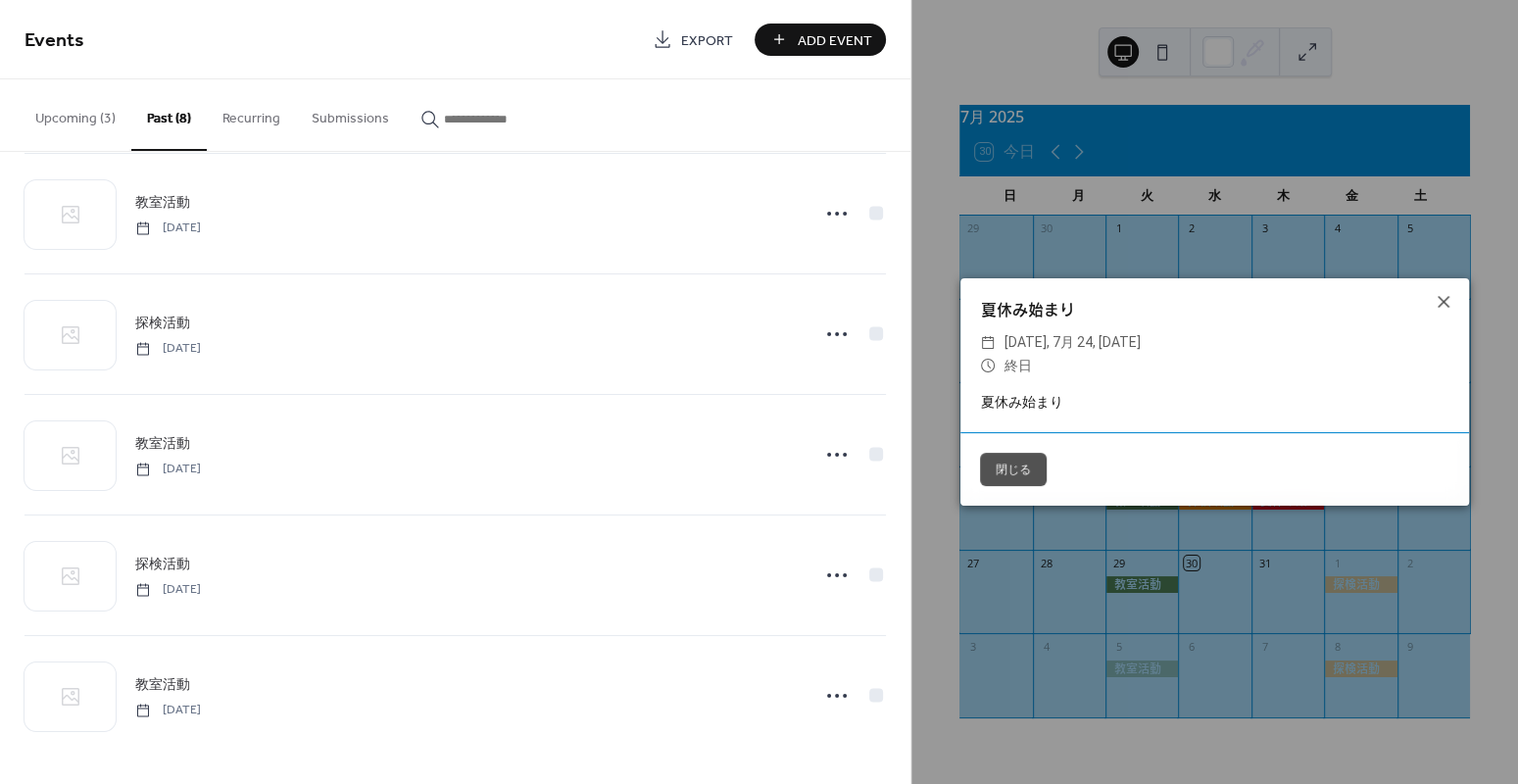 click on "閉じる" at bounding box center (1013, 469) 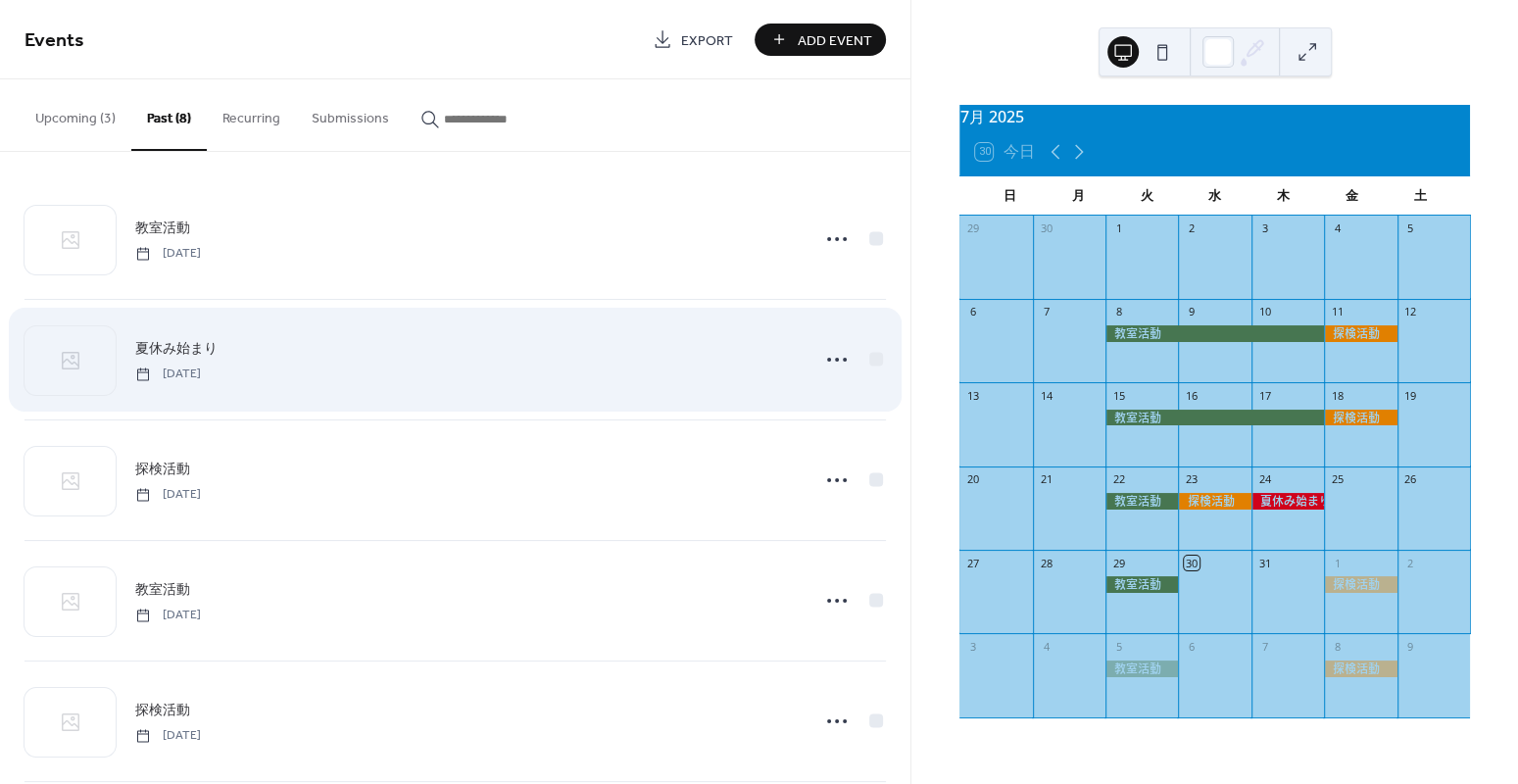 scroll, scrollTop: 0, scrollLeft: 0, axis: both 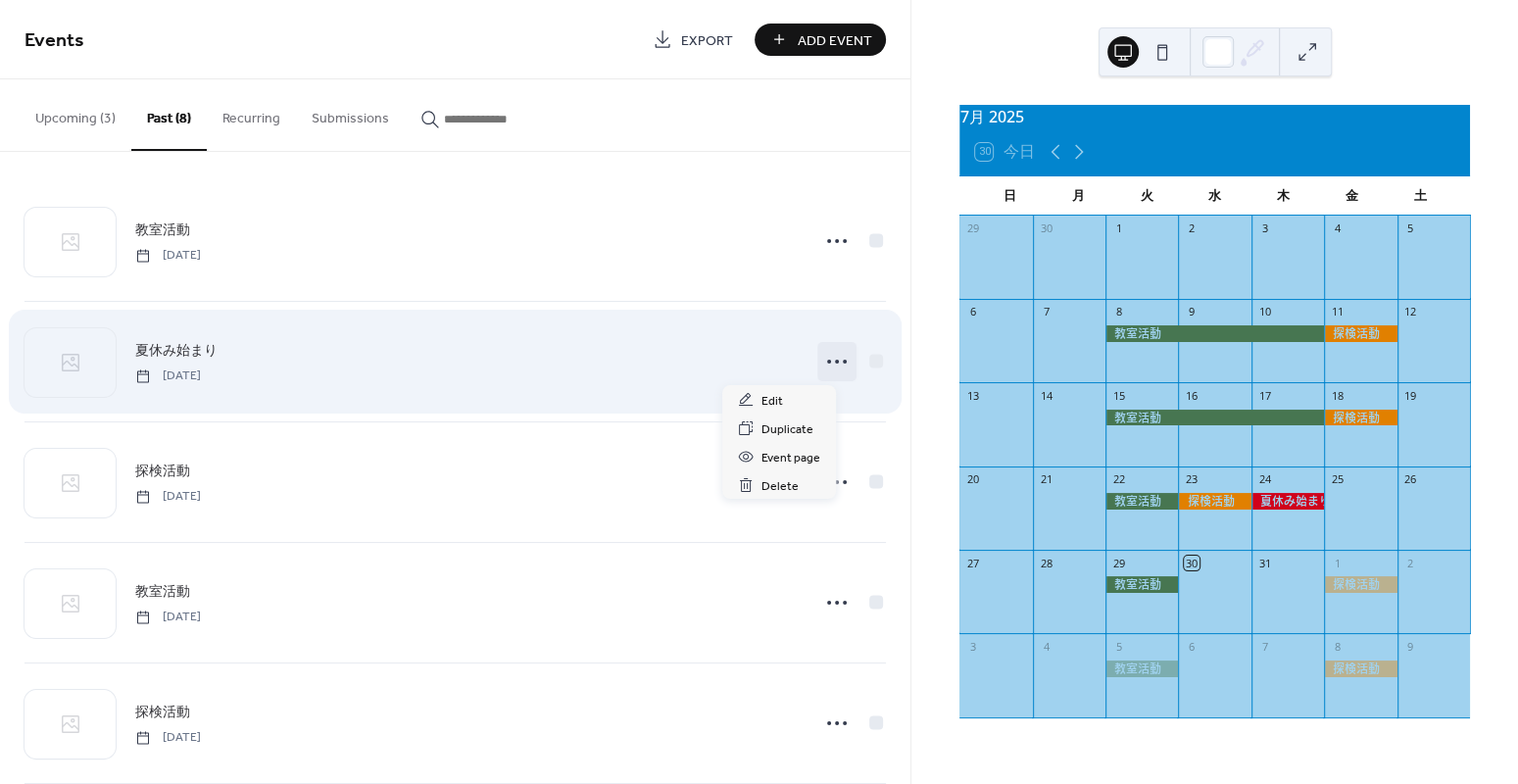 click 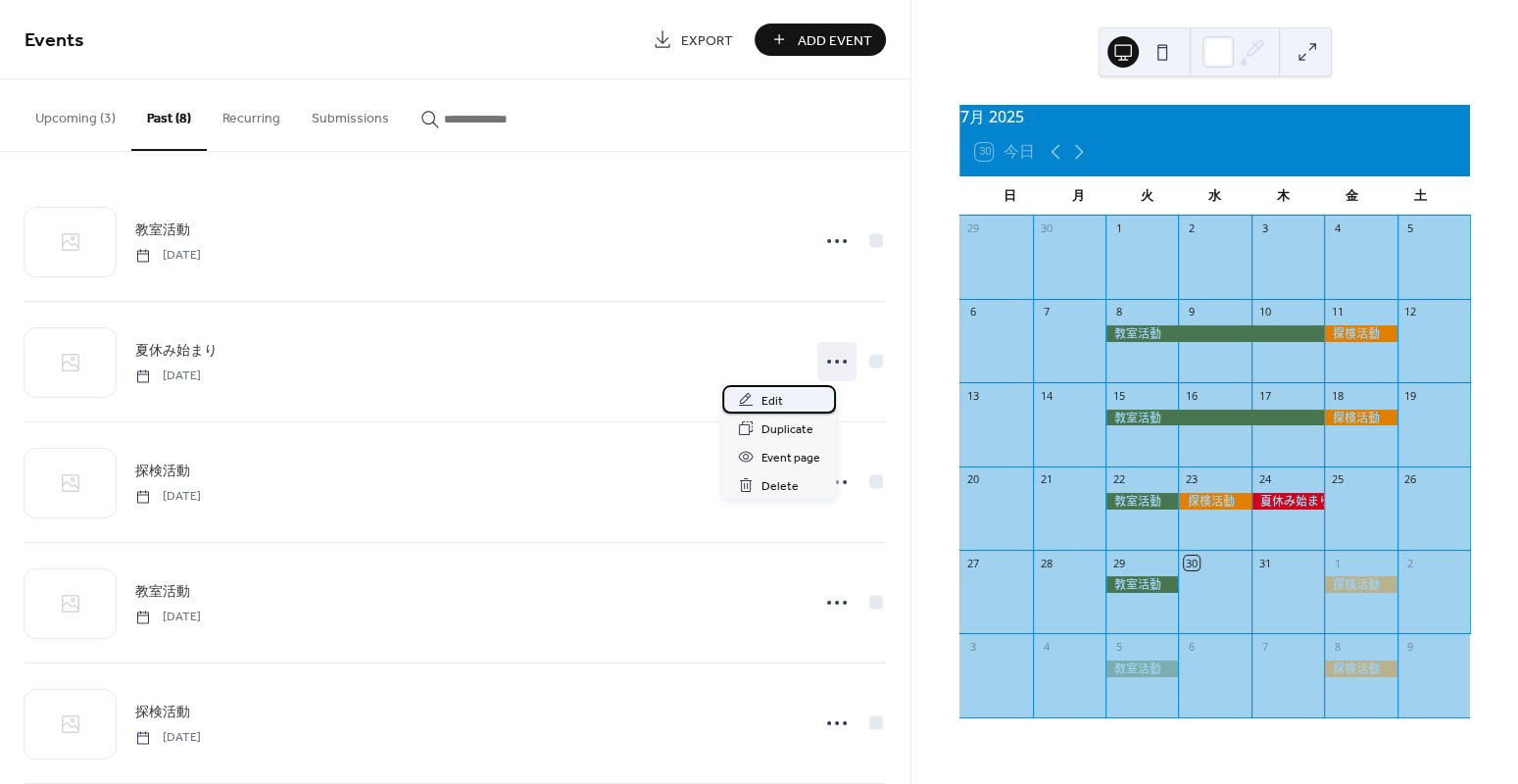 click on "Edit" at bounding box center (772, 401) 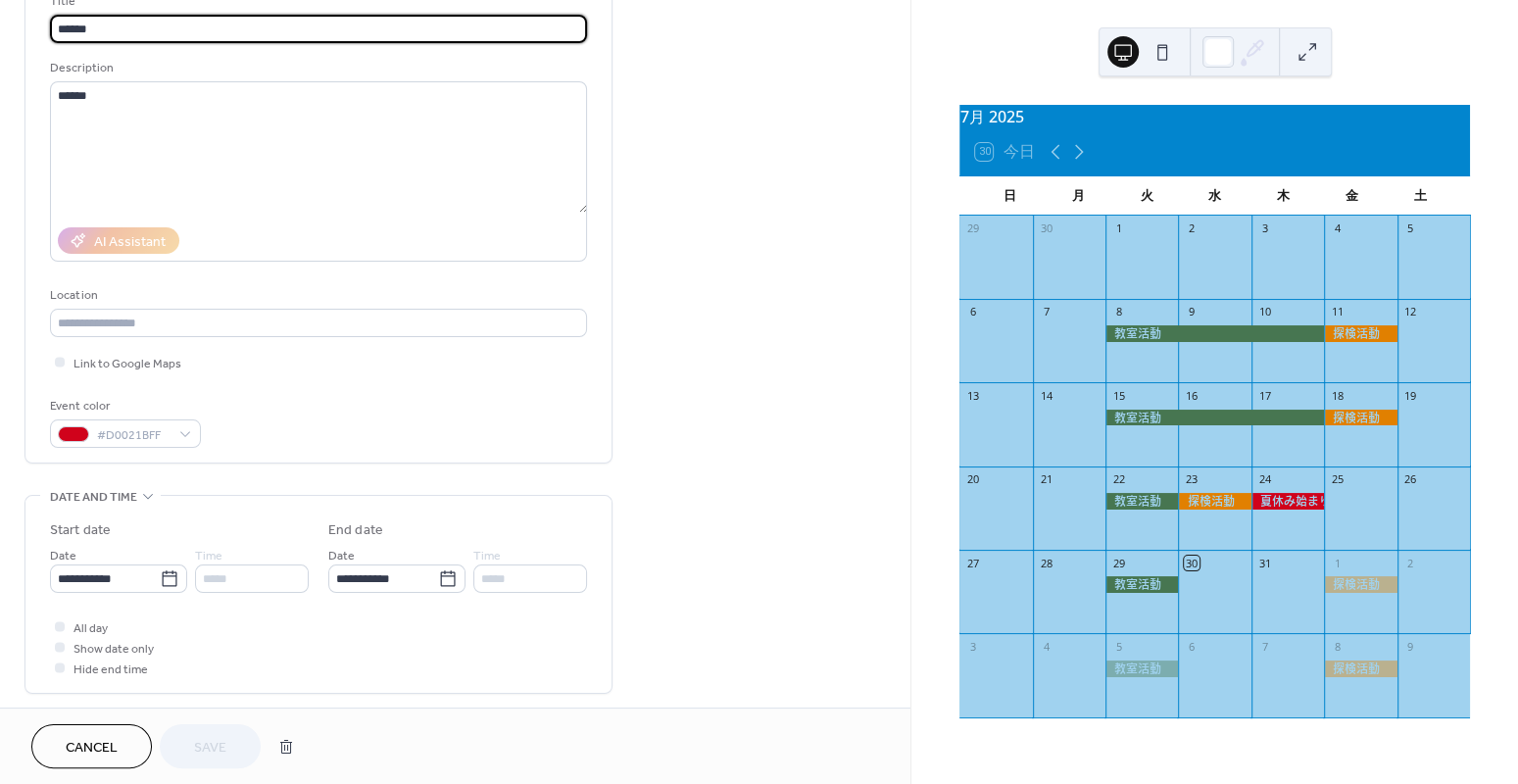 scroll, scrollTop: 144, scrollLeft: 0, axis: vertical 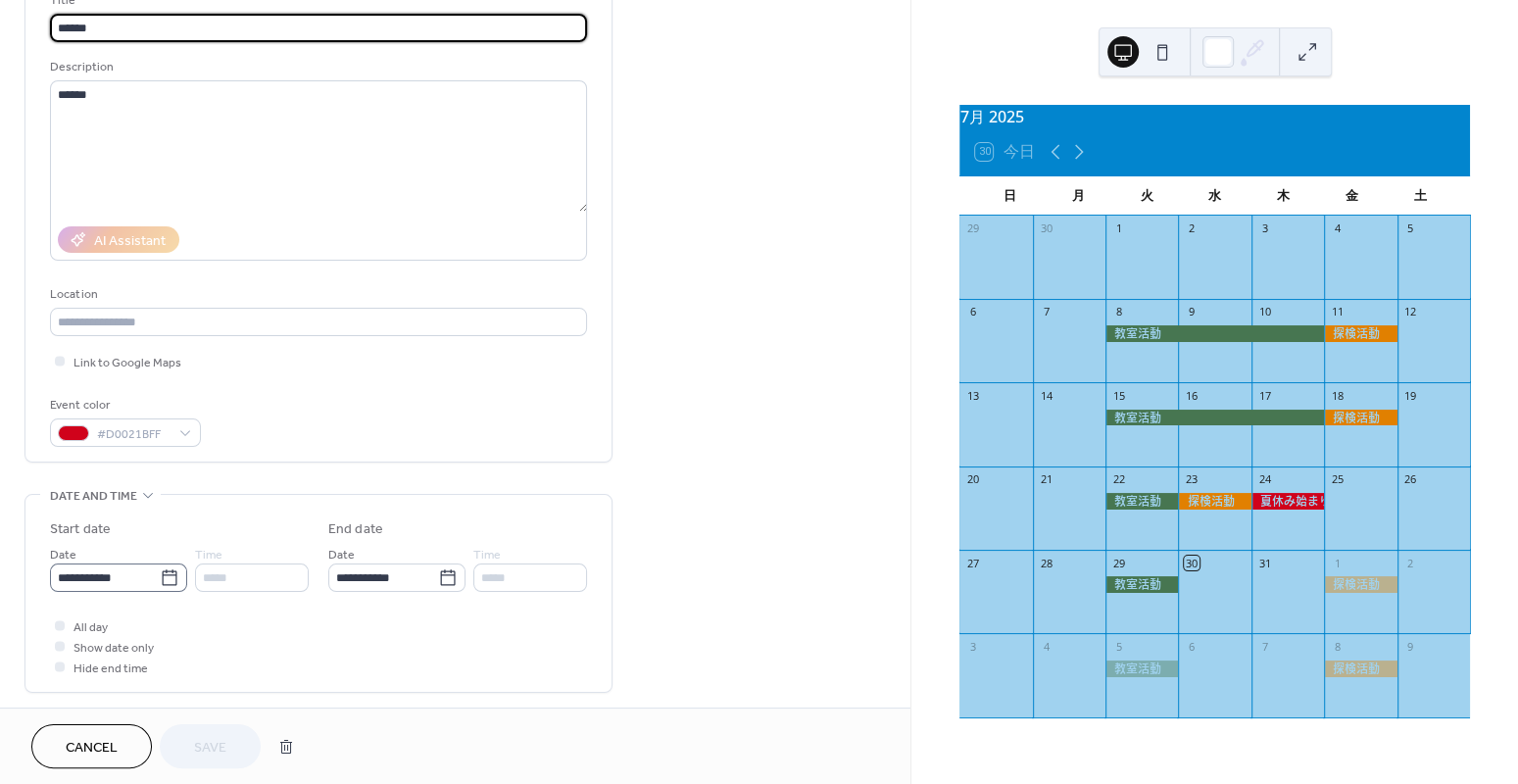 click 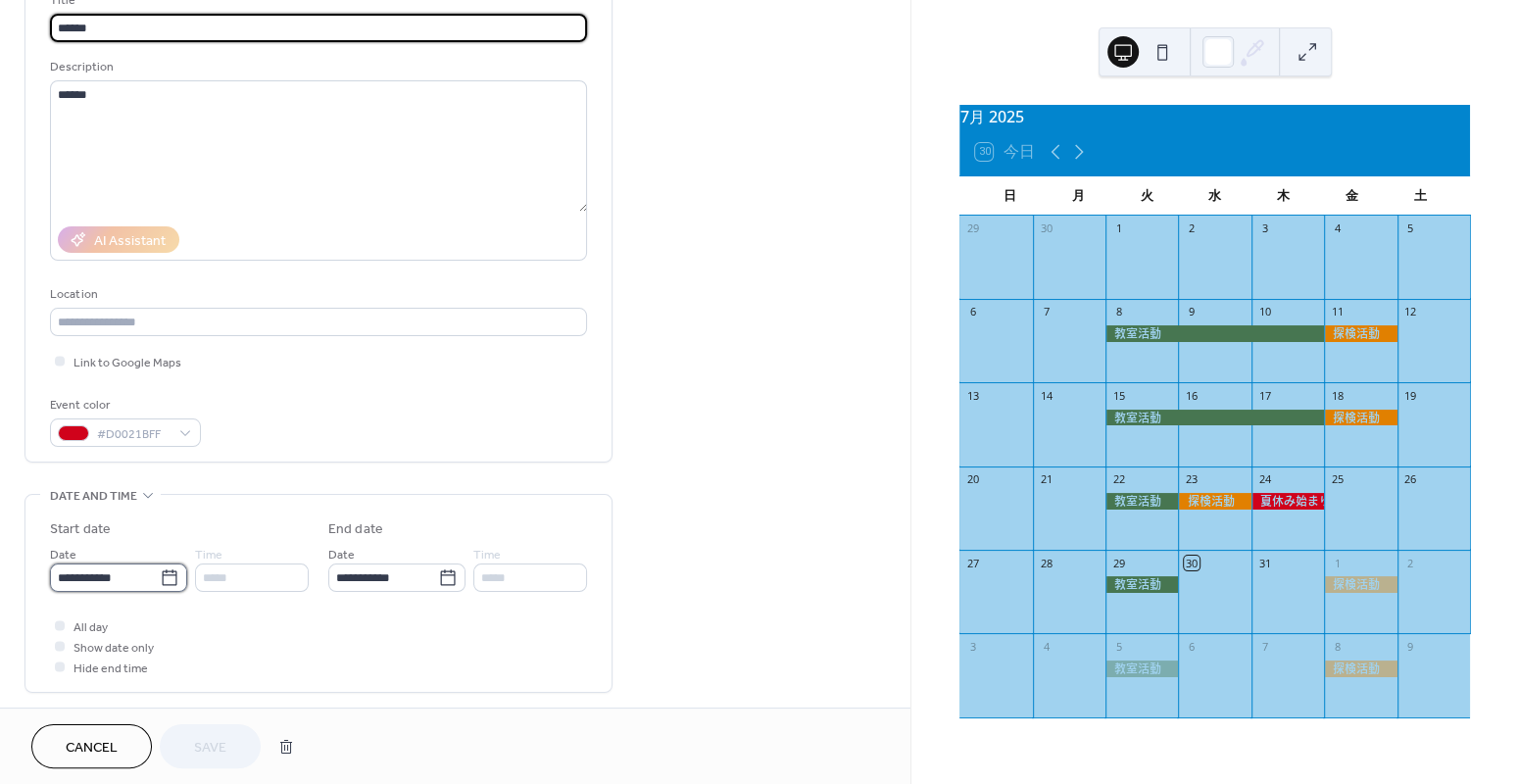 click on "**********" at bounding box center [105, 577] 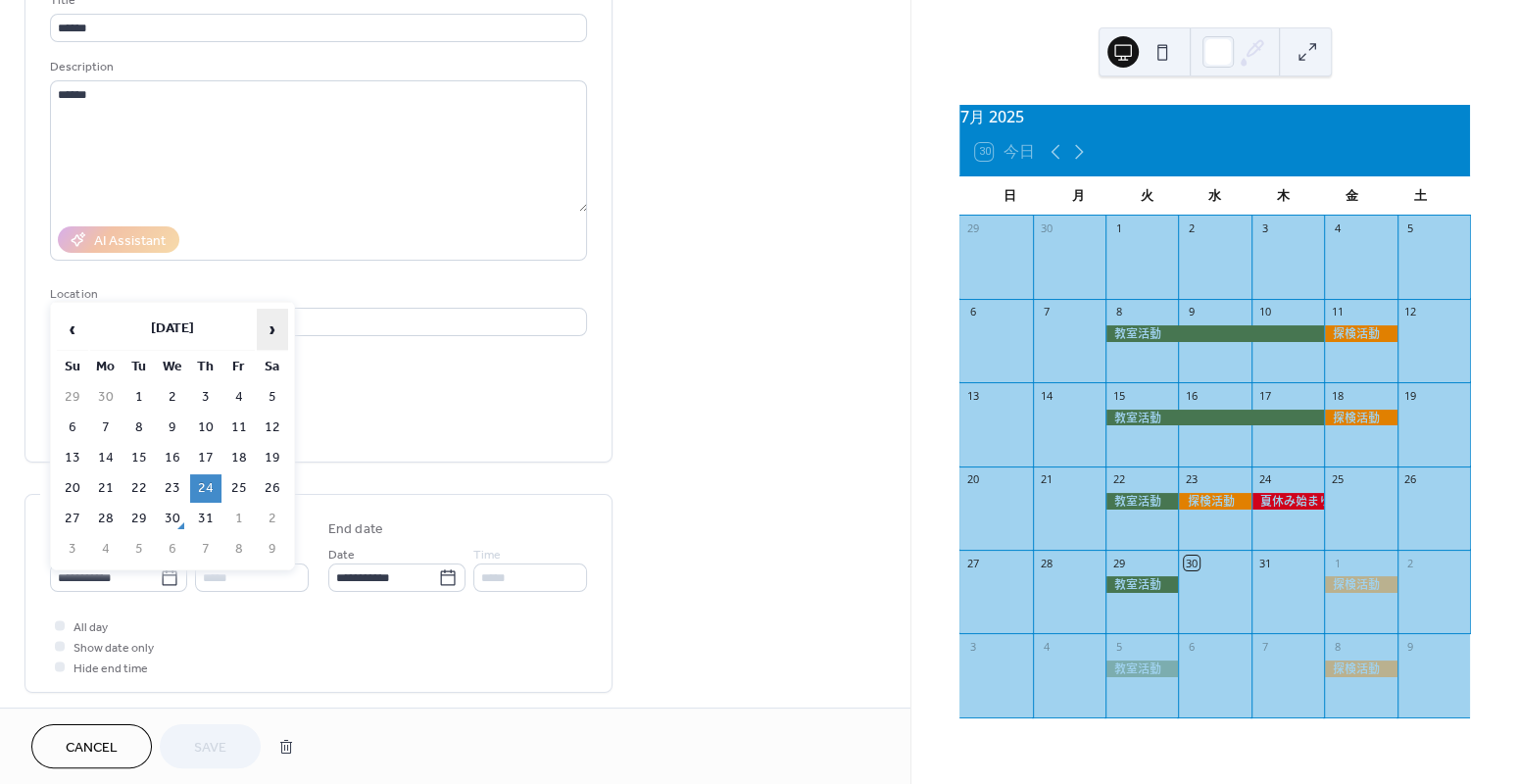 click on "›" at bounding box center (272, 329) 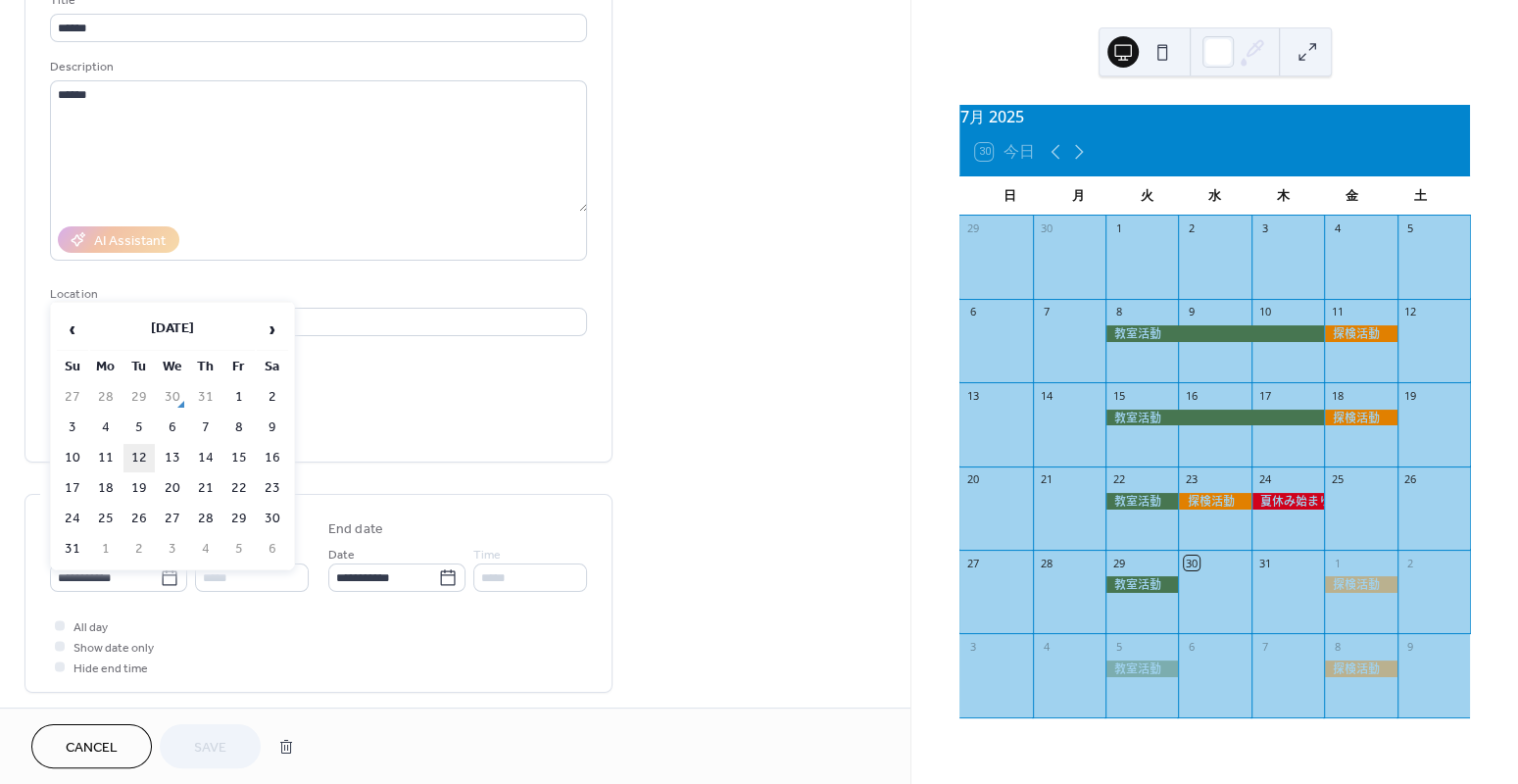 click on "12" at bounding box center (139, 458) 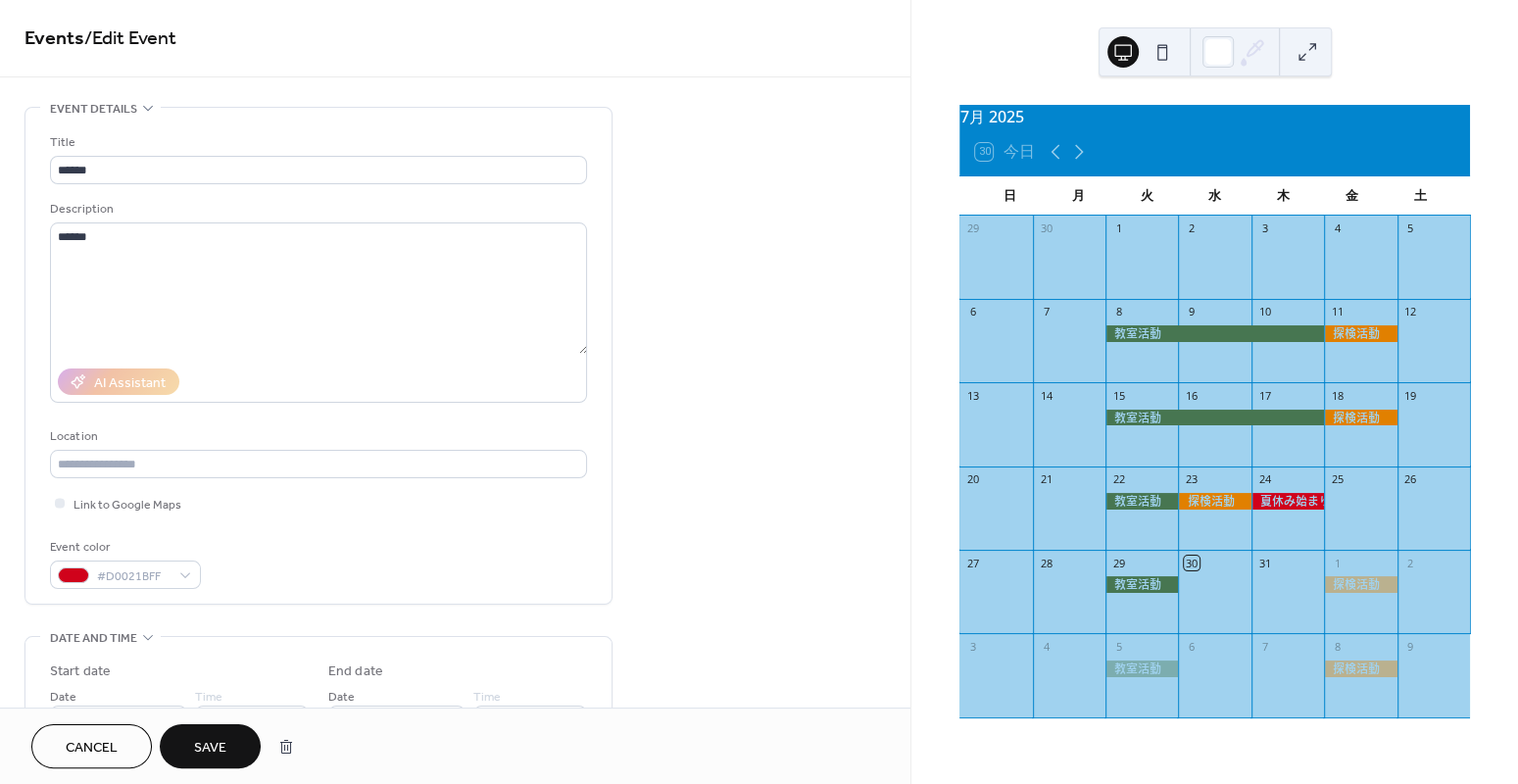 scroll, scrollTop: 0, scrollLeft: 0, axis: both 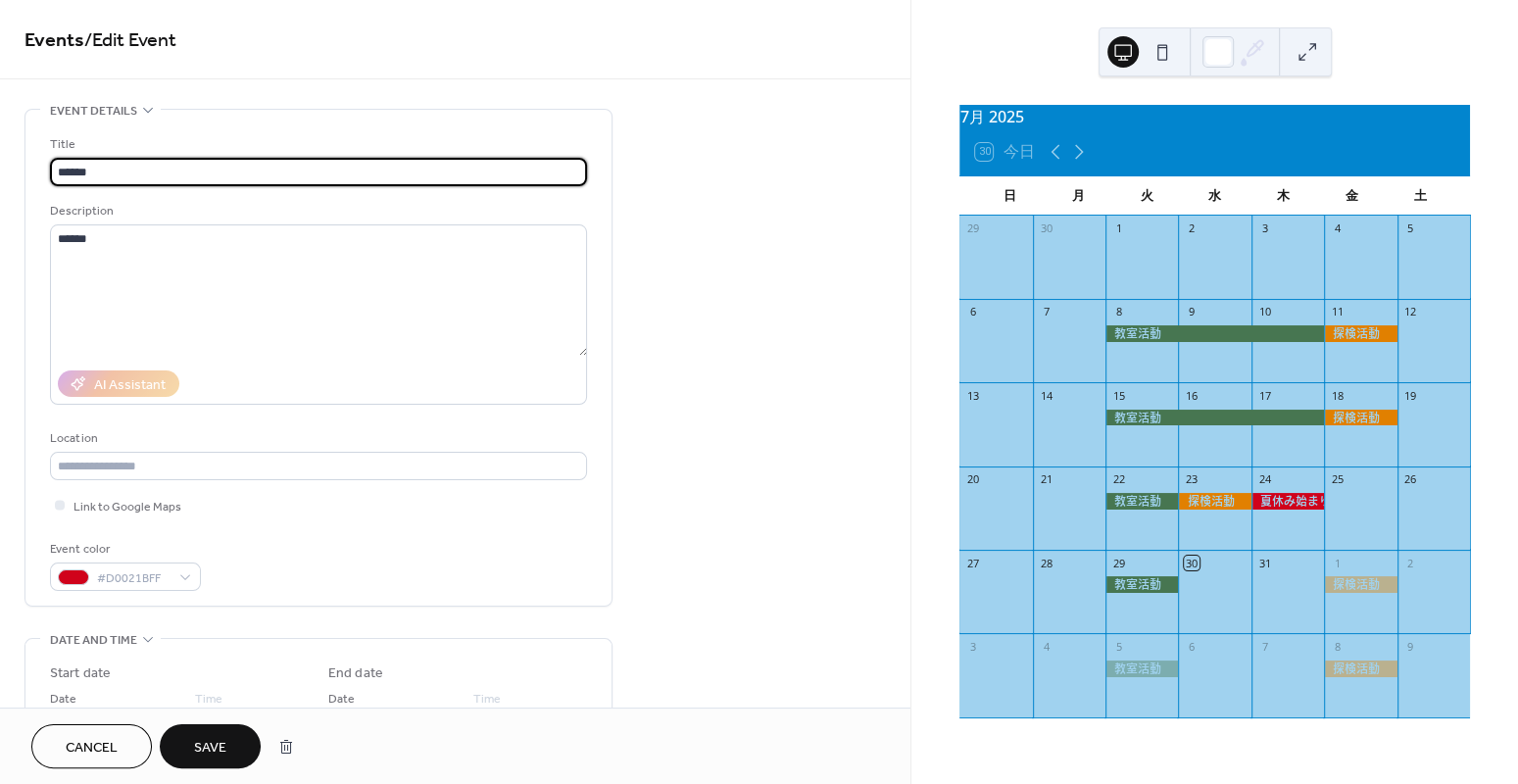 click on "******" at bounding box center [318, 172] 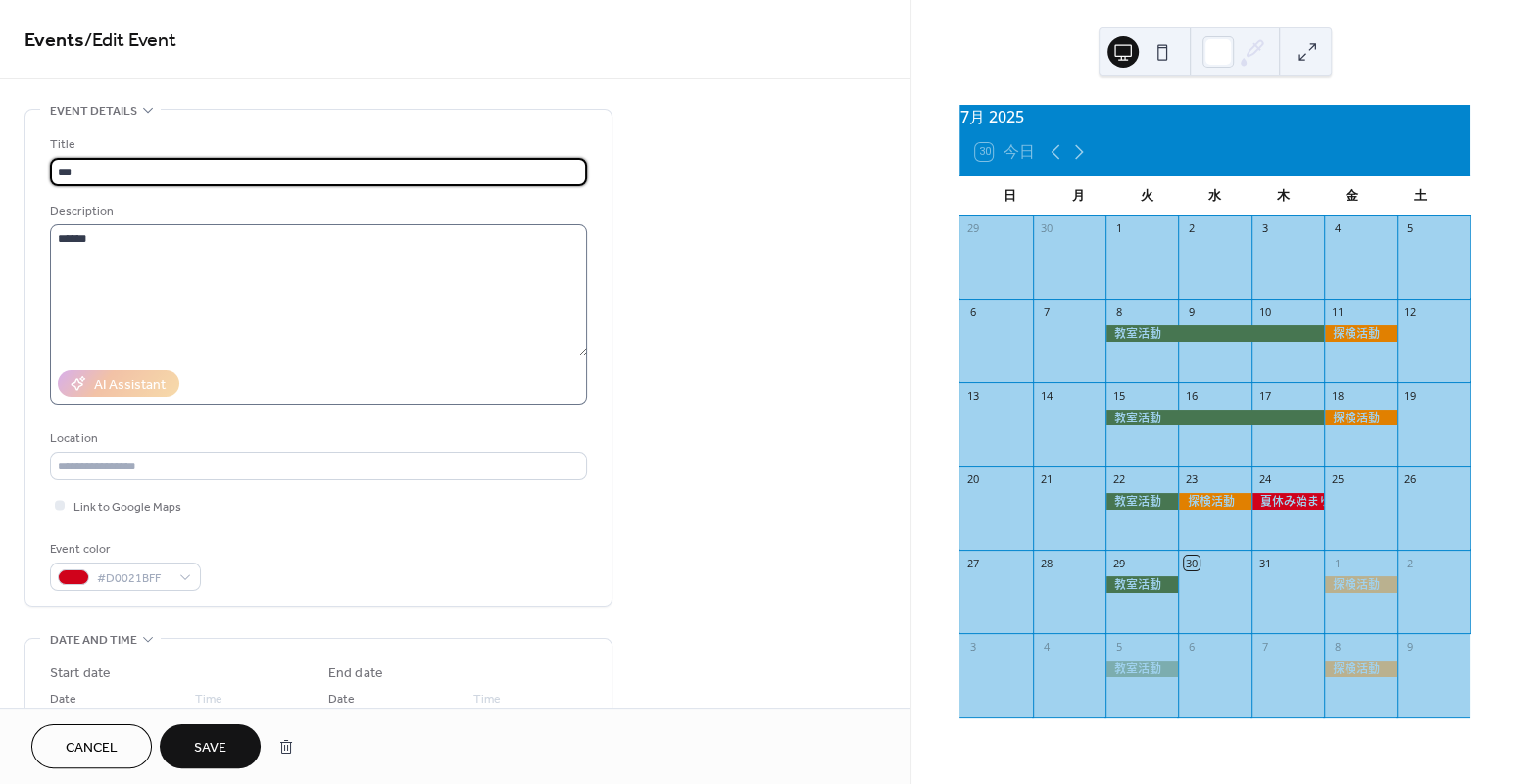 type on "***" 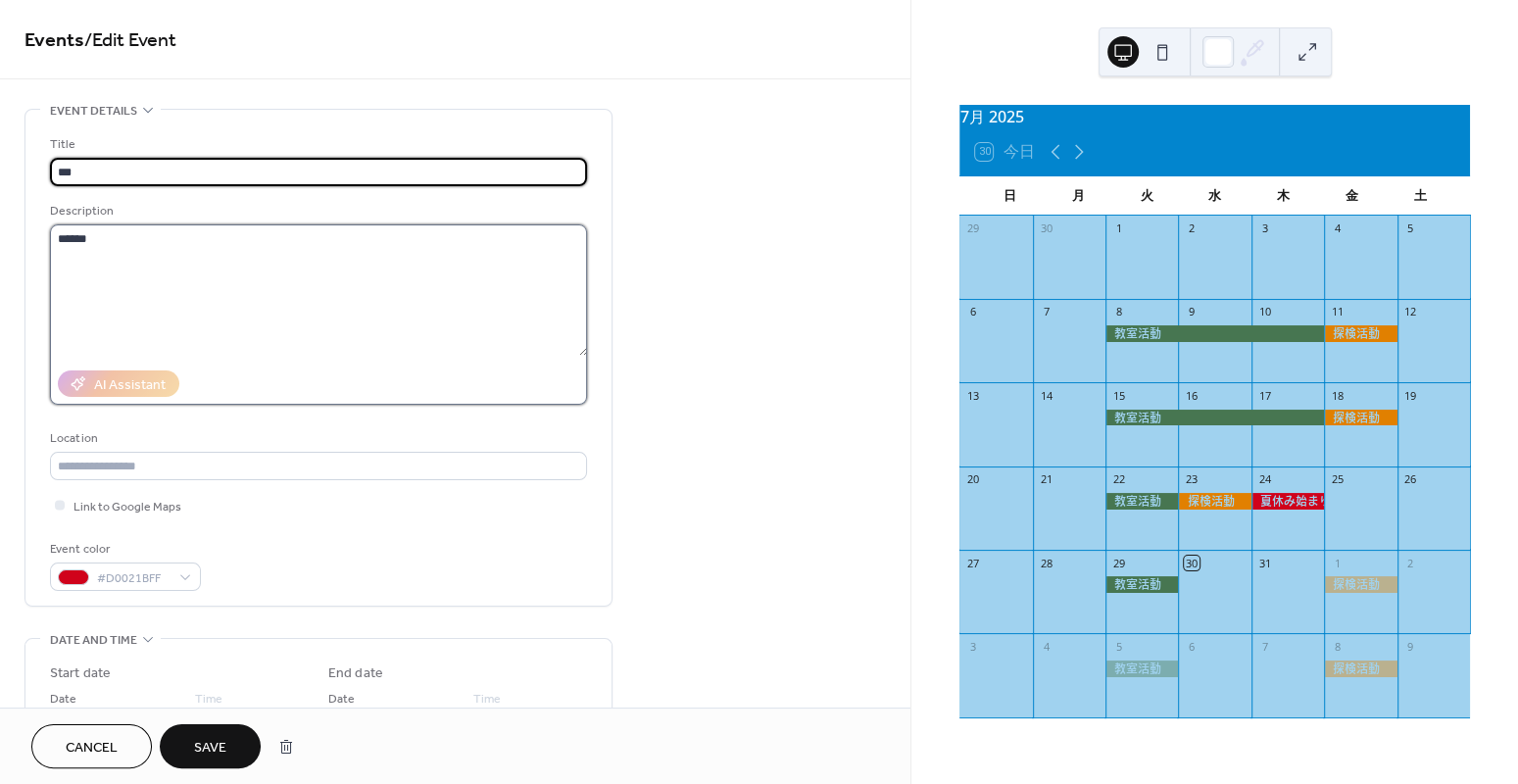 click on "******" at bounding box center (318, 290) 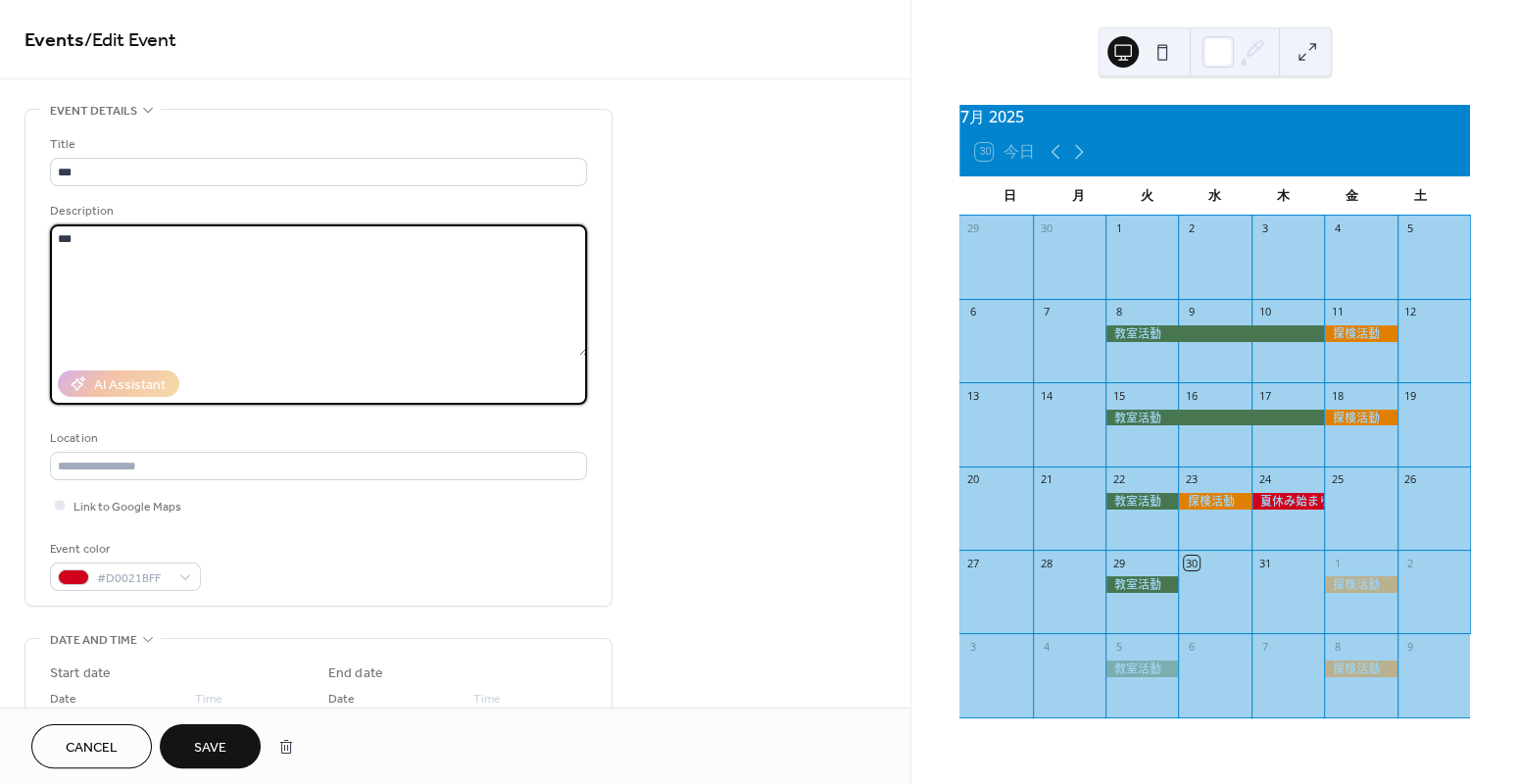 type on "***" 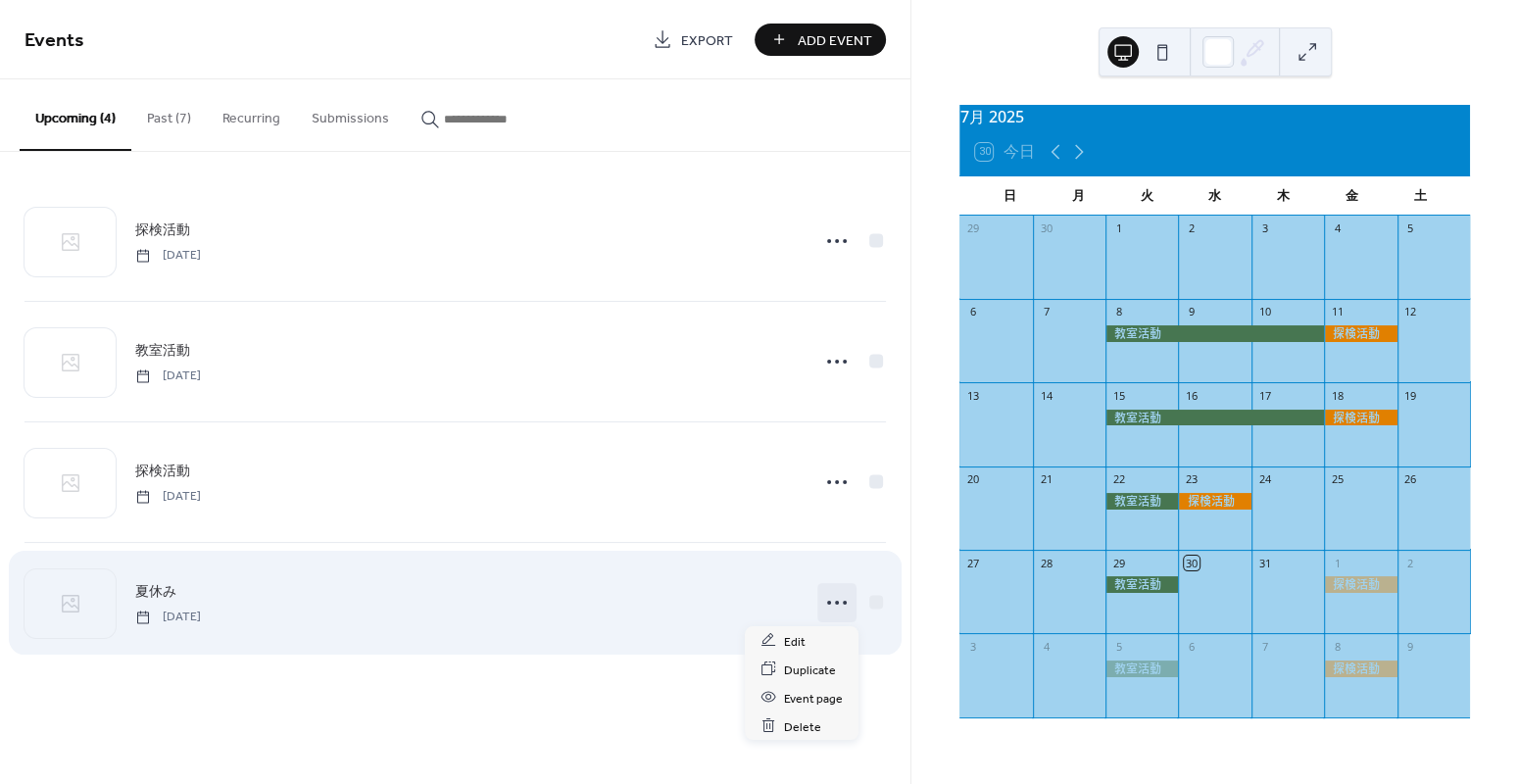 click 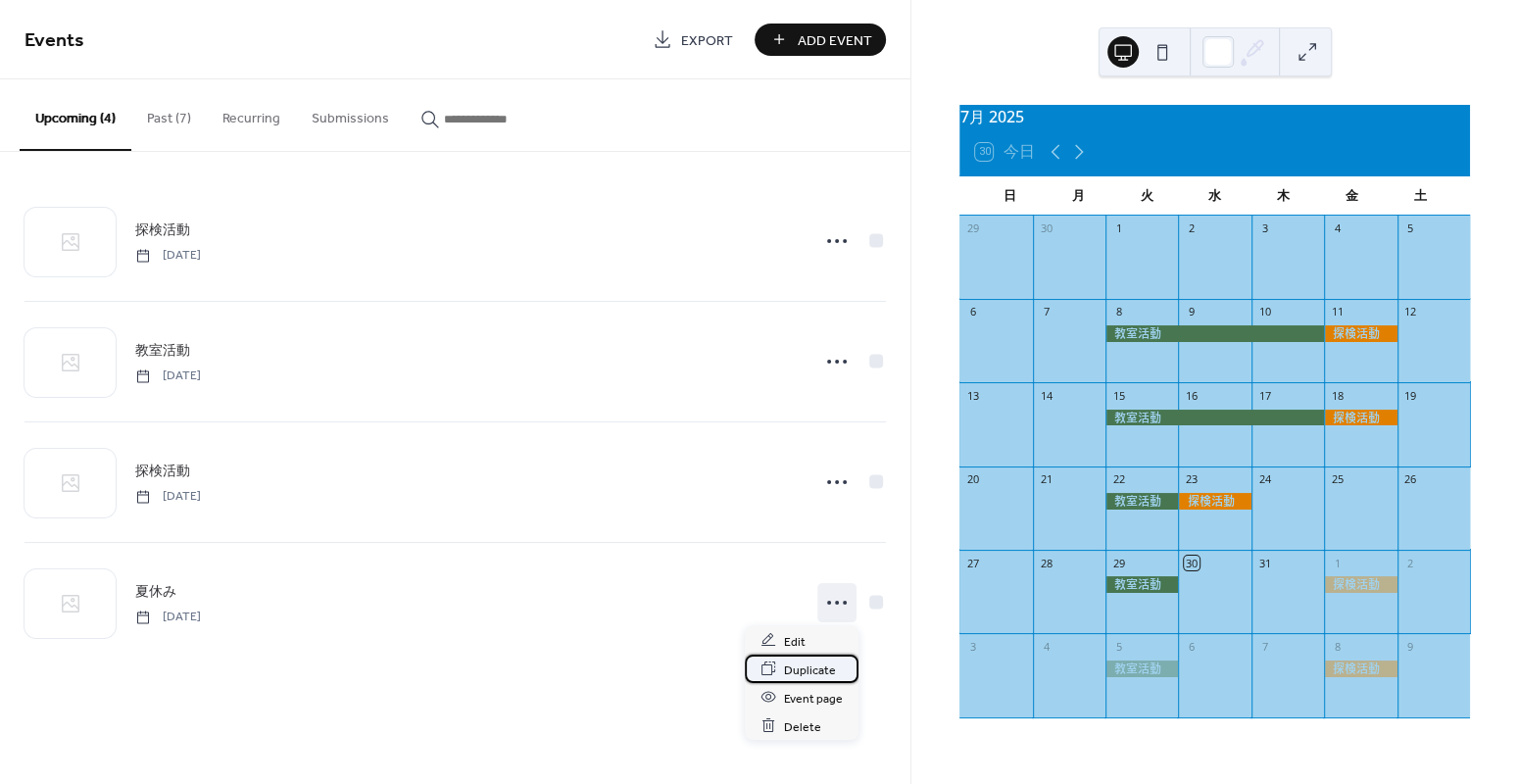 click on "Duplicate" at bounding box center (809, 669) 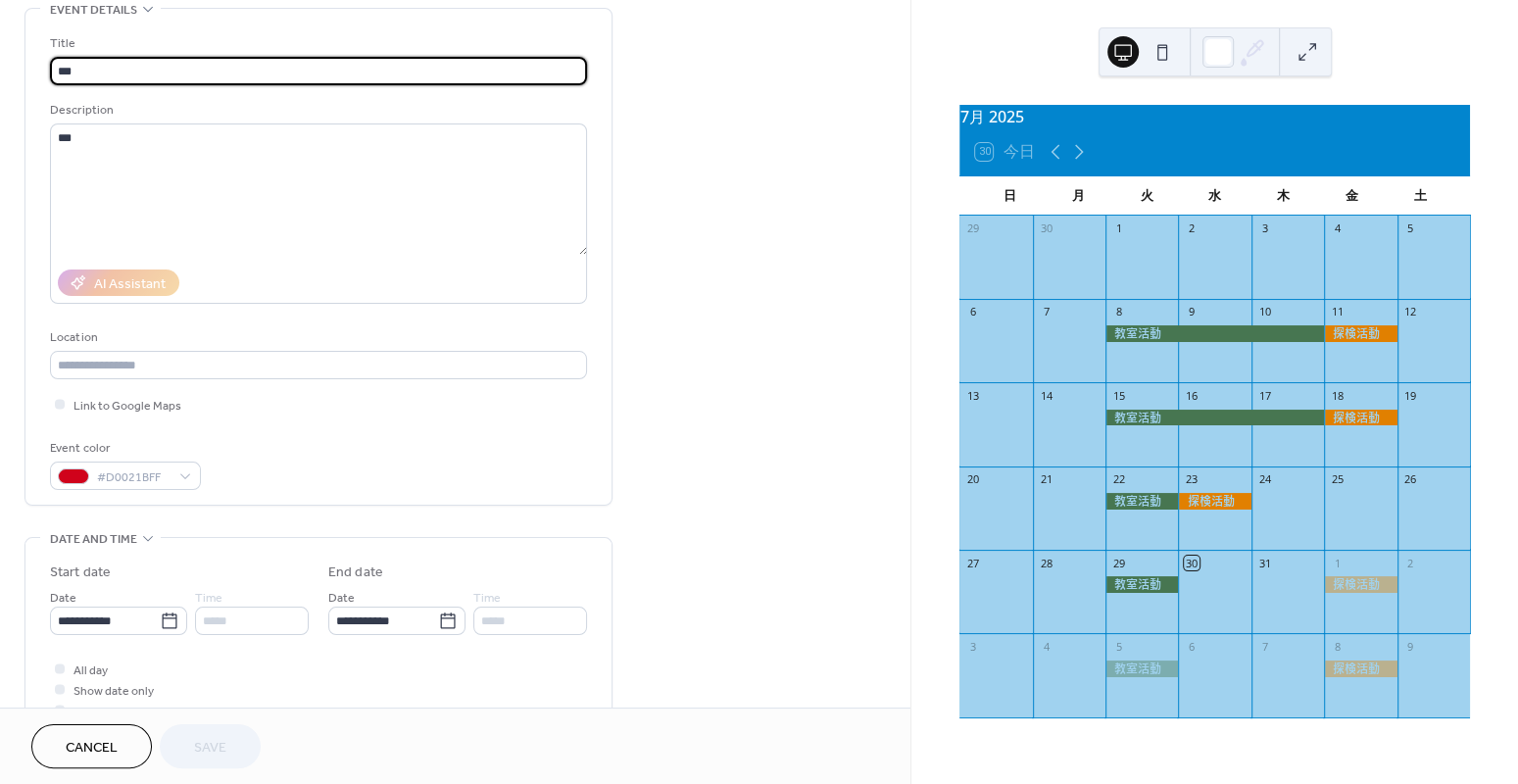 scroll, scrollTop: 103, scrollLeft: 0, axis: vertical 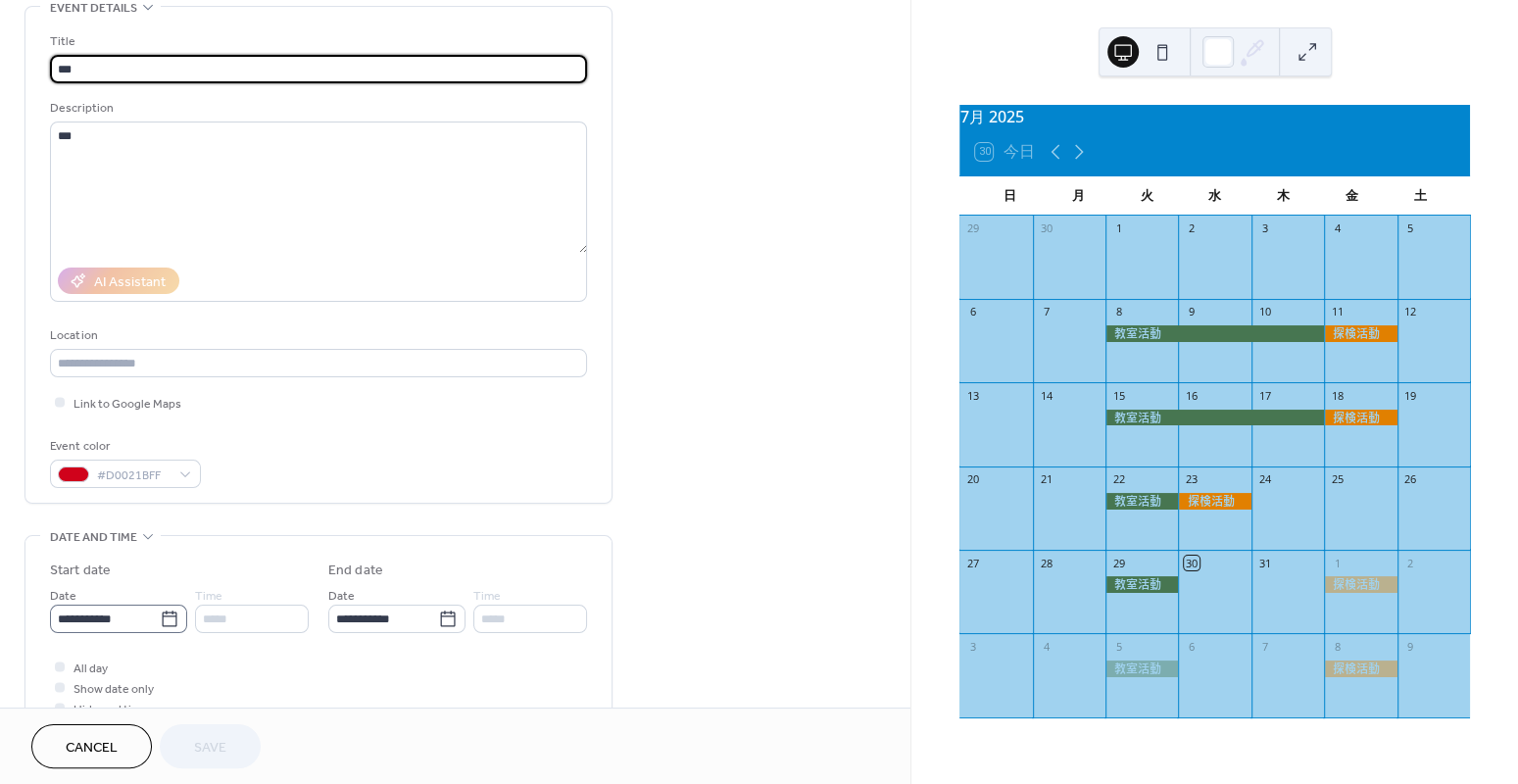 click 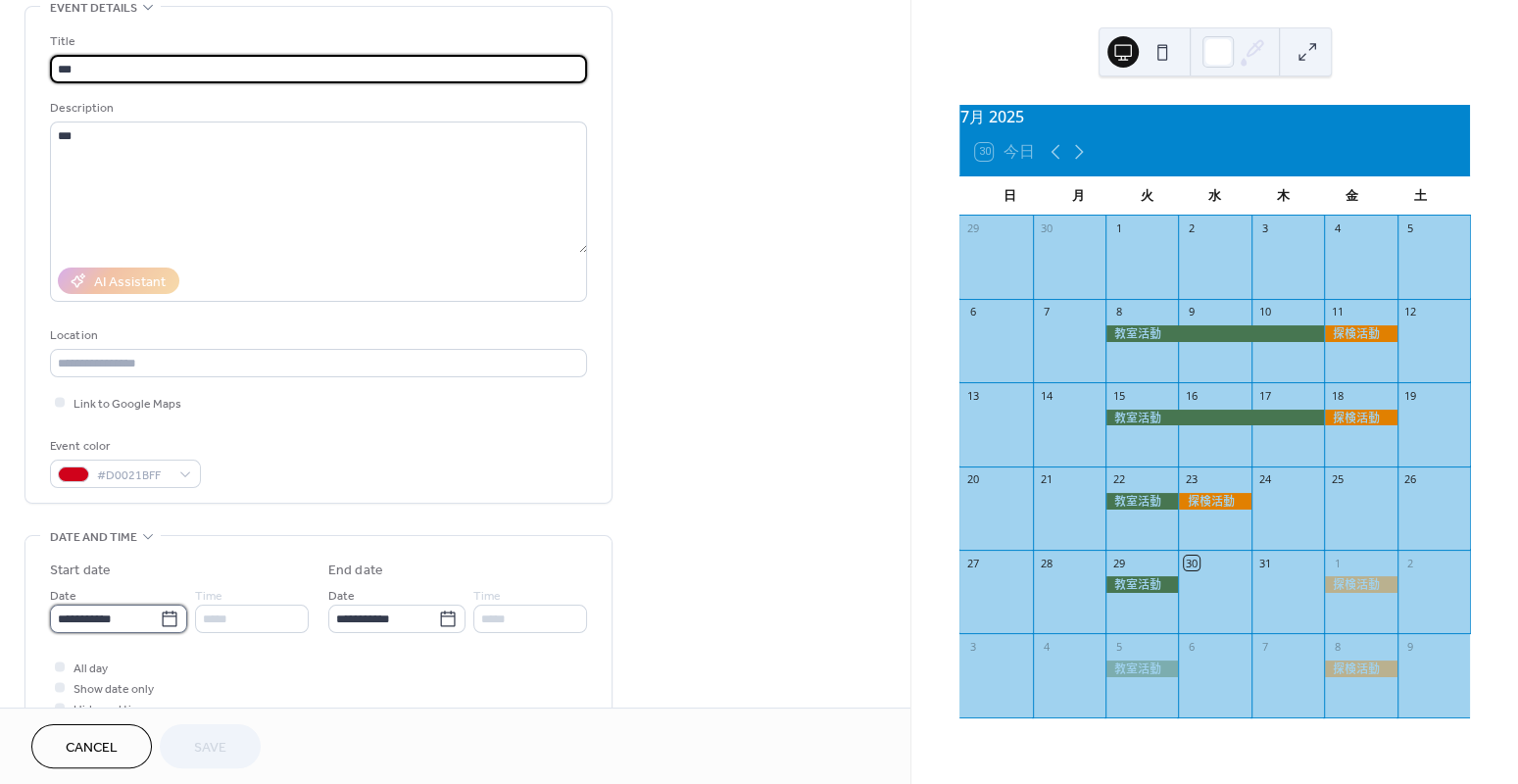click on "**********" at bounding box center (105, 618) 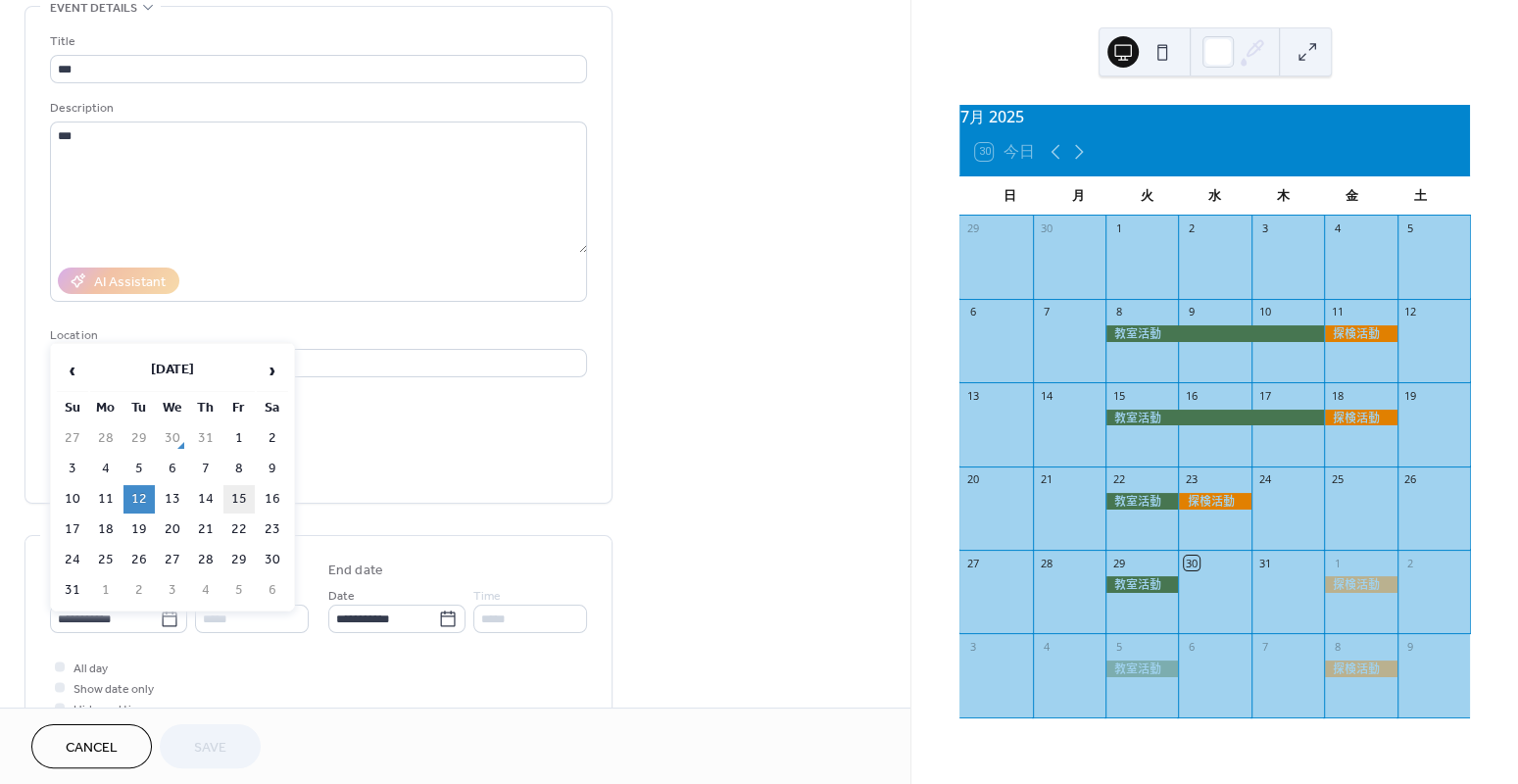click on "15" at bounding box center [239, 499] 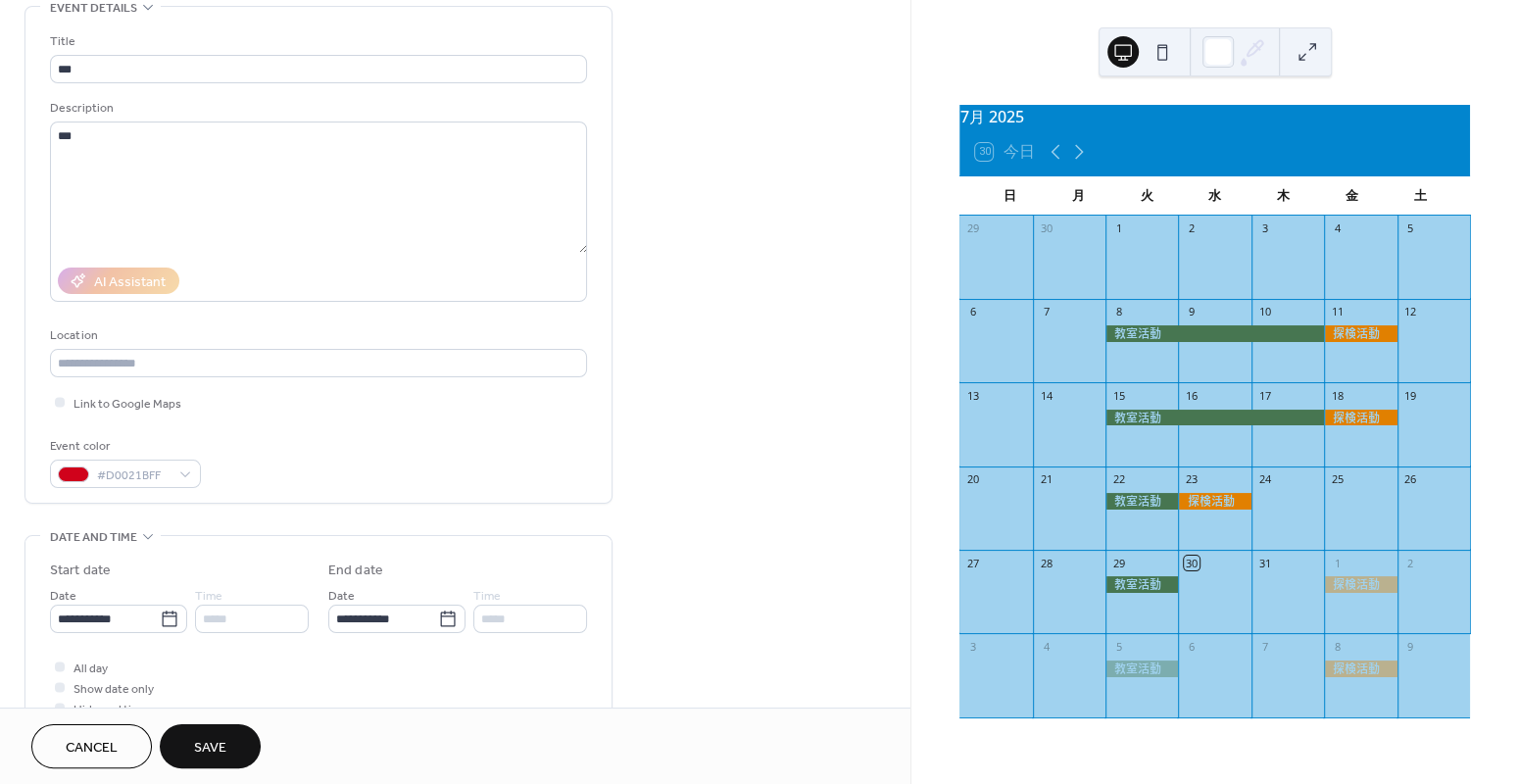 click on "Save" at bounding box center [210, 746] 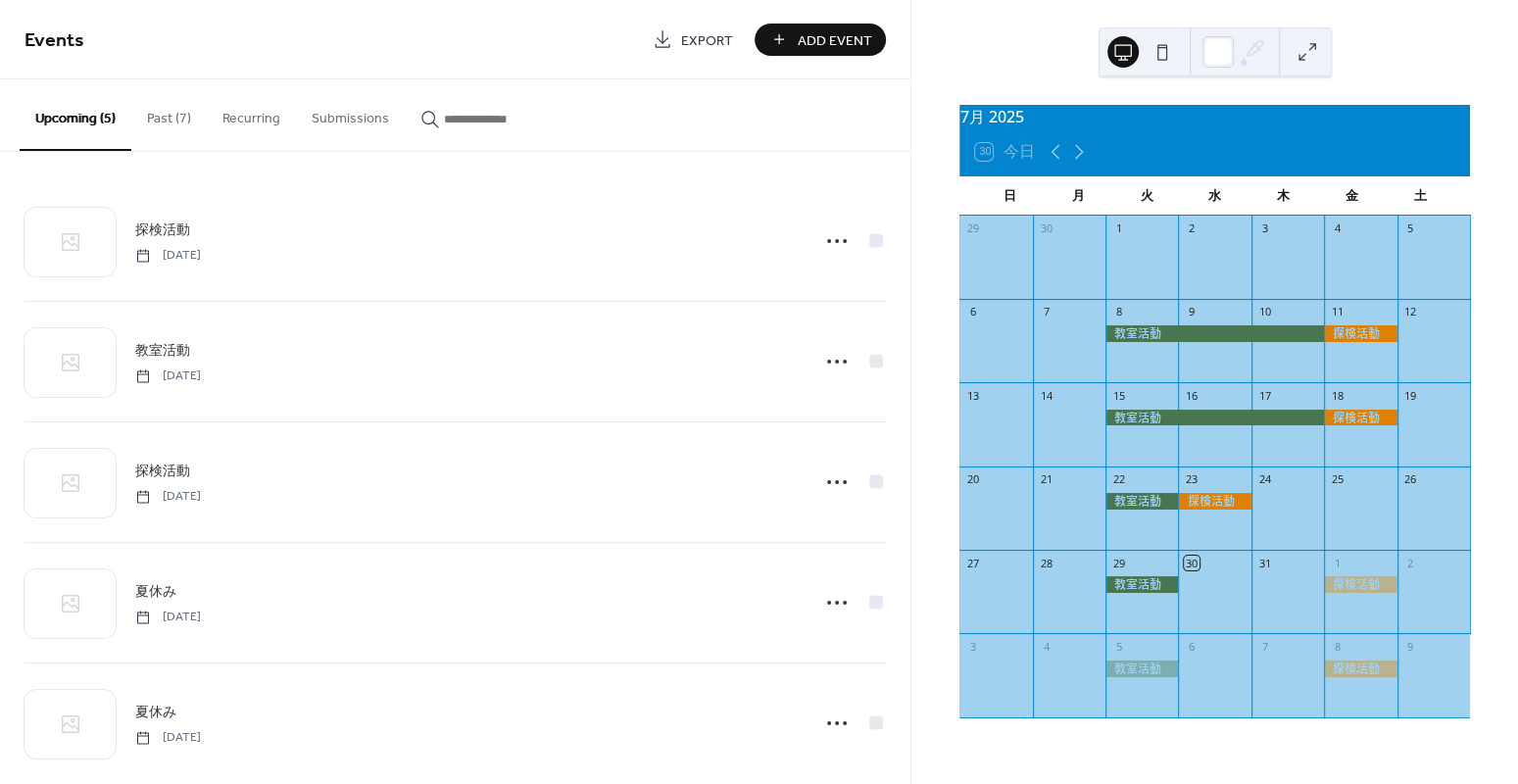 click on "Past (7)" at bounding box center [169, 114] 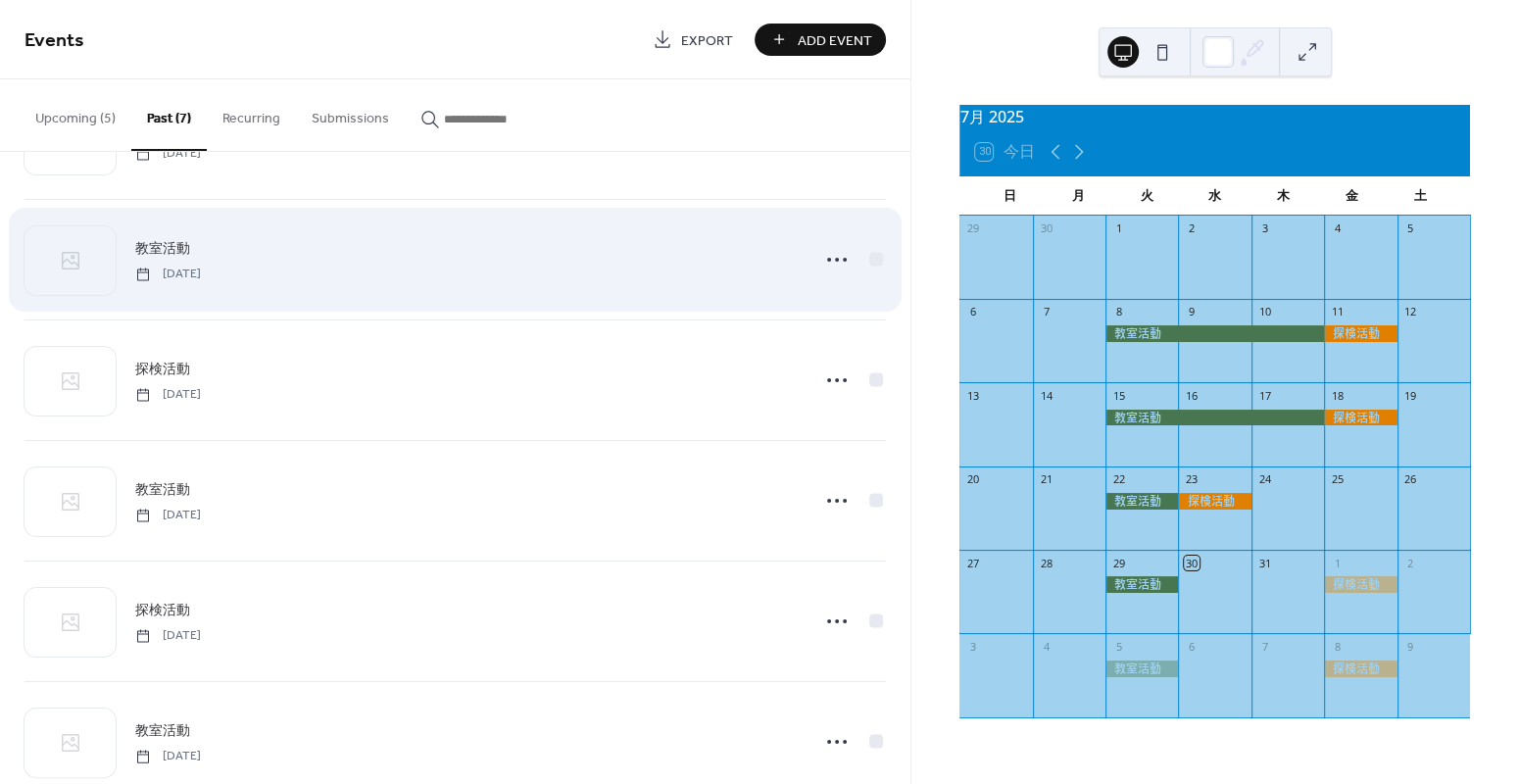 scroll, scrollTop: 269, scrollLeft: 0, axis: vertical 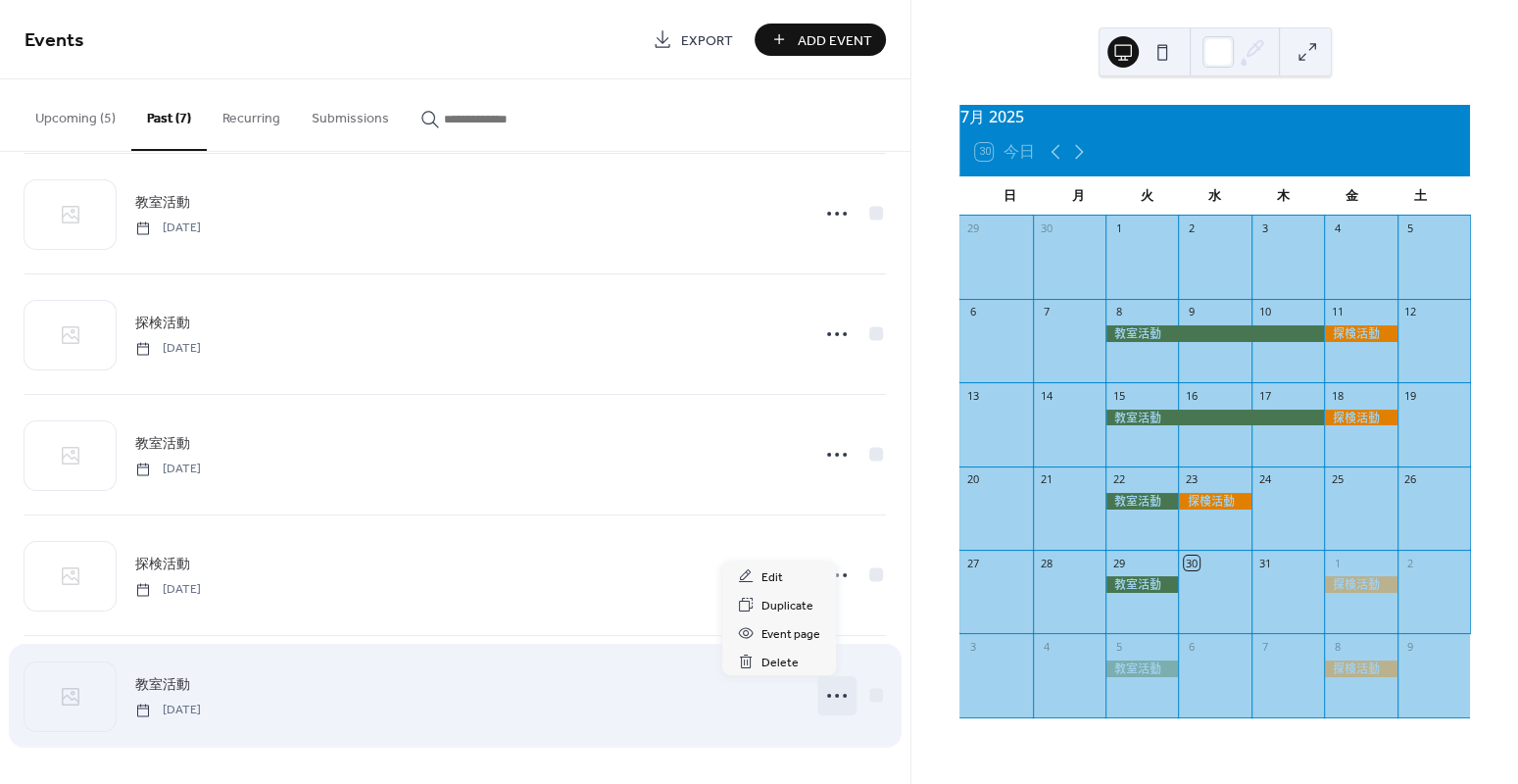 drag, startPoint x: 810, startPoint y: 693, endPoint x: 805, endPoint y: 684, distance: 10.29563 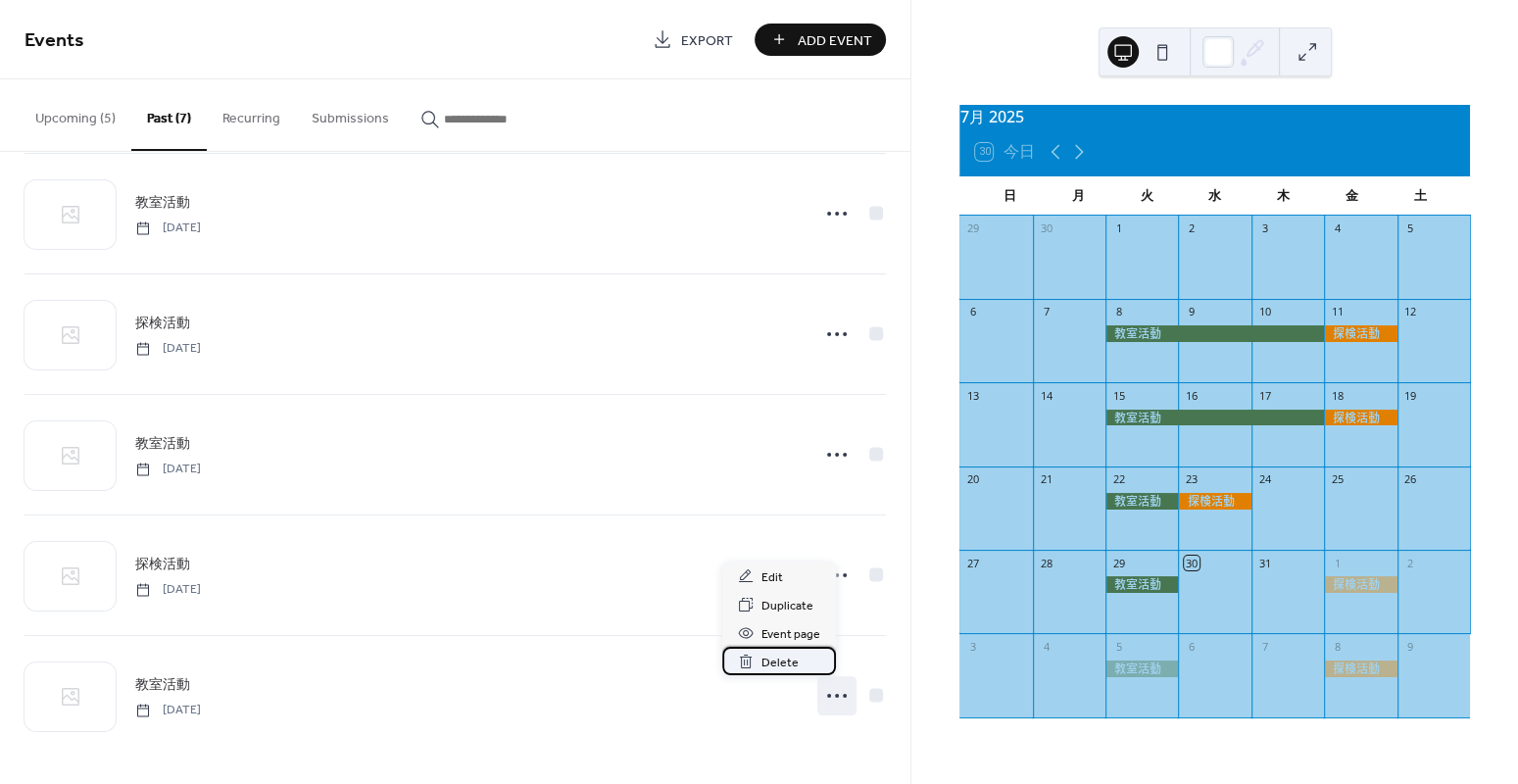 click on "Delete" at bounding box center (780, 662) 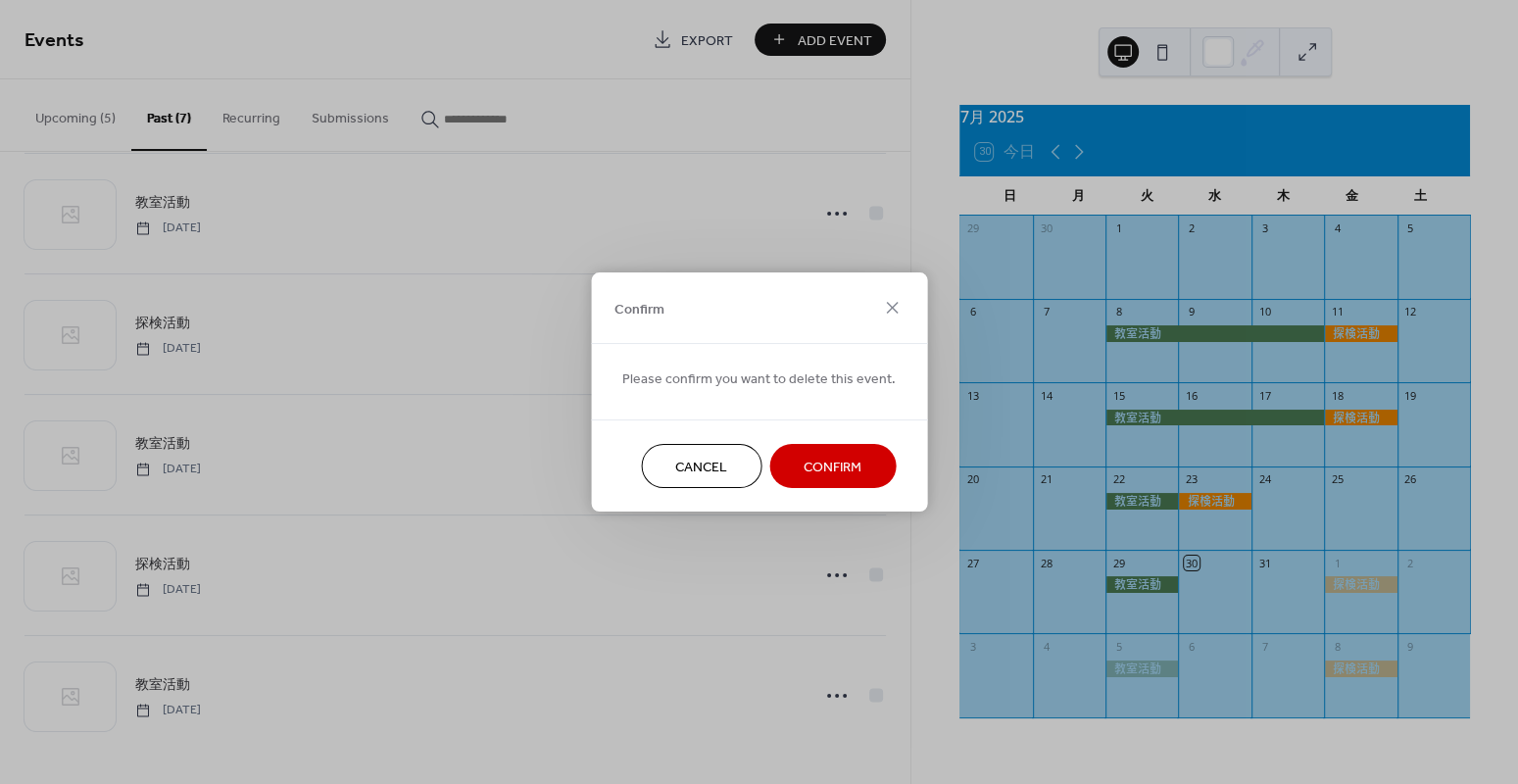 click on "Confirm" at bounding box center [832, 467] 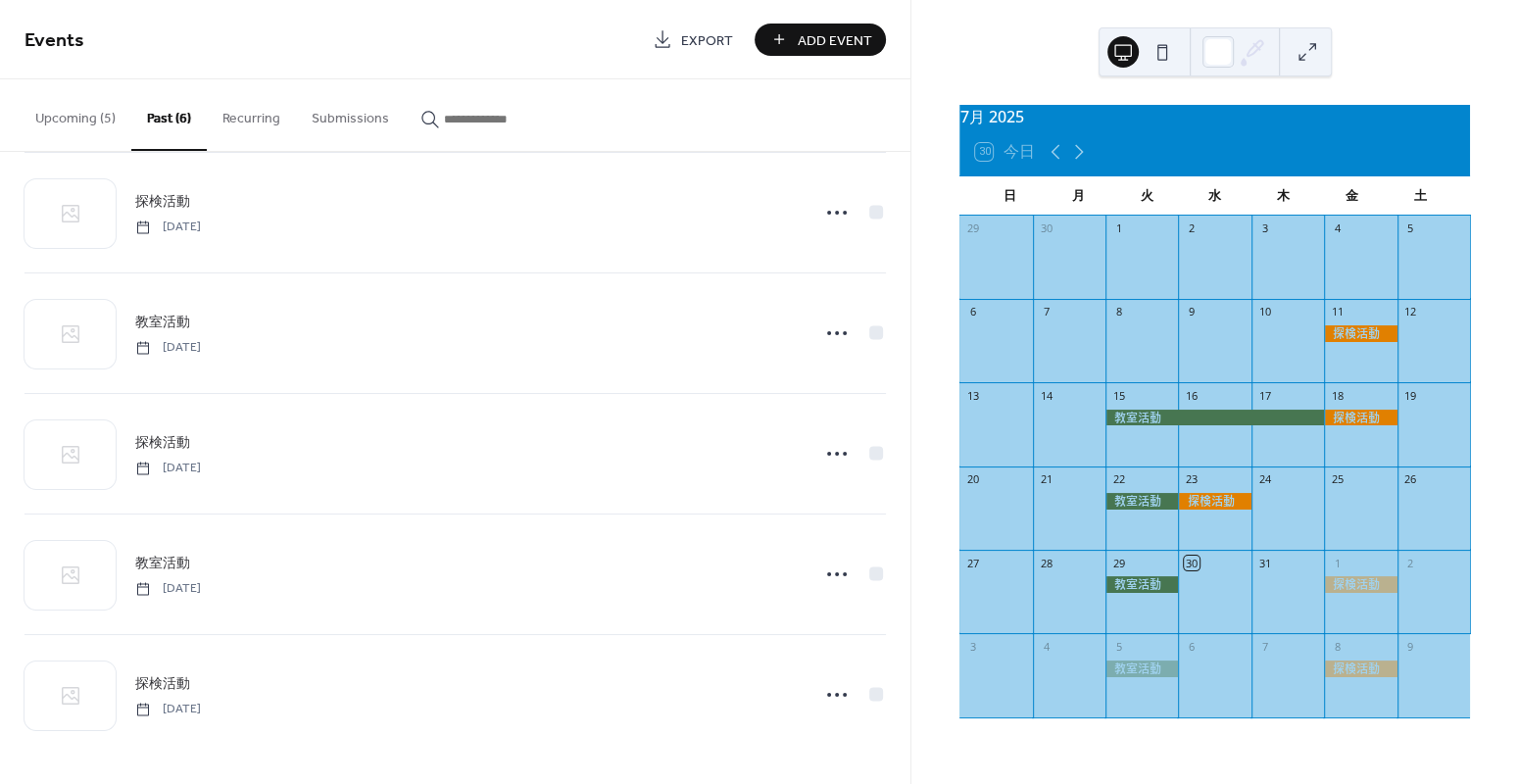 scroll, scrollTop: 148, scrollLeft: 0, axis: vertical 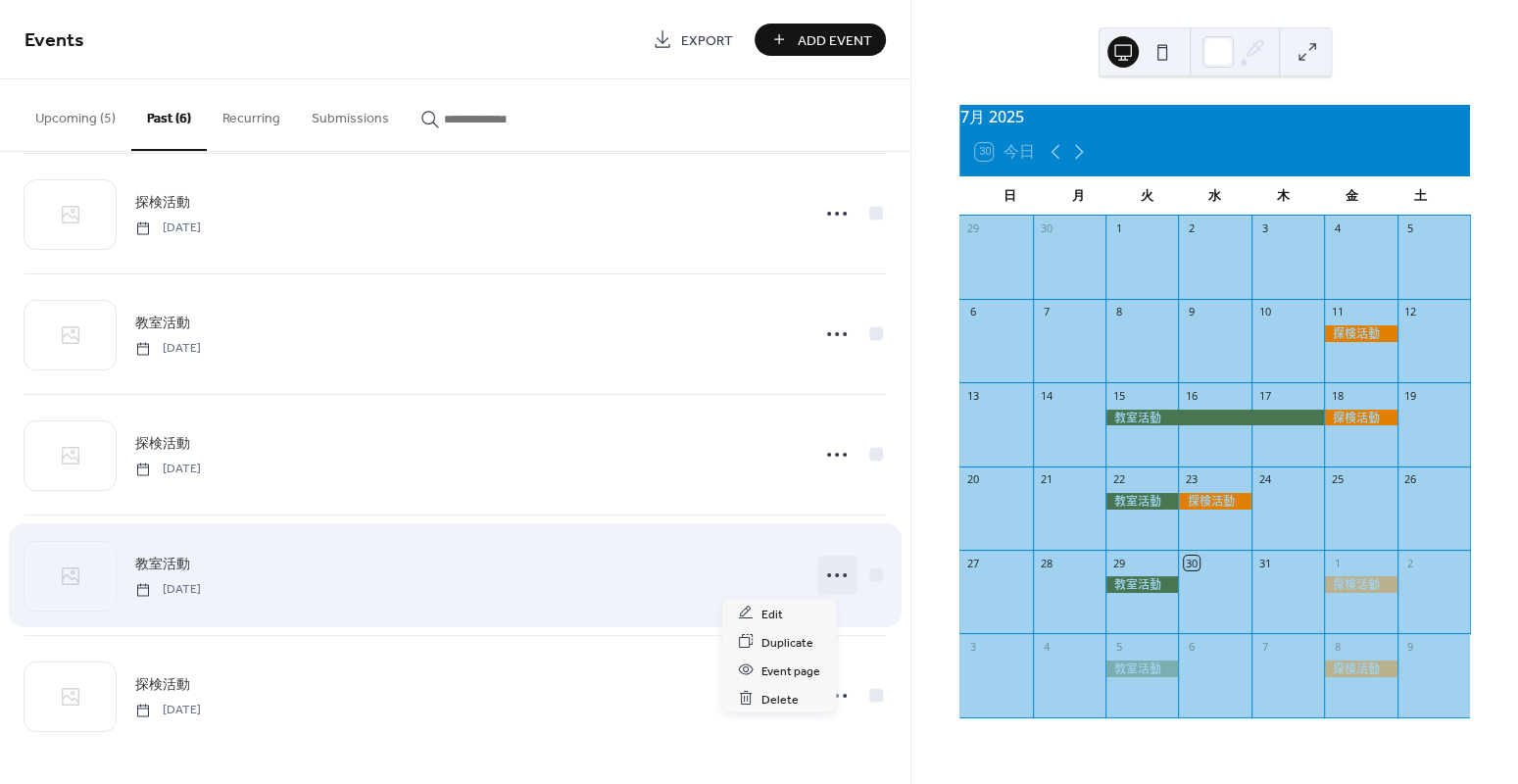 click 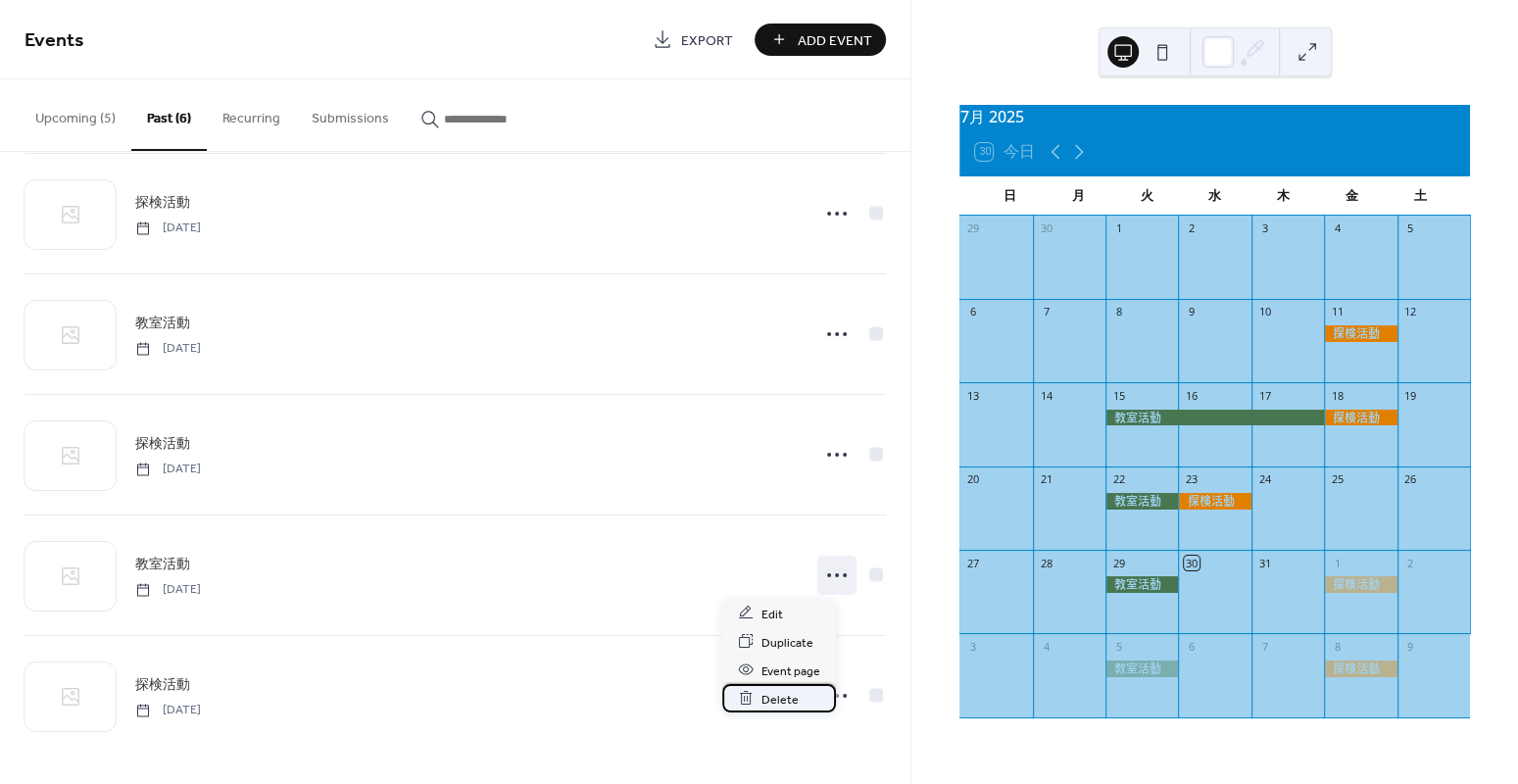 click on "Delete" at bounding box center (780, 699) 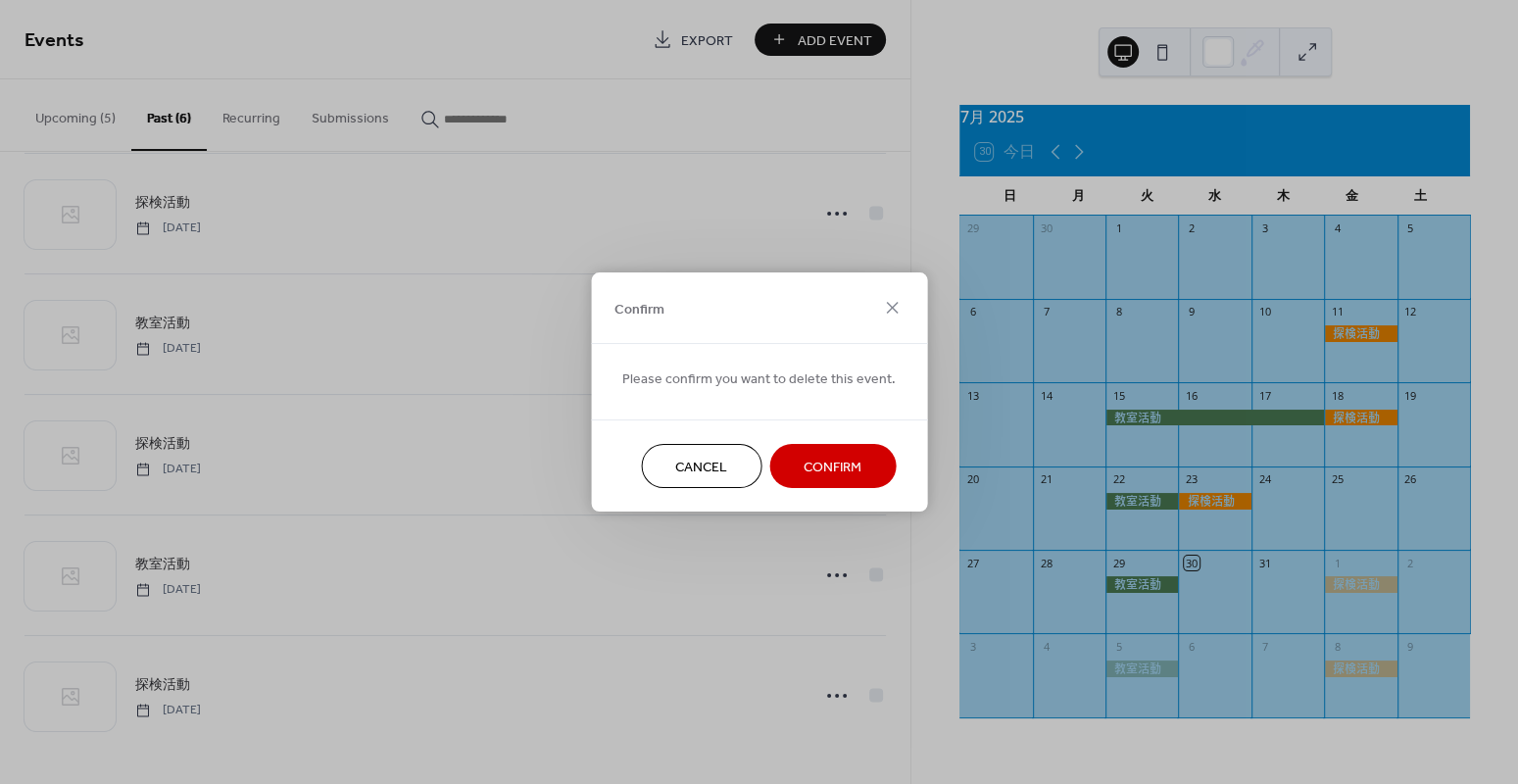 click on "Confirm" at bounding box center (832, 467) 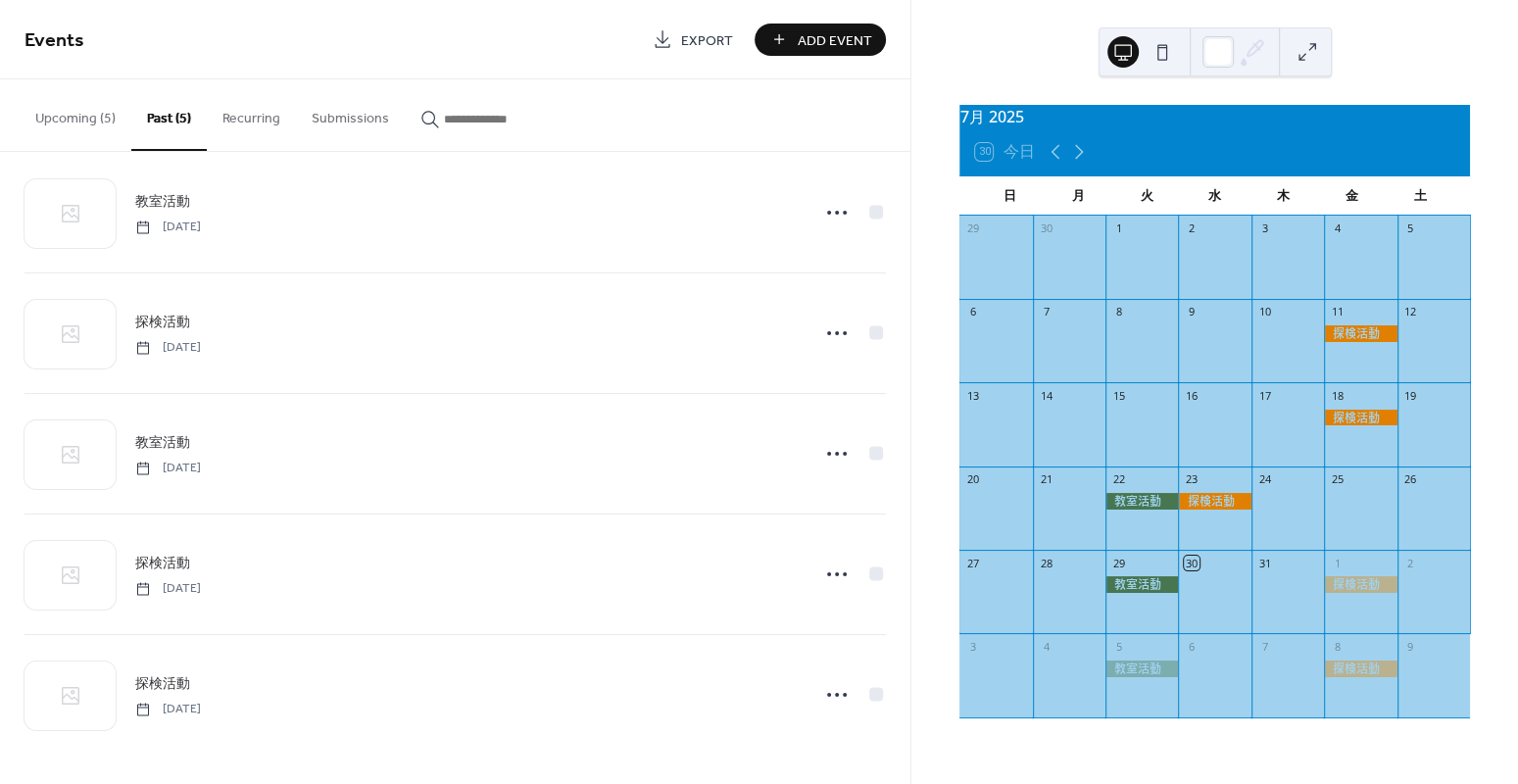 scroll, scrollTop: 28, scrollLeft: 0, axis: vertical 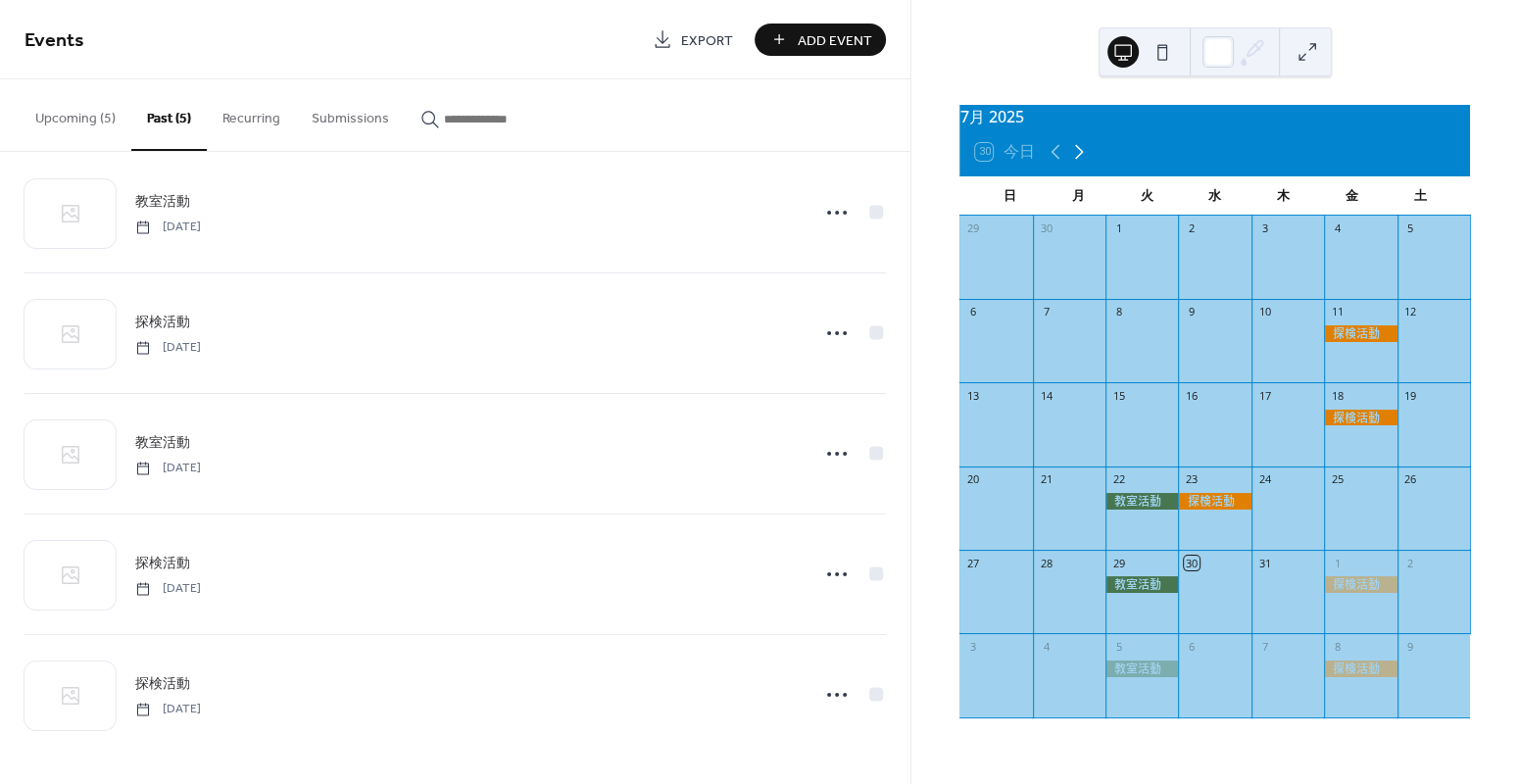 click 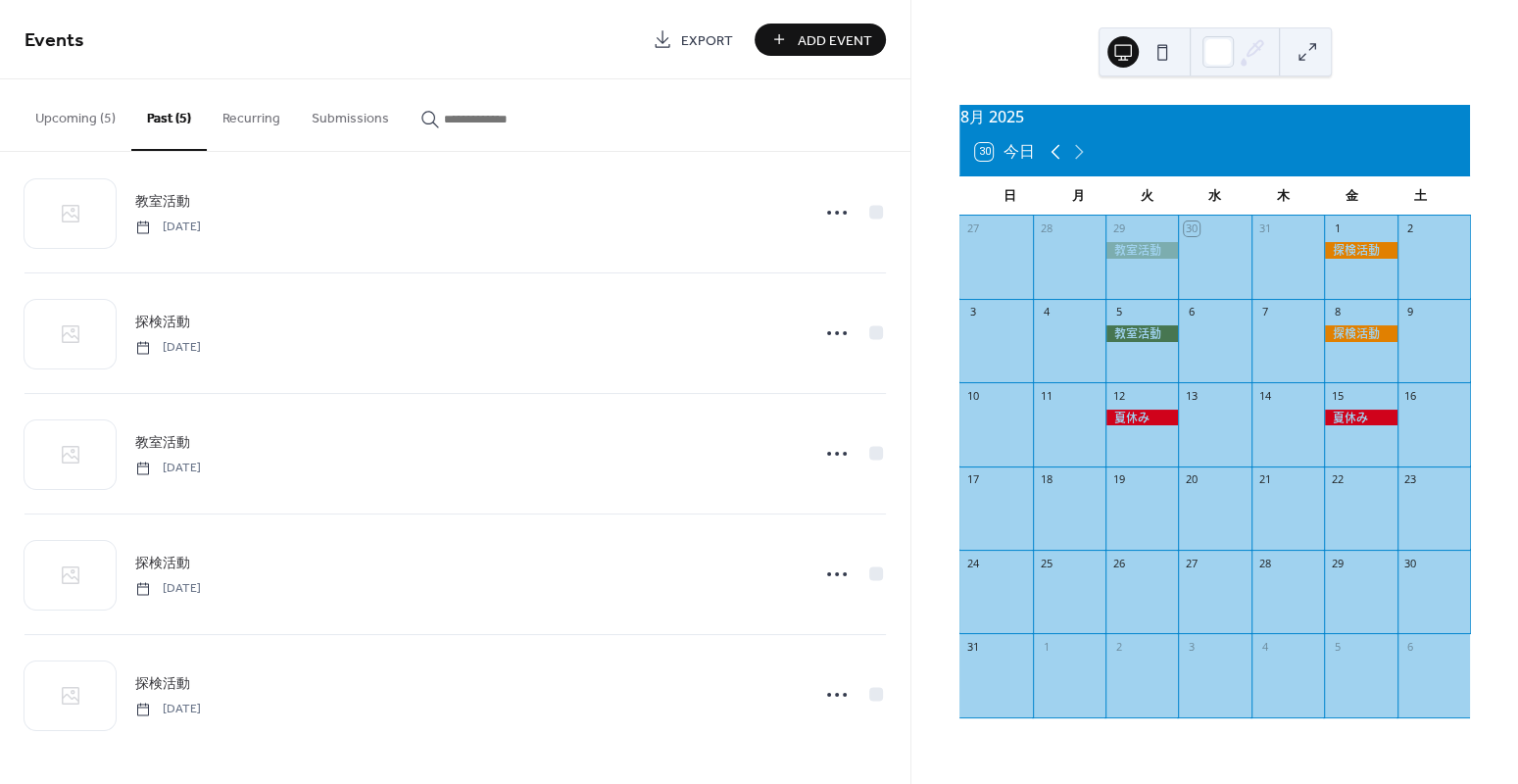 click 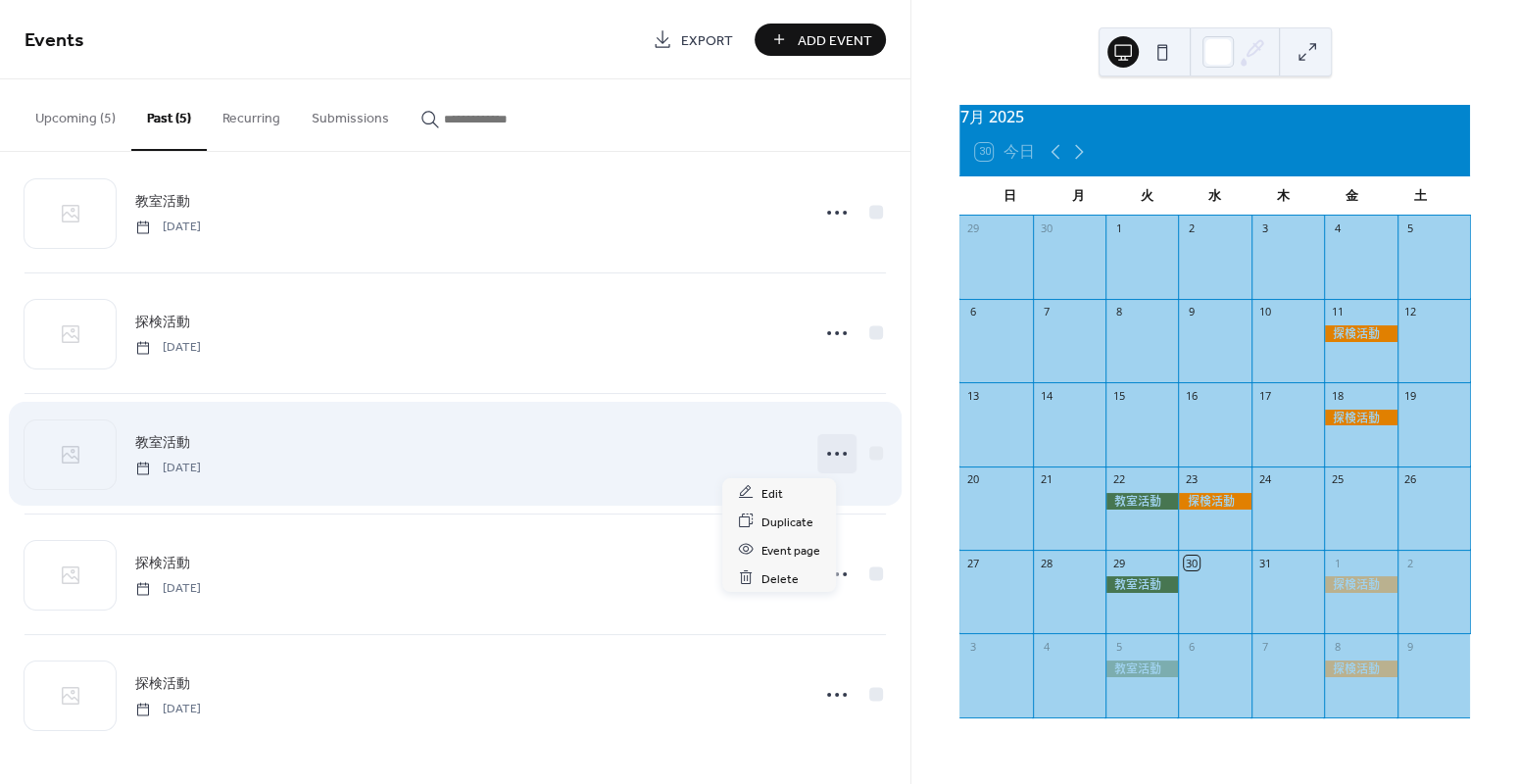 click 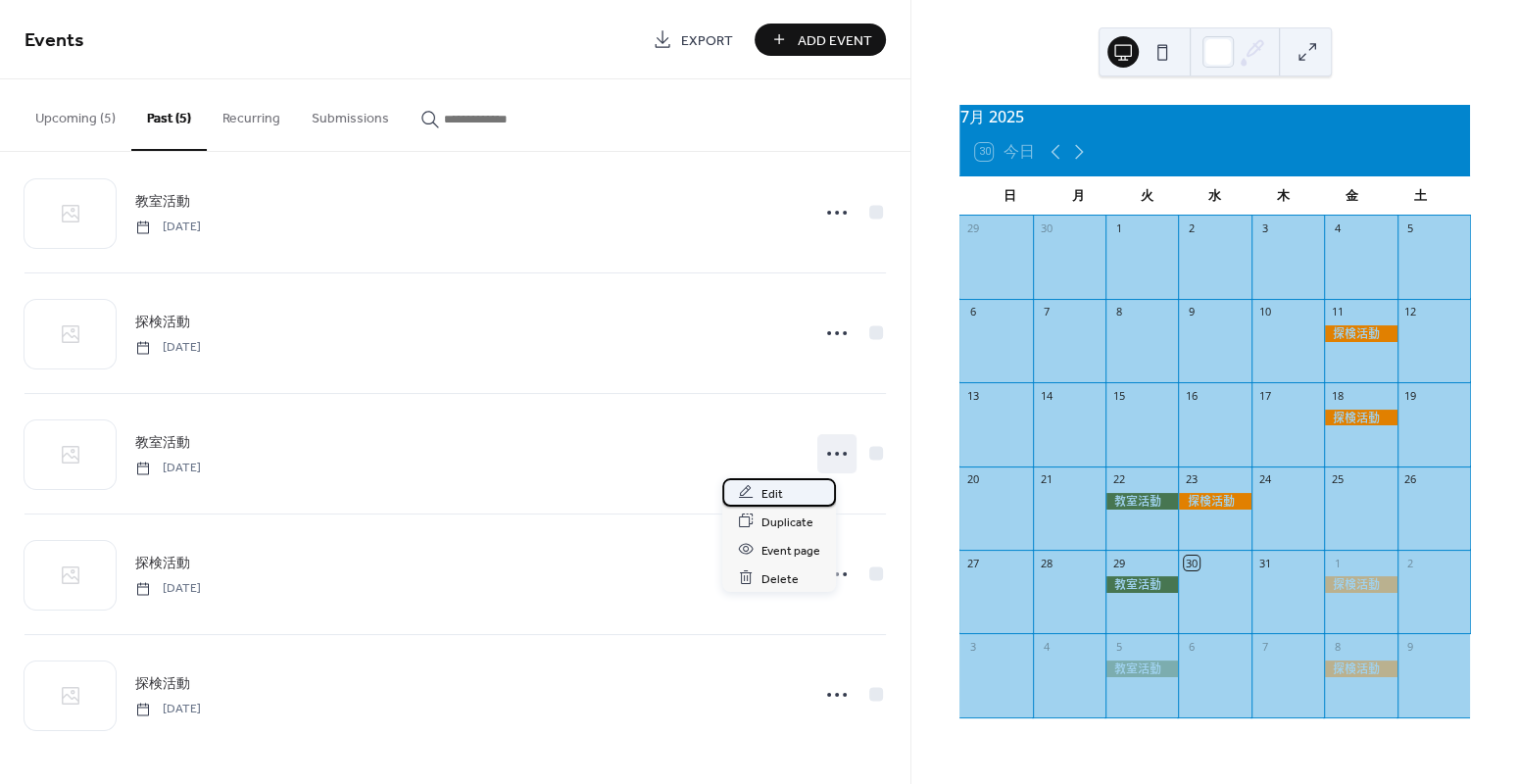 click on "Edit" at bounding box center [772, 493] 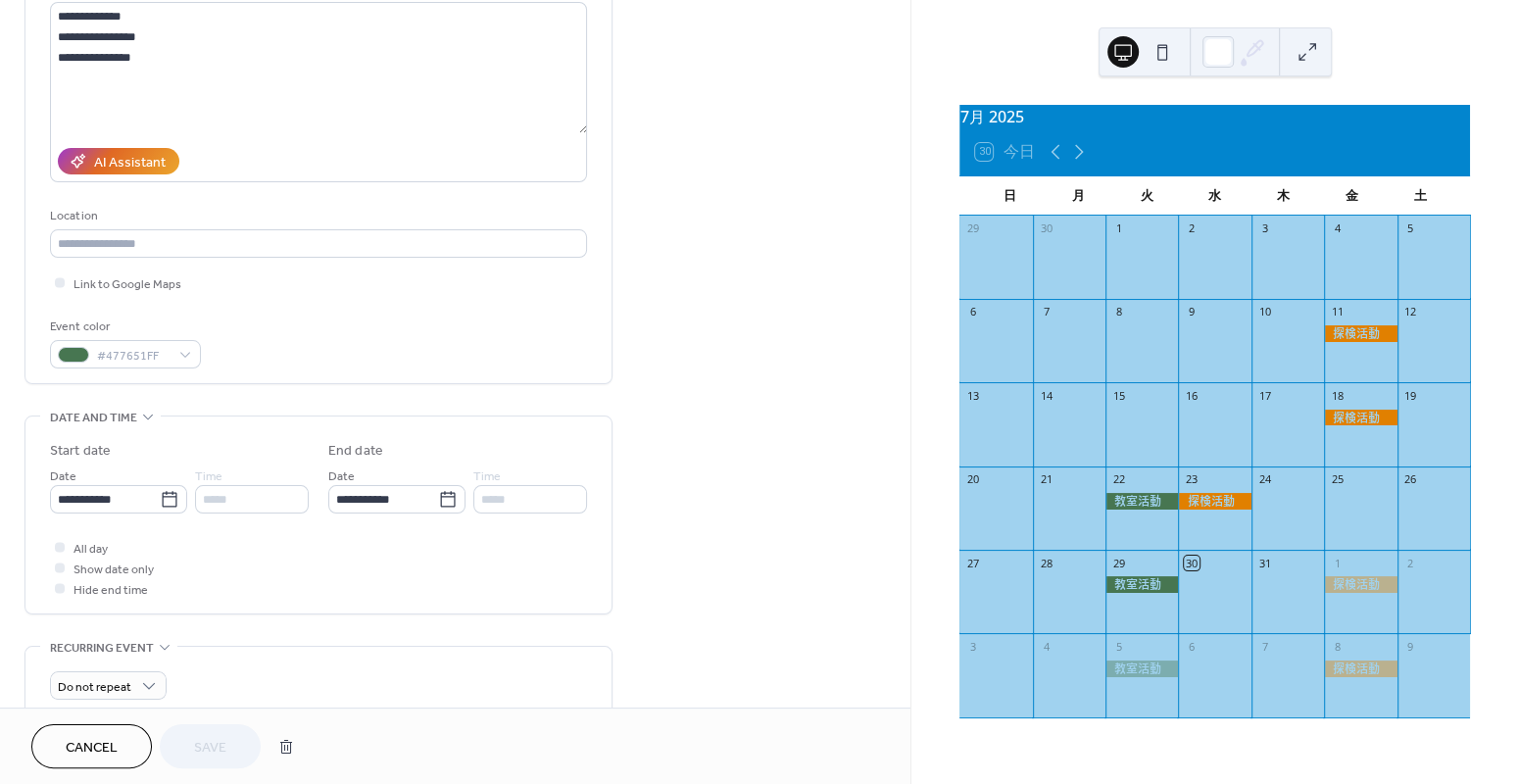 scroll, scrollTop: 268, scrollLeft: 0, axis: vertical 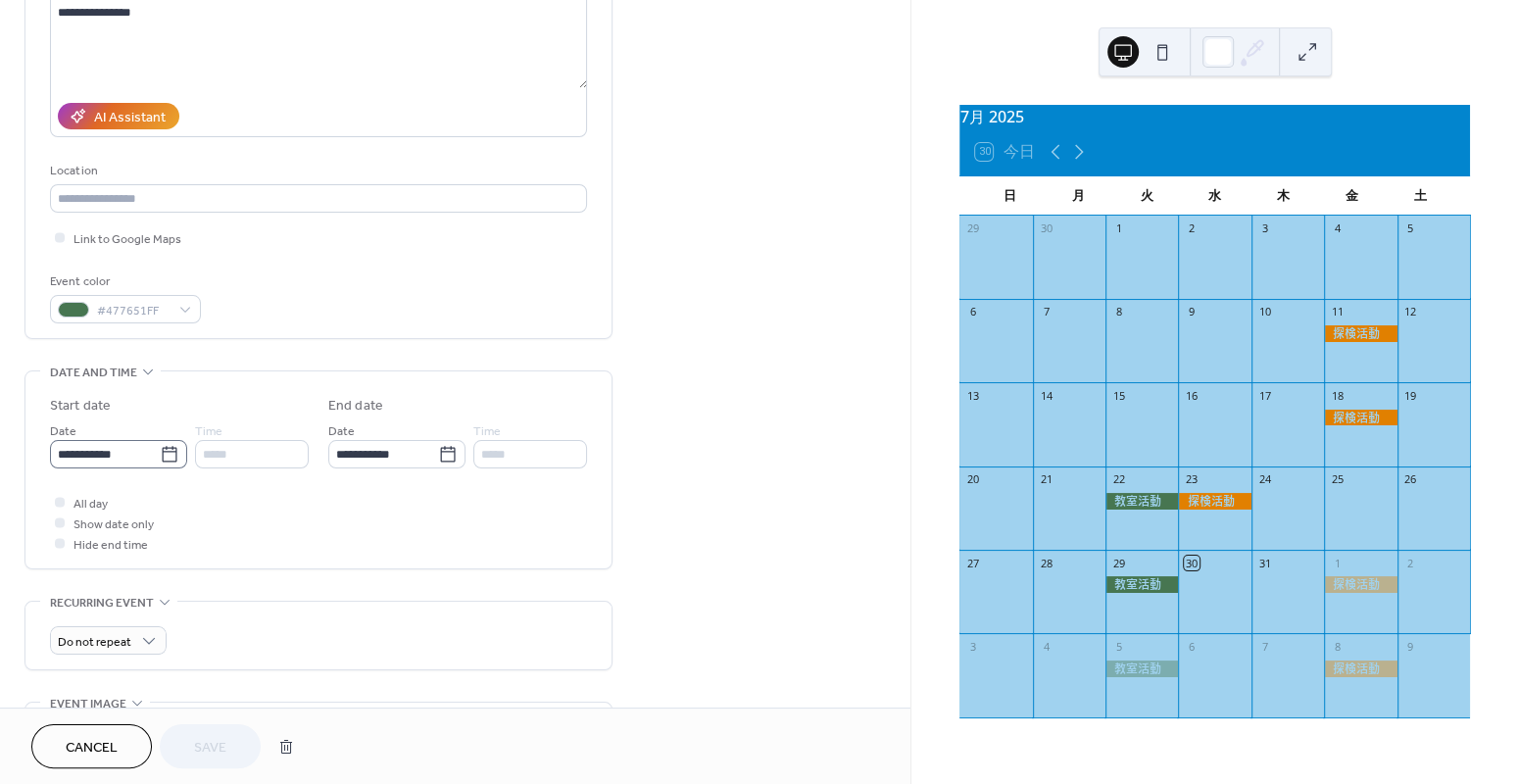 click 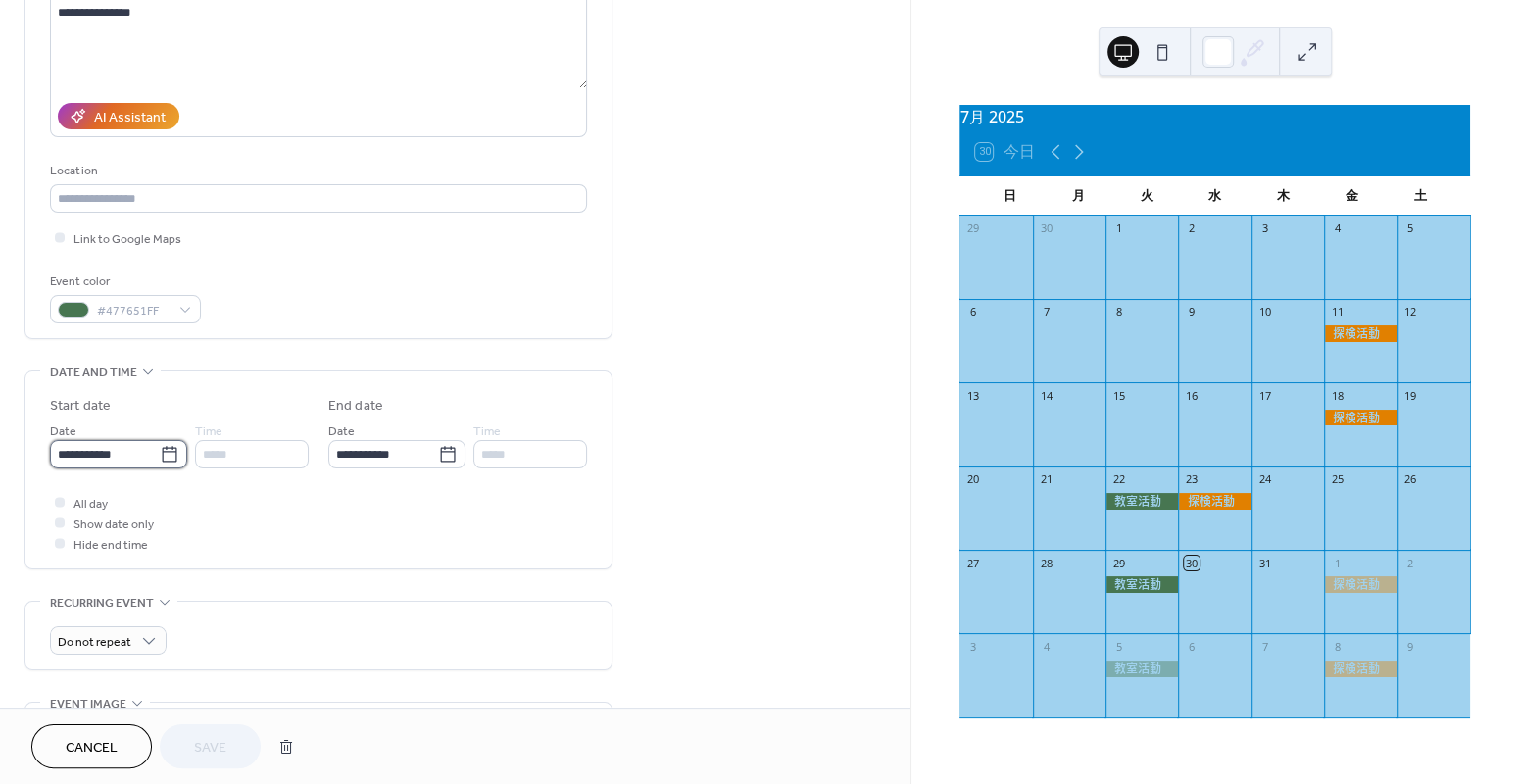 click on "**********" at bounding box center (105, 454) 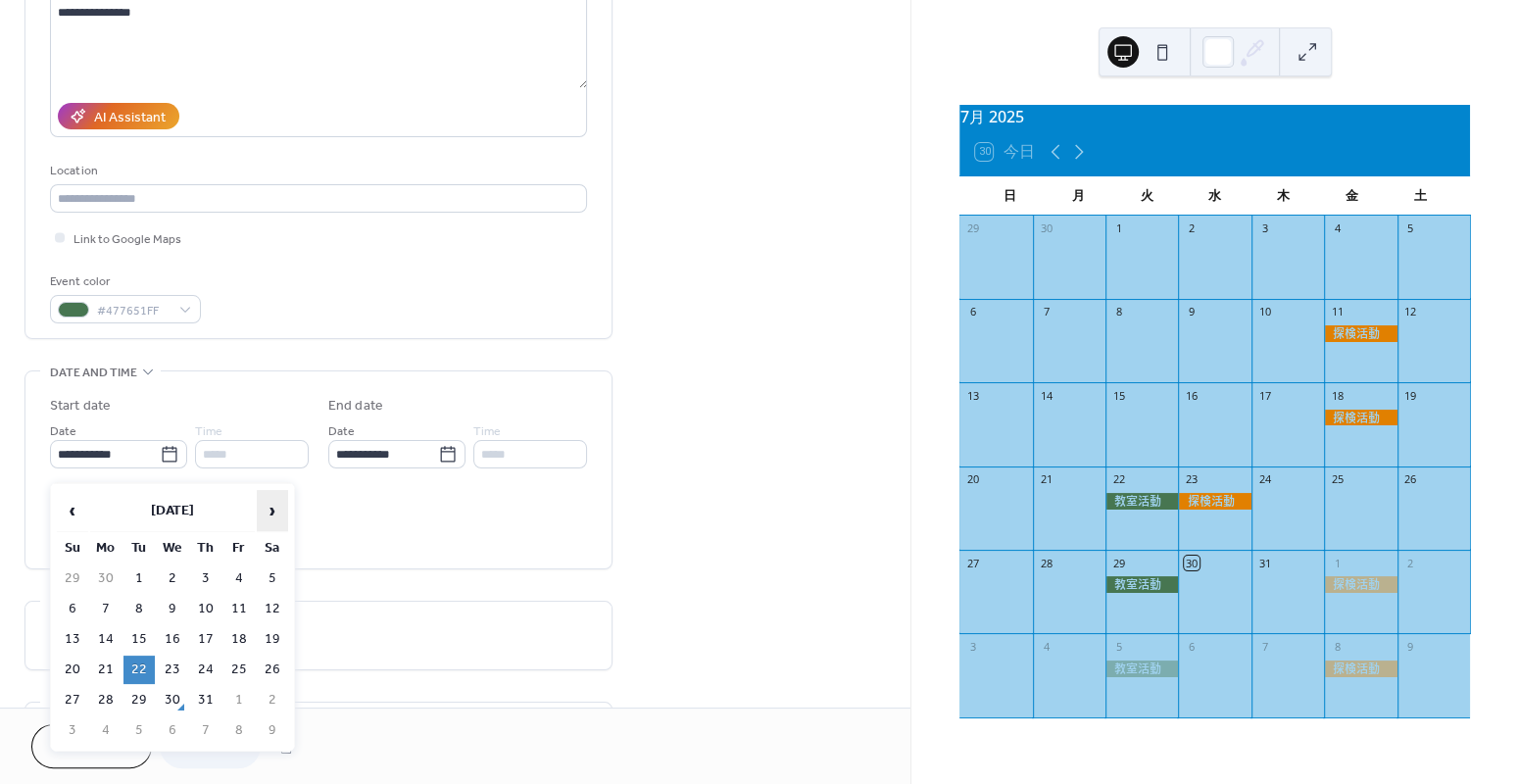 click on "›" at bounding box center [272, 511] 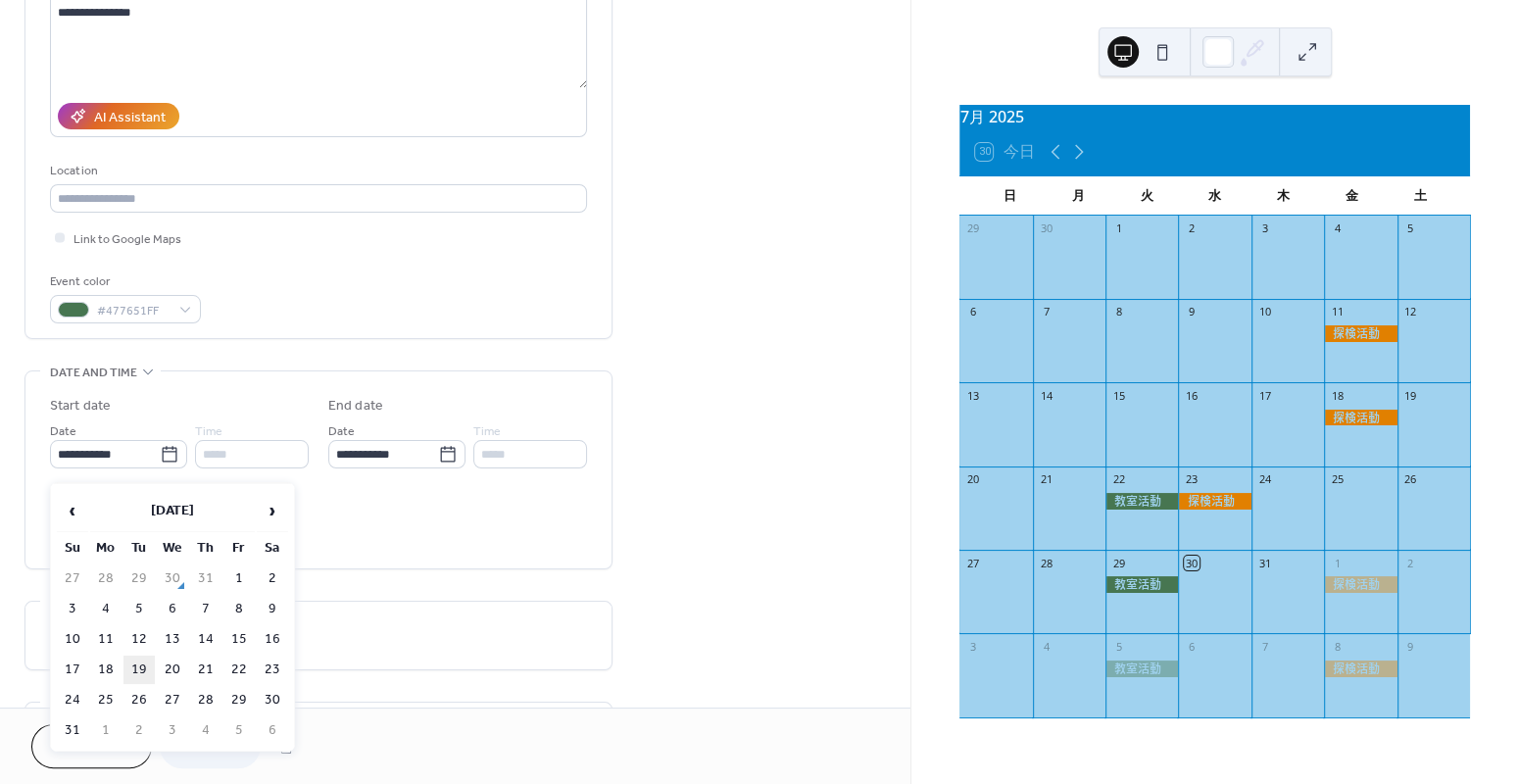 click on "19" at bounding box center [139, 669] 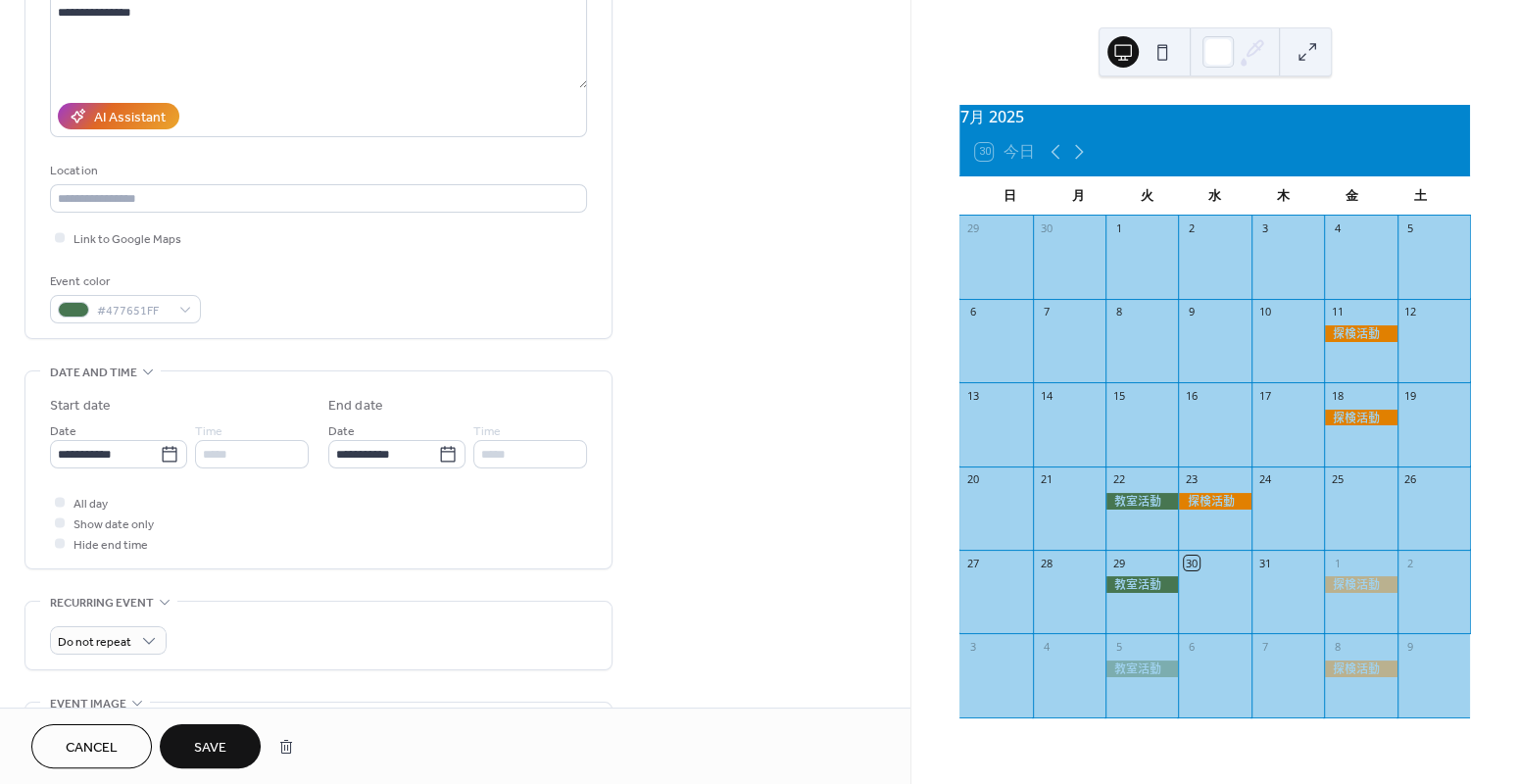 click on "Save" at bounding box center (210, 748) 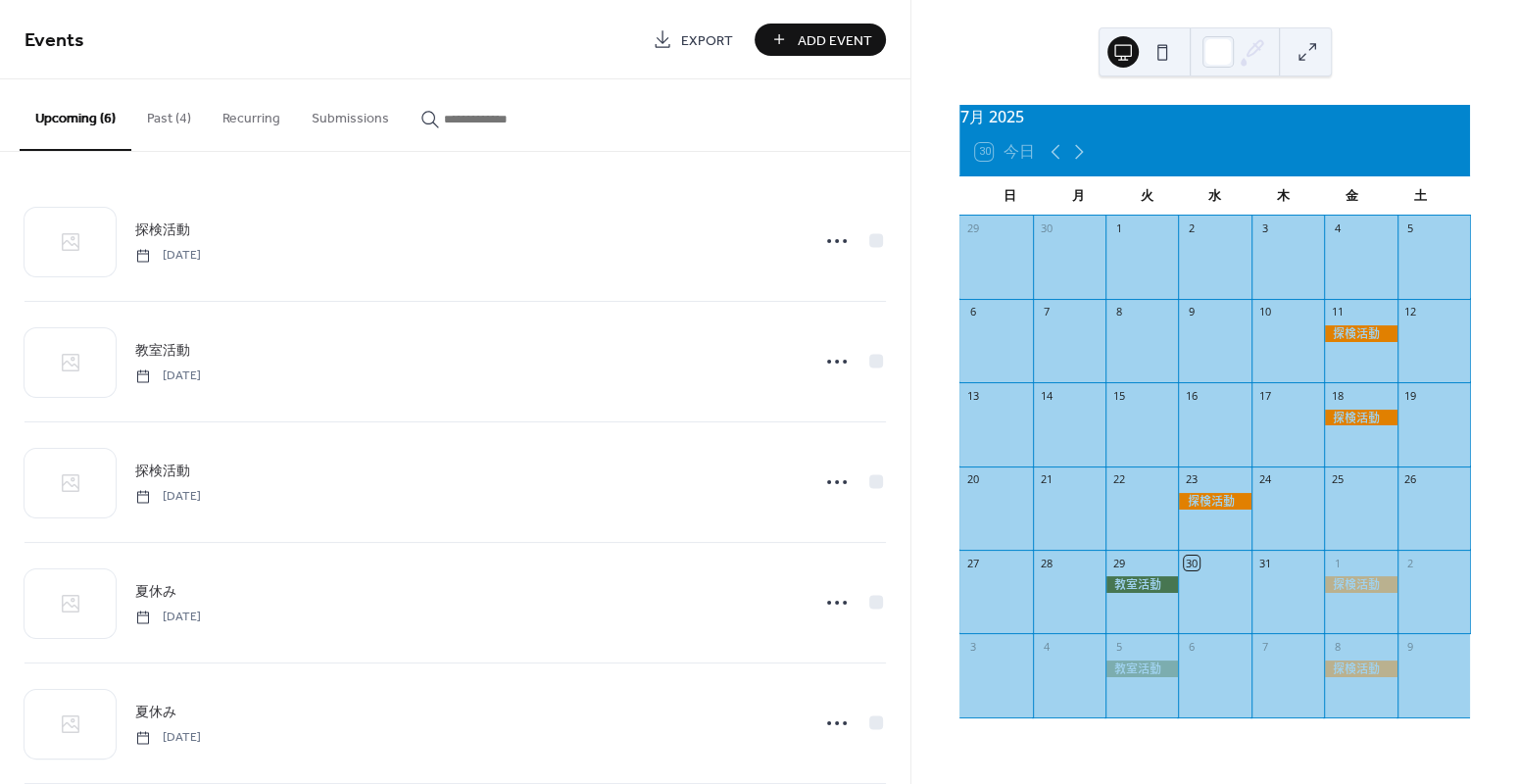 click on "Past (4)" at bounding box center (169, 114) 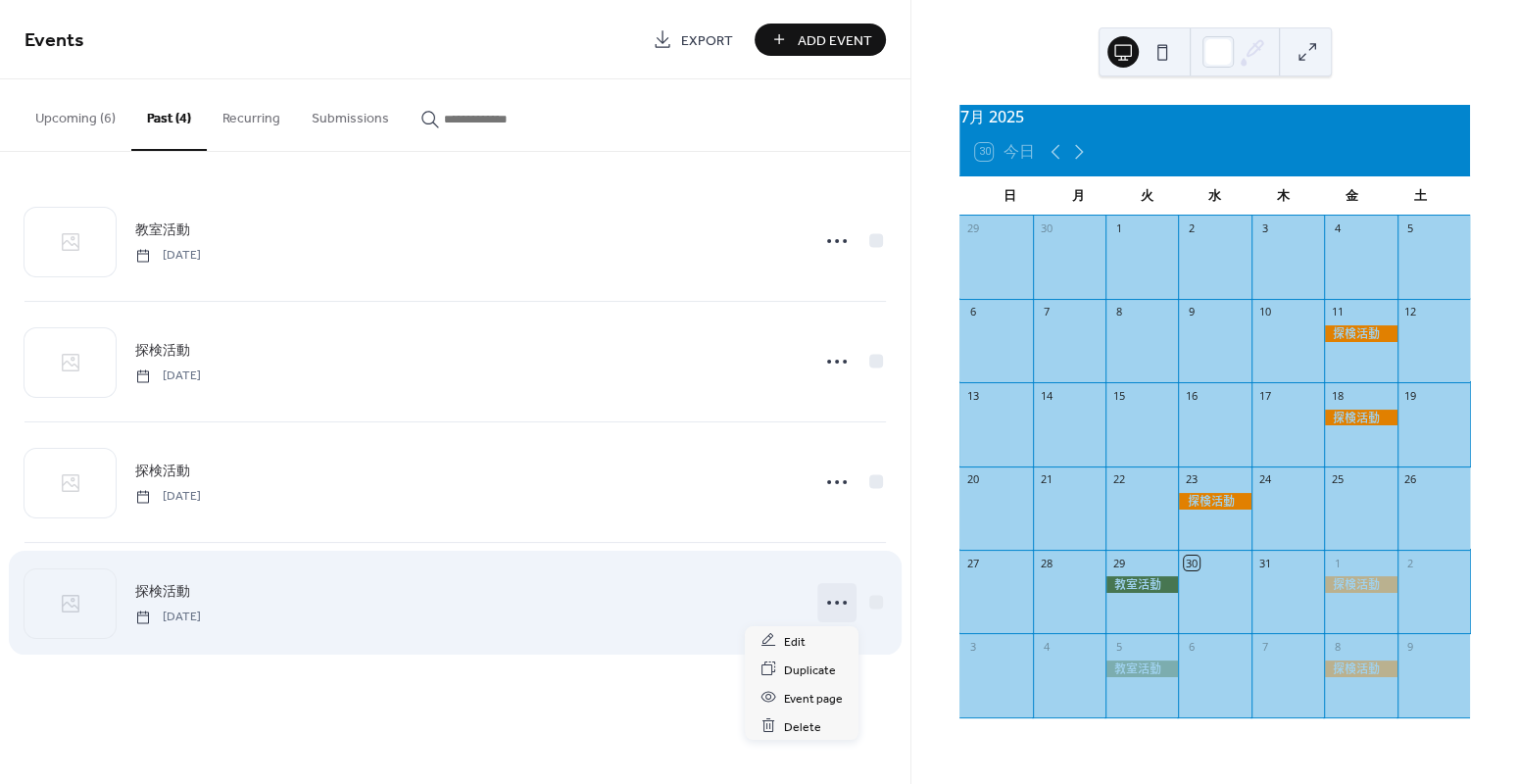 click 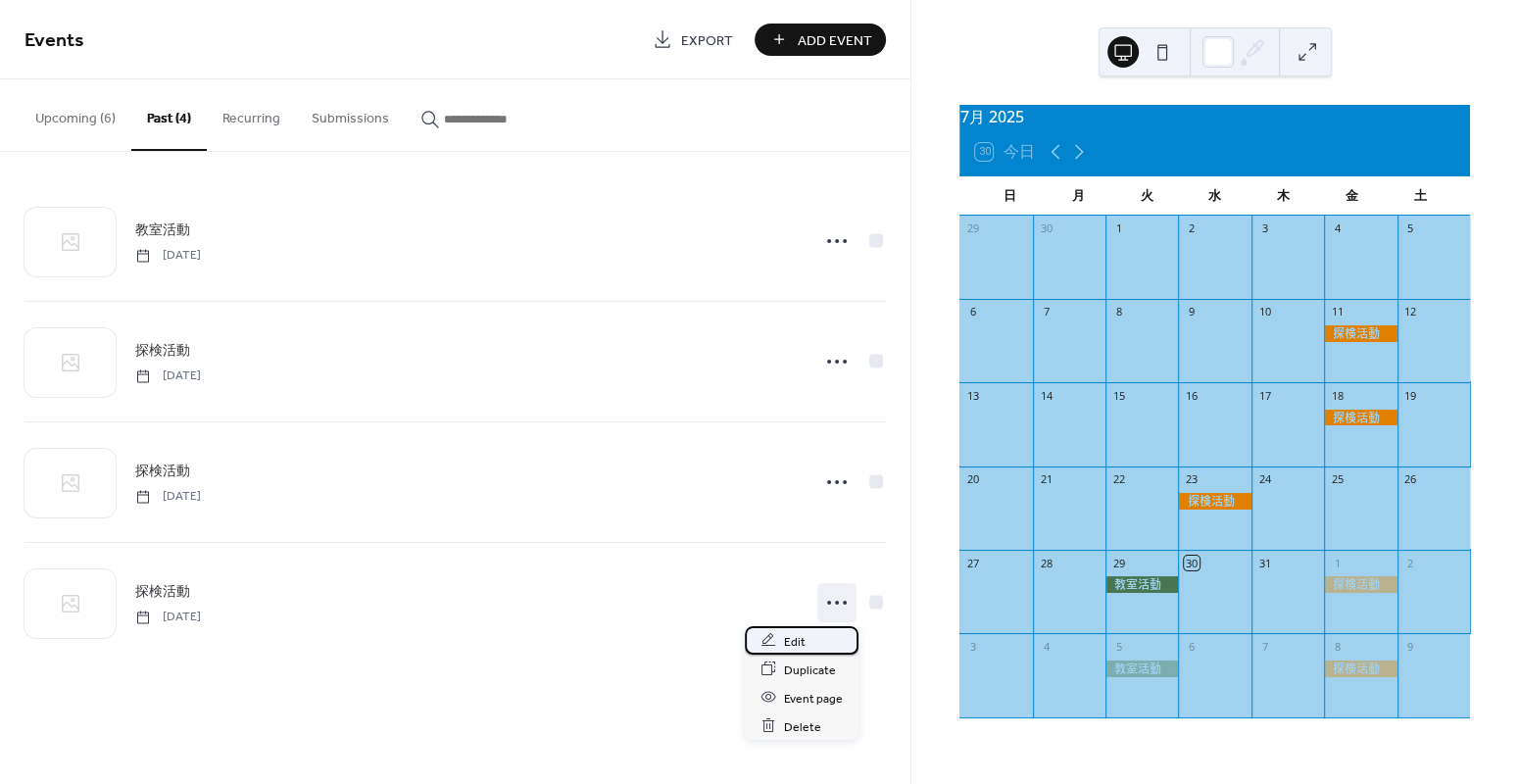 click on "Edit" at bounding box center [795, 641] 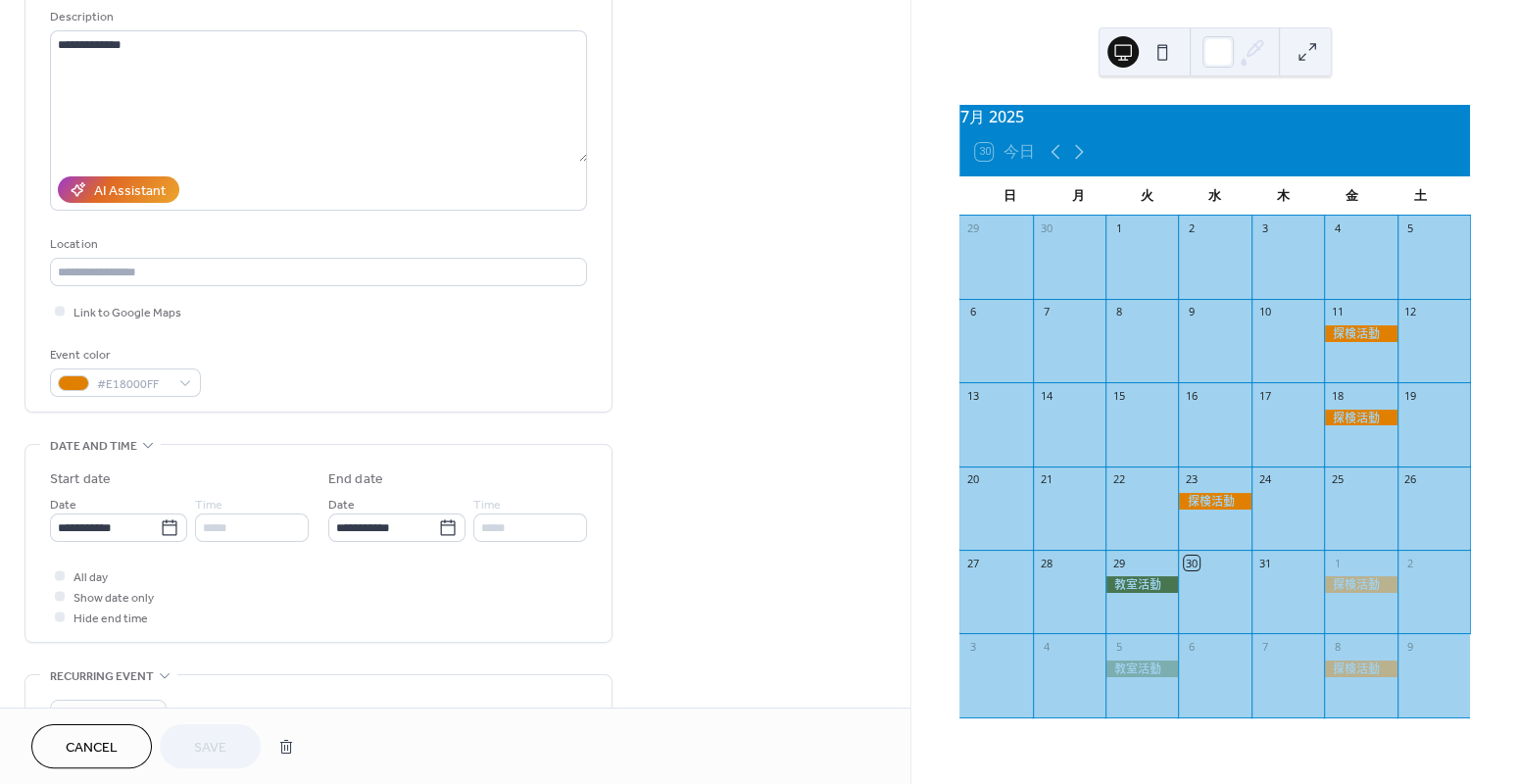 scroll, scrollTop: 226, scrollLeft: 0, axis: vertical 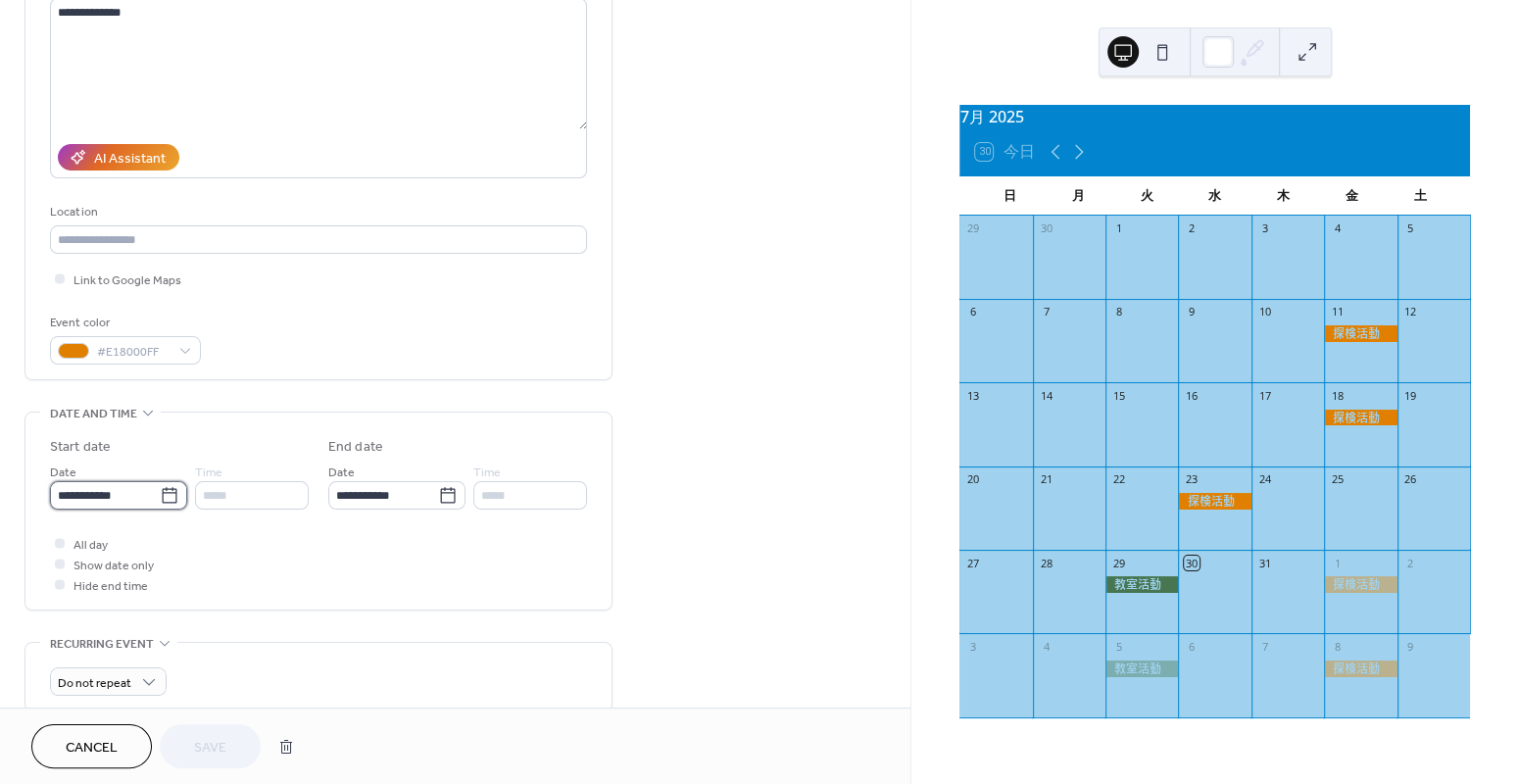 click on "**********" at bounding box center [105, 495] 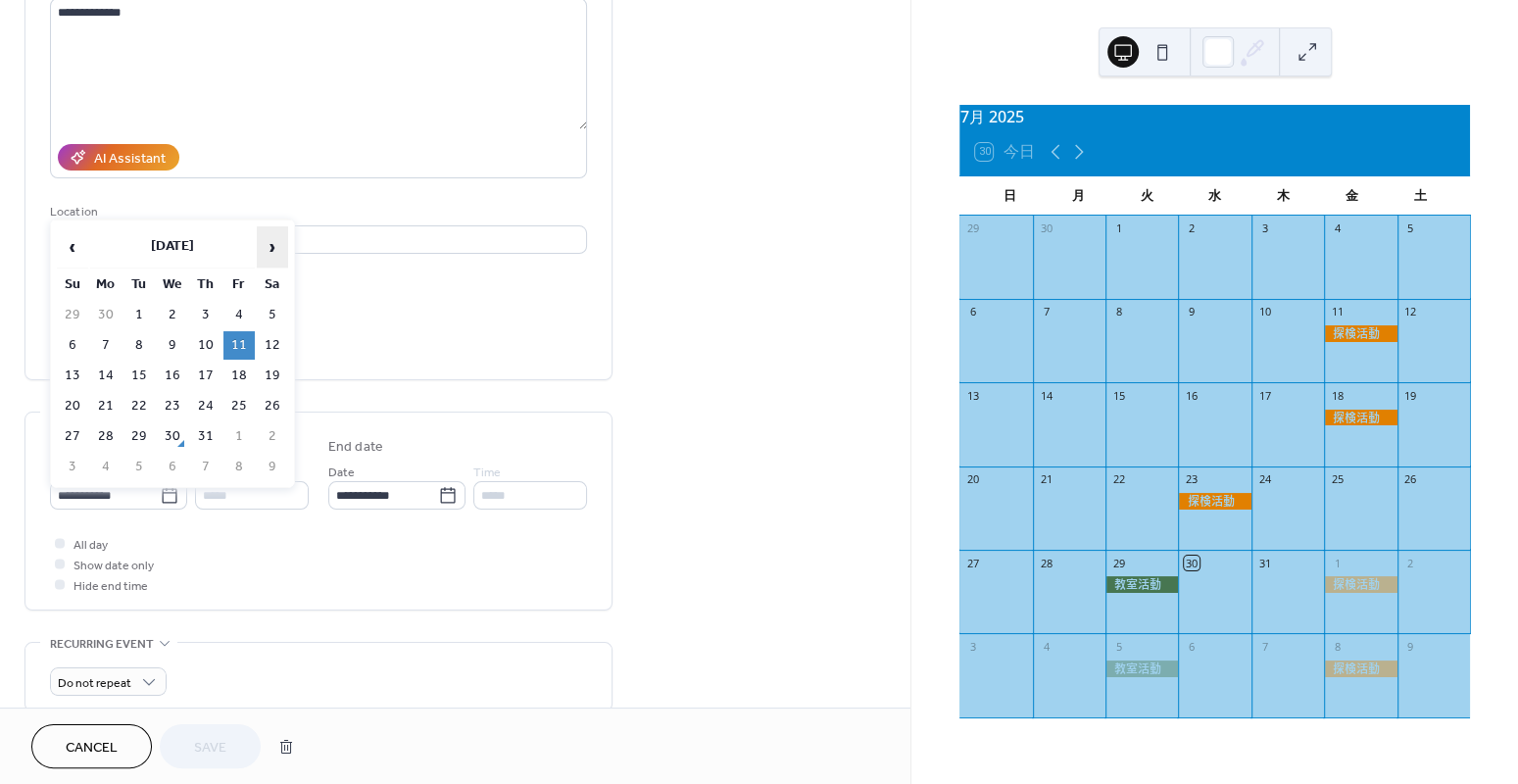 click on "›" at bounding box center (272, 247) 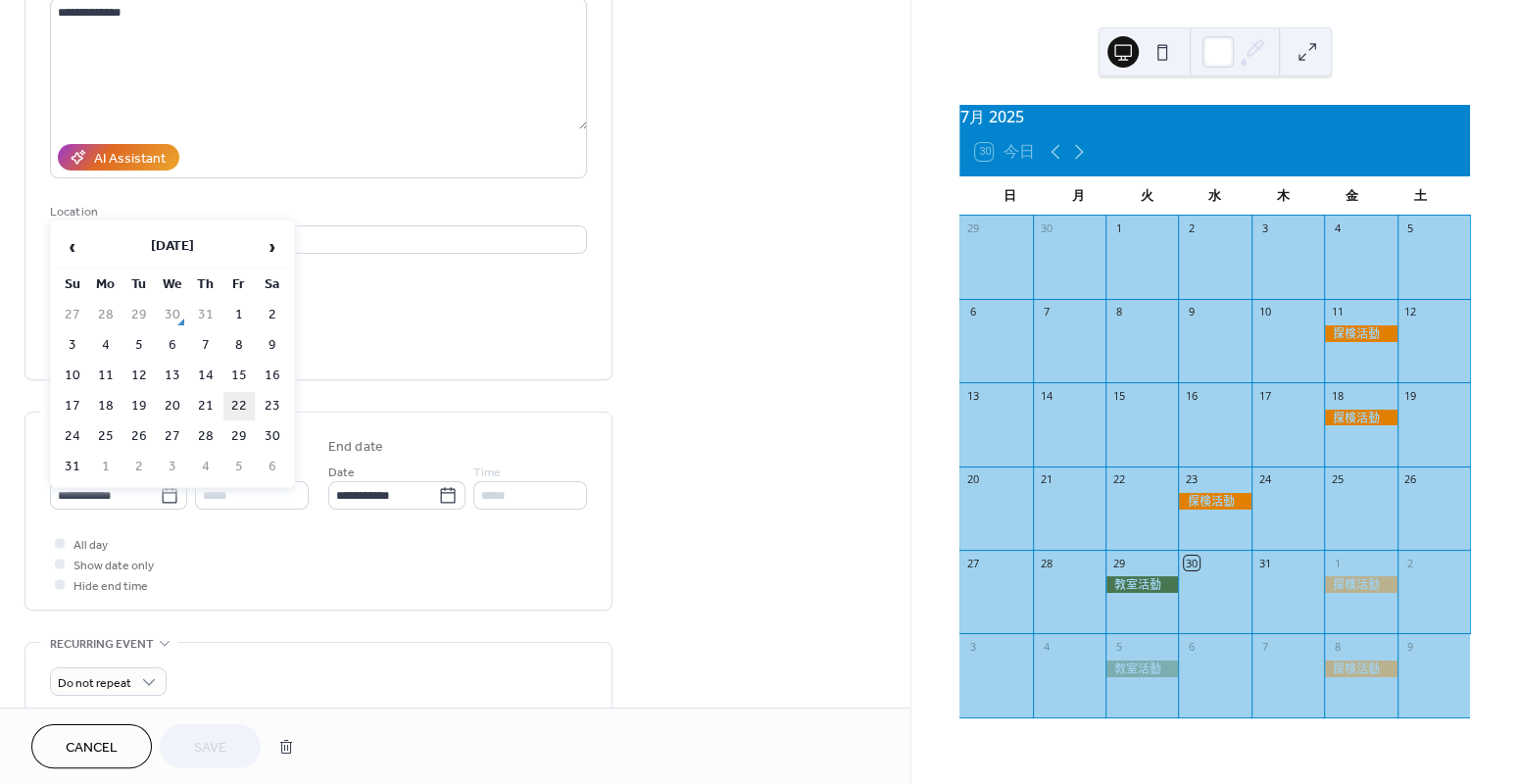 click on "22" at bounding box center [239, 406] 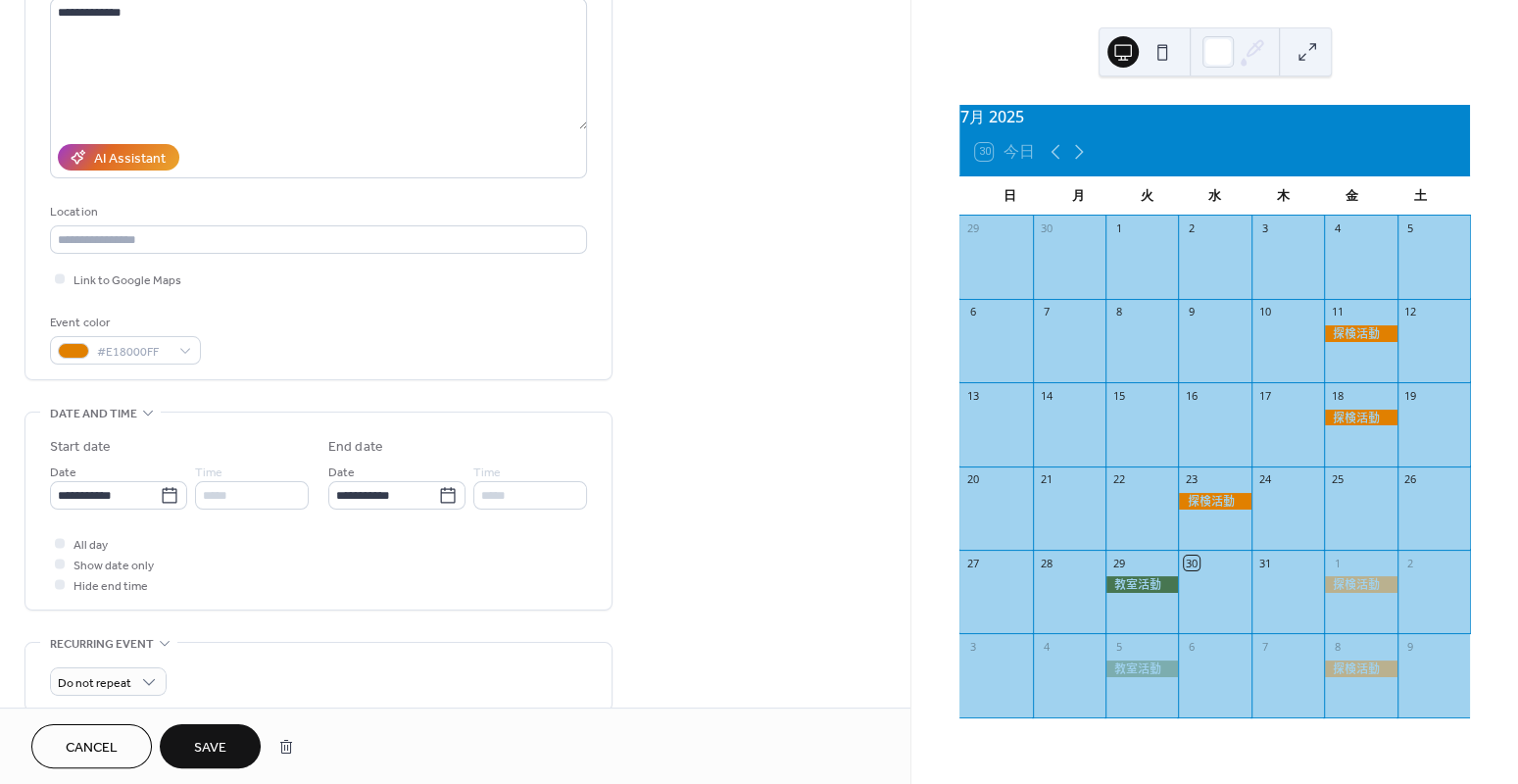 click on "Save" at bounding box center [210, 748] 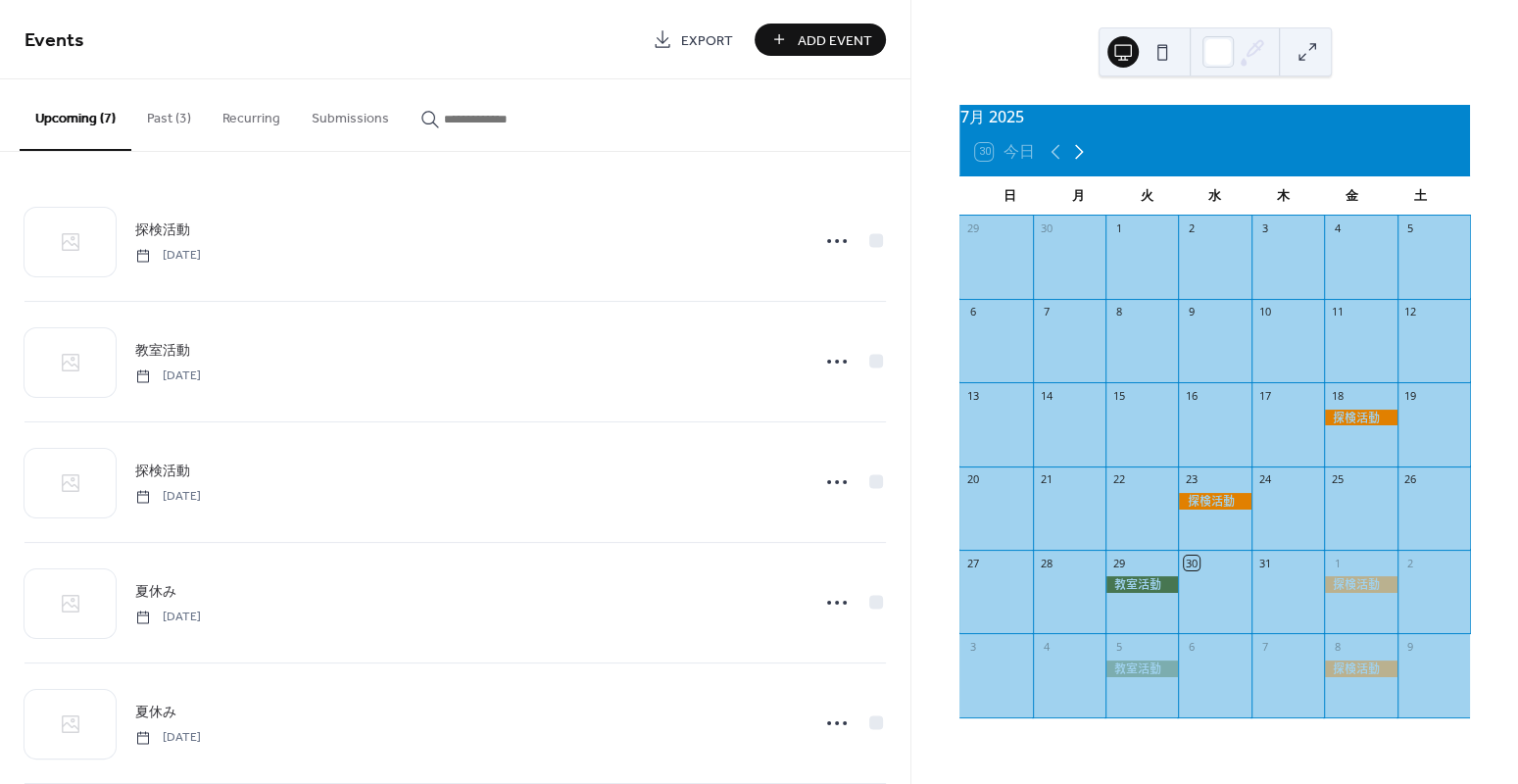 click 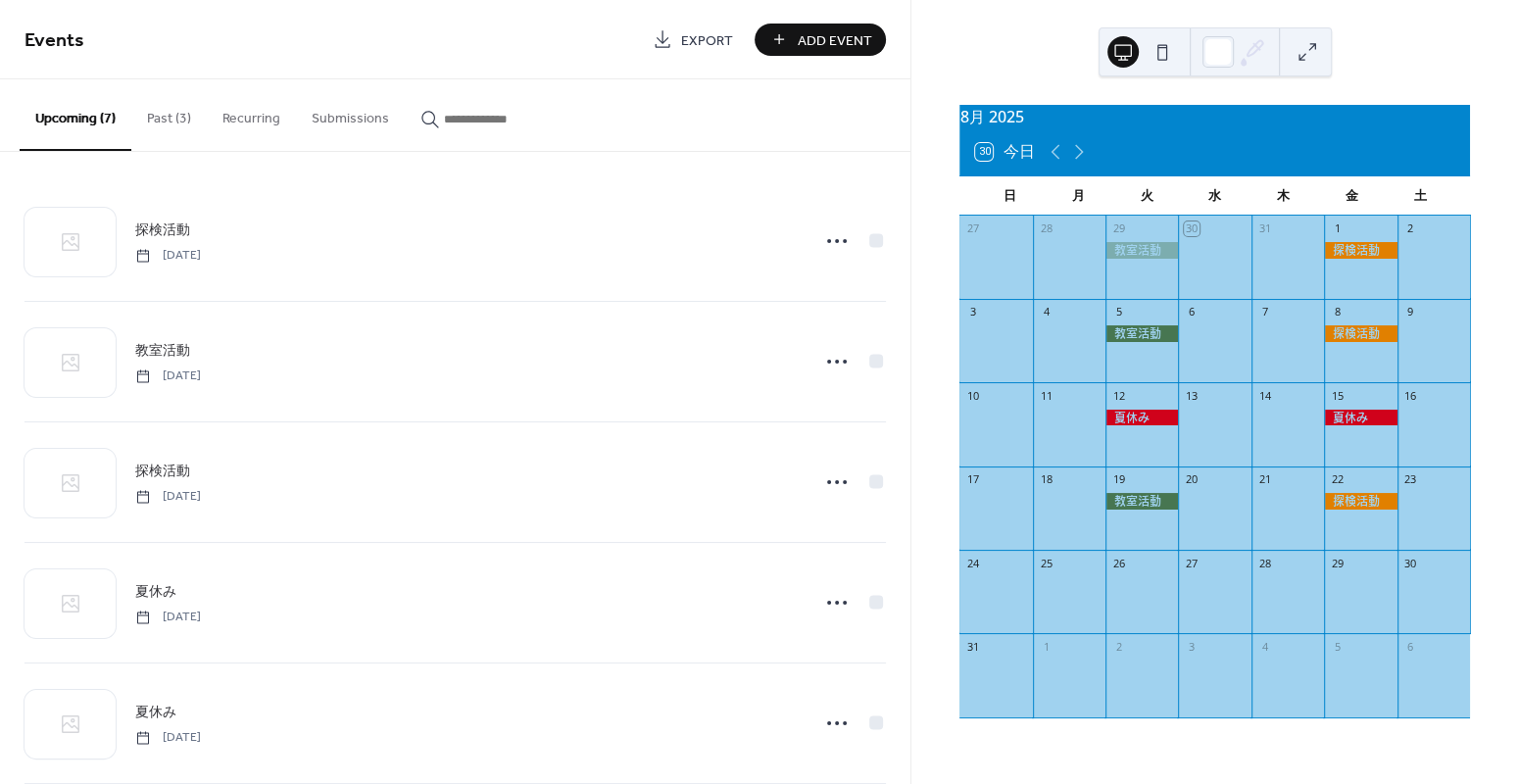 click on "Past (3)" at bounding box center [169, 114] 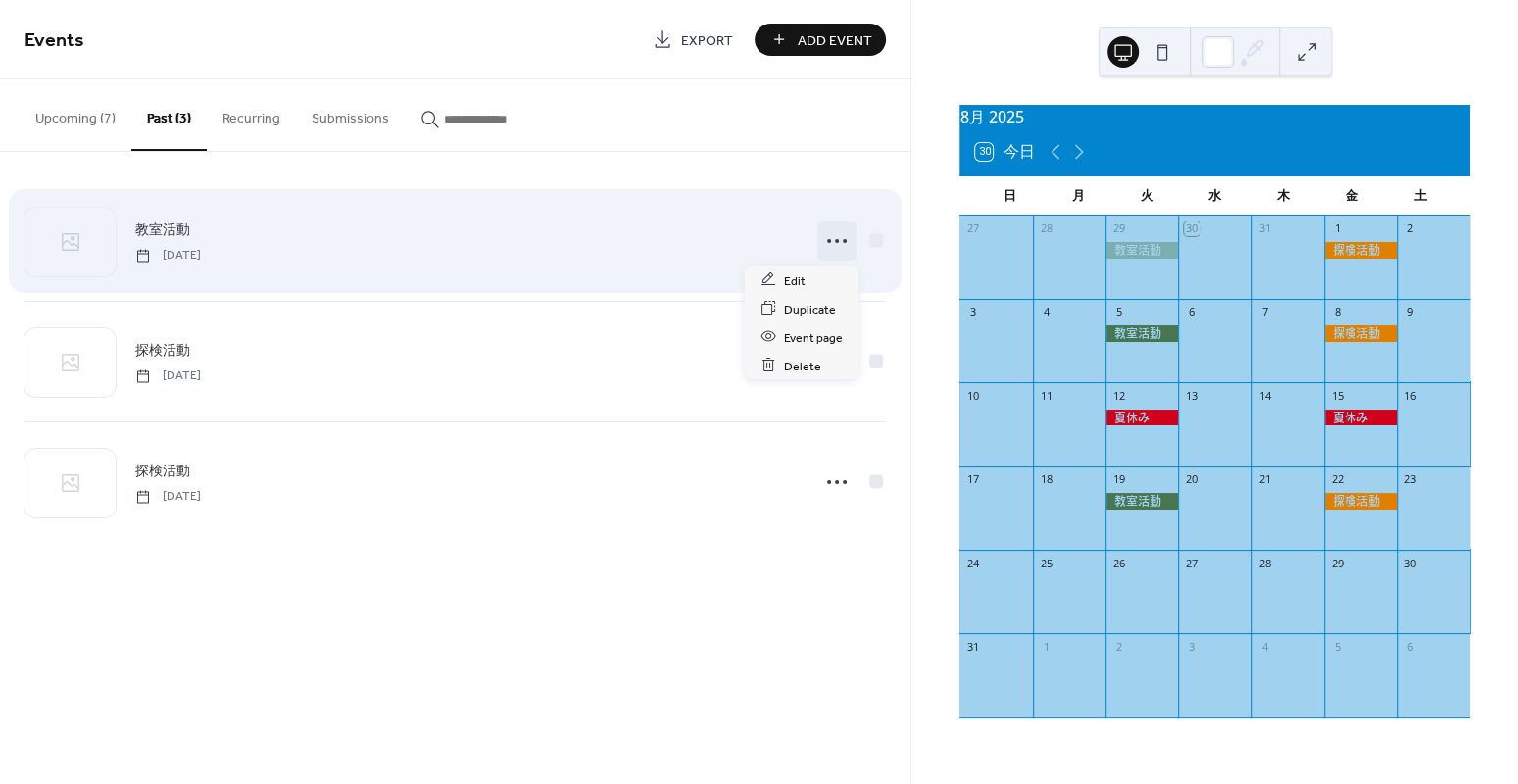 click 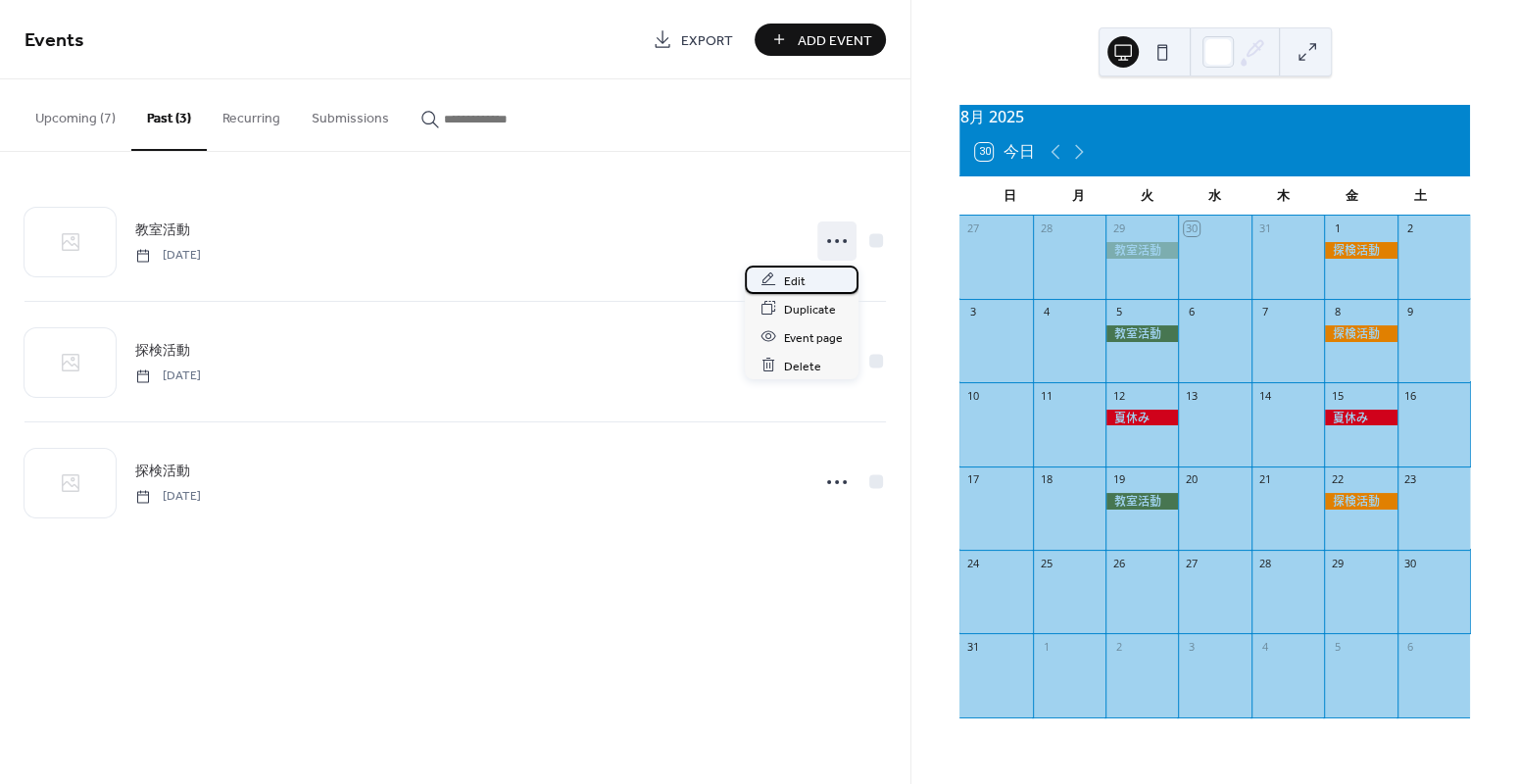 click on "Edit" at bounding box center [802, 279] 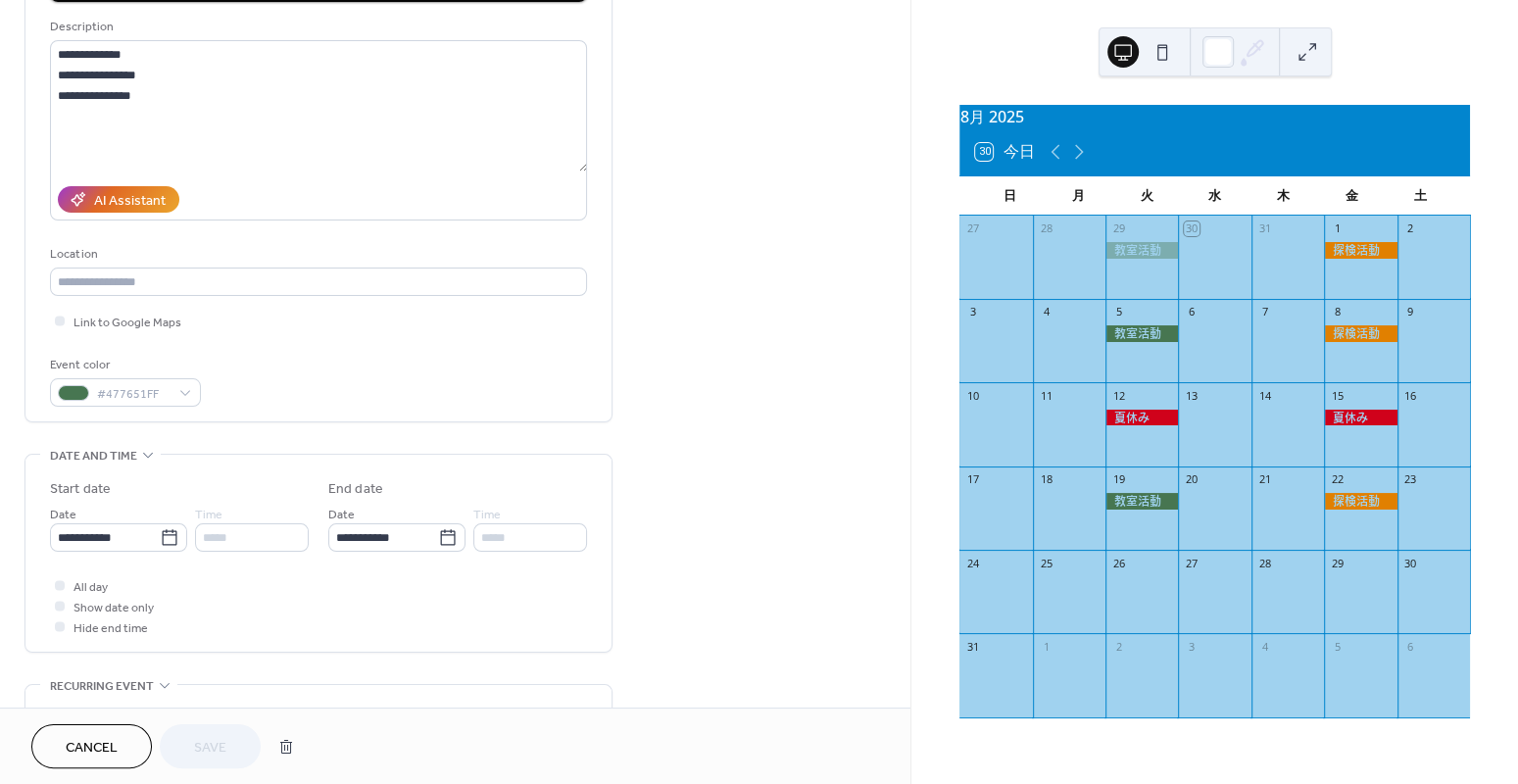 scroll, scrollTop: 196, scrollLeft: 0, axis: vertical 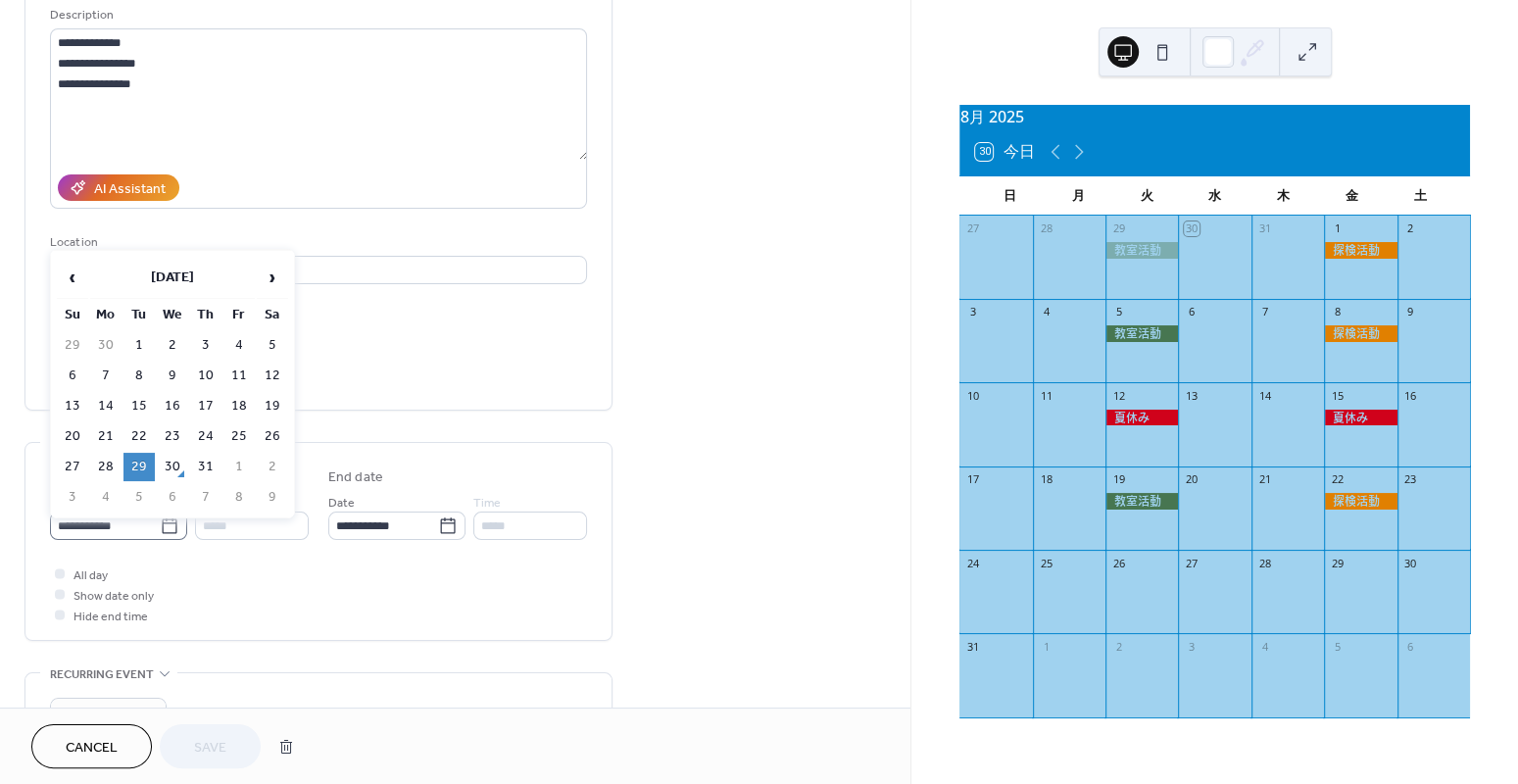 click 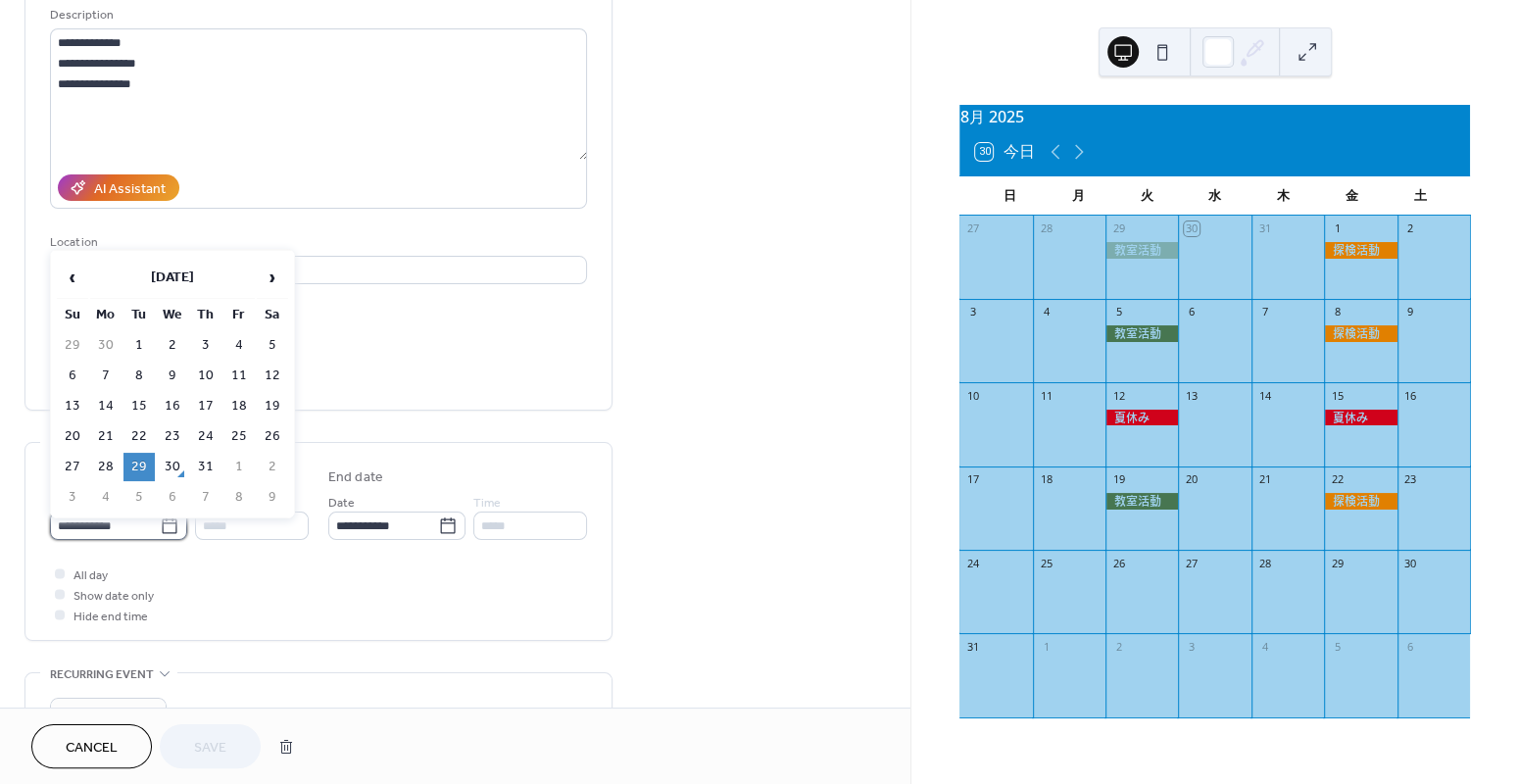 click on "**********" at bounding box center (105, 525) 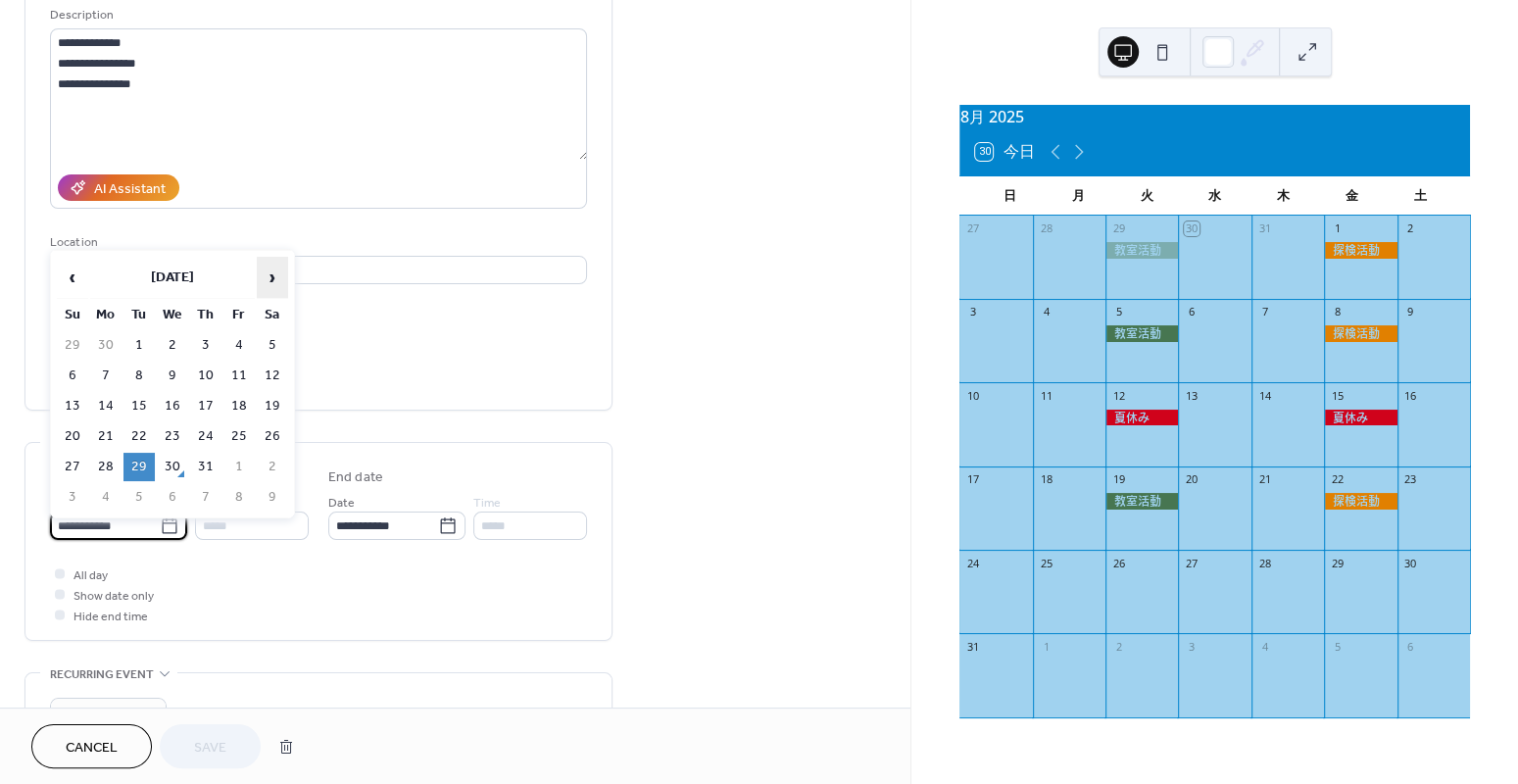click on "›" at bounding box center (272, 277) 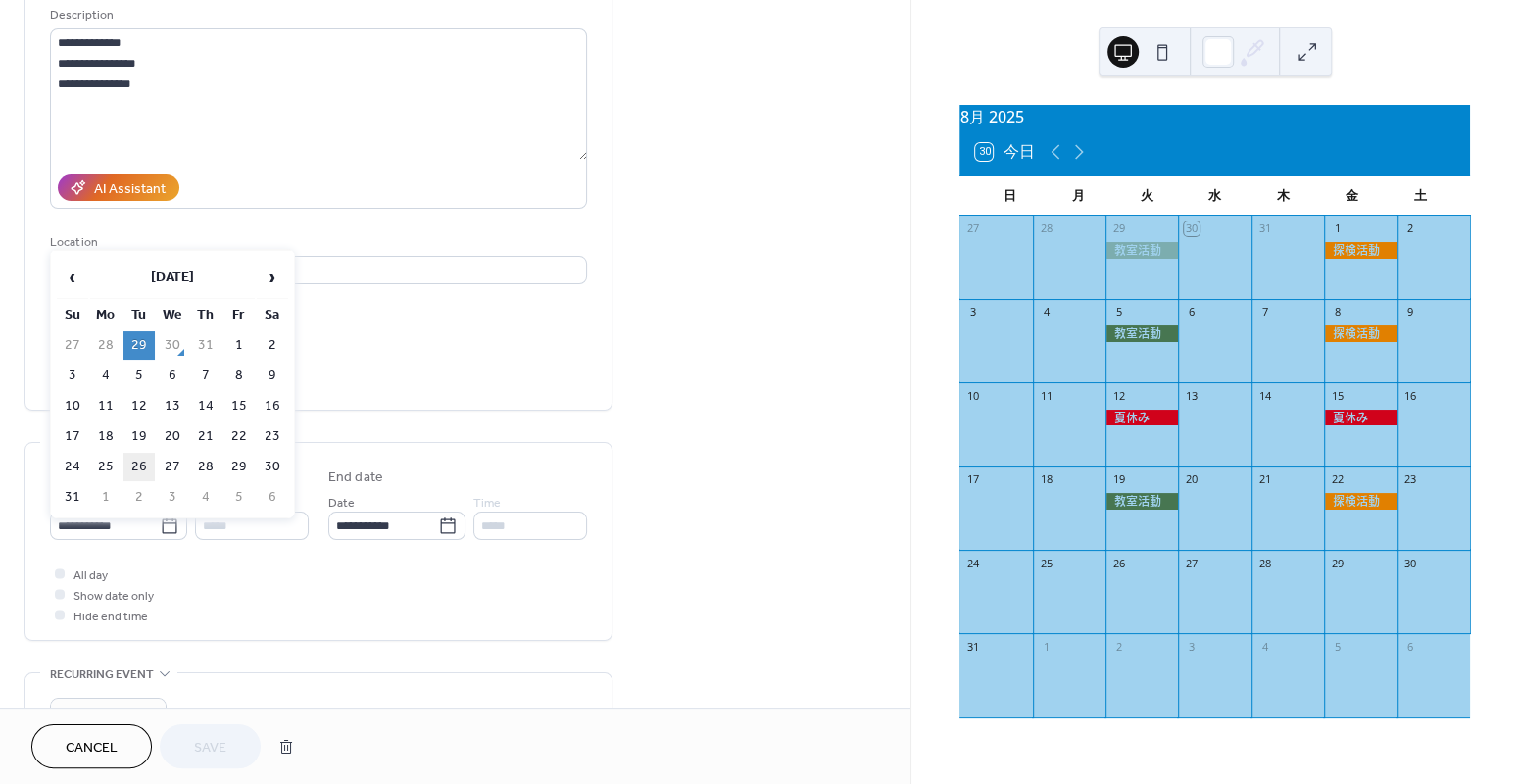 click on "26" at bounding box center [139, 466] 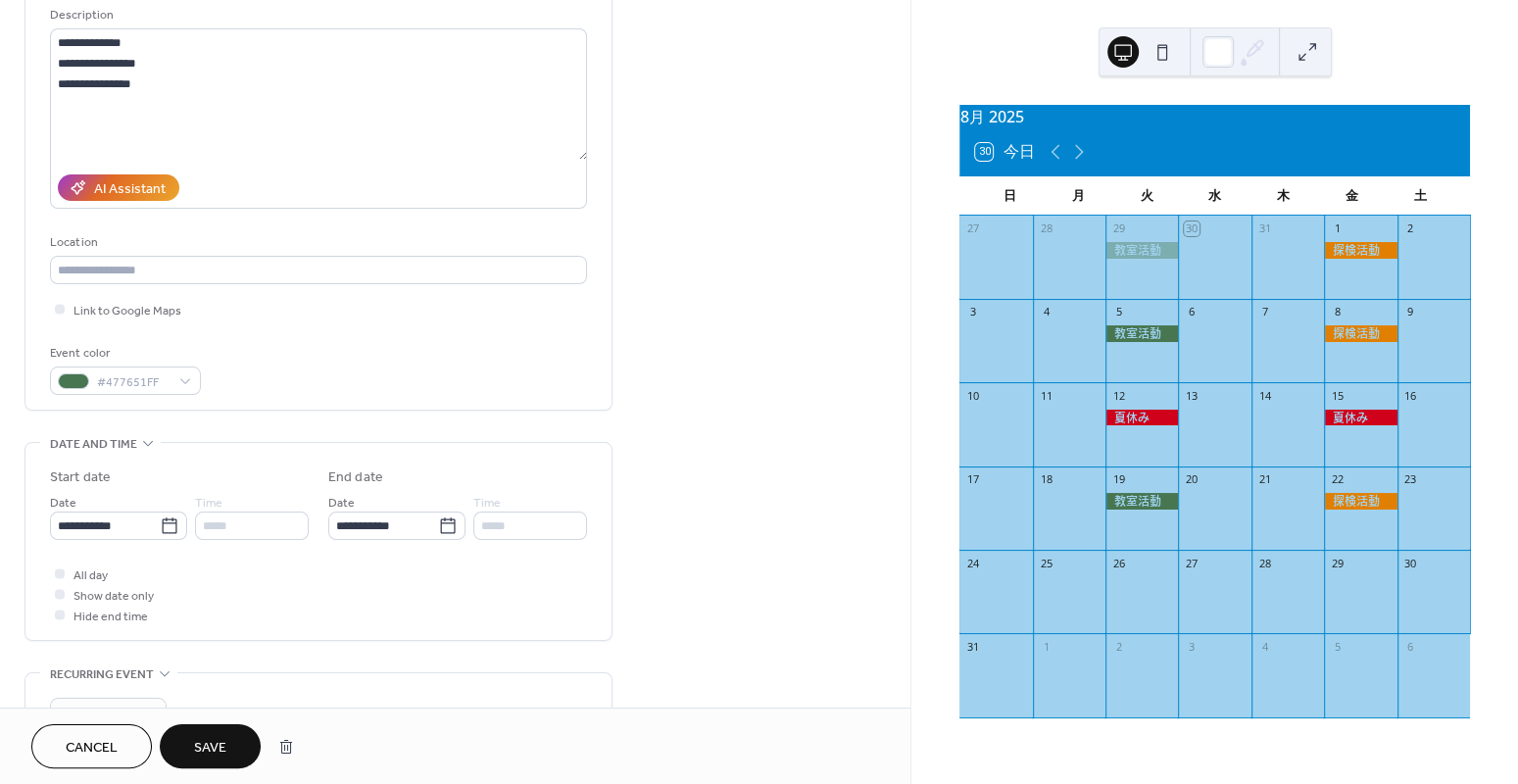 click on "Save" at bounding box center [210, 746] 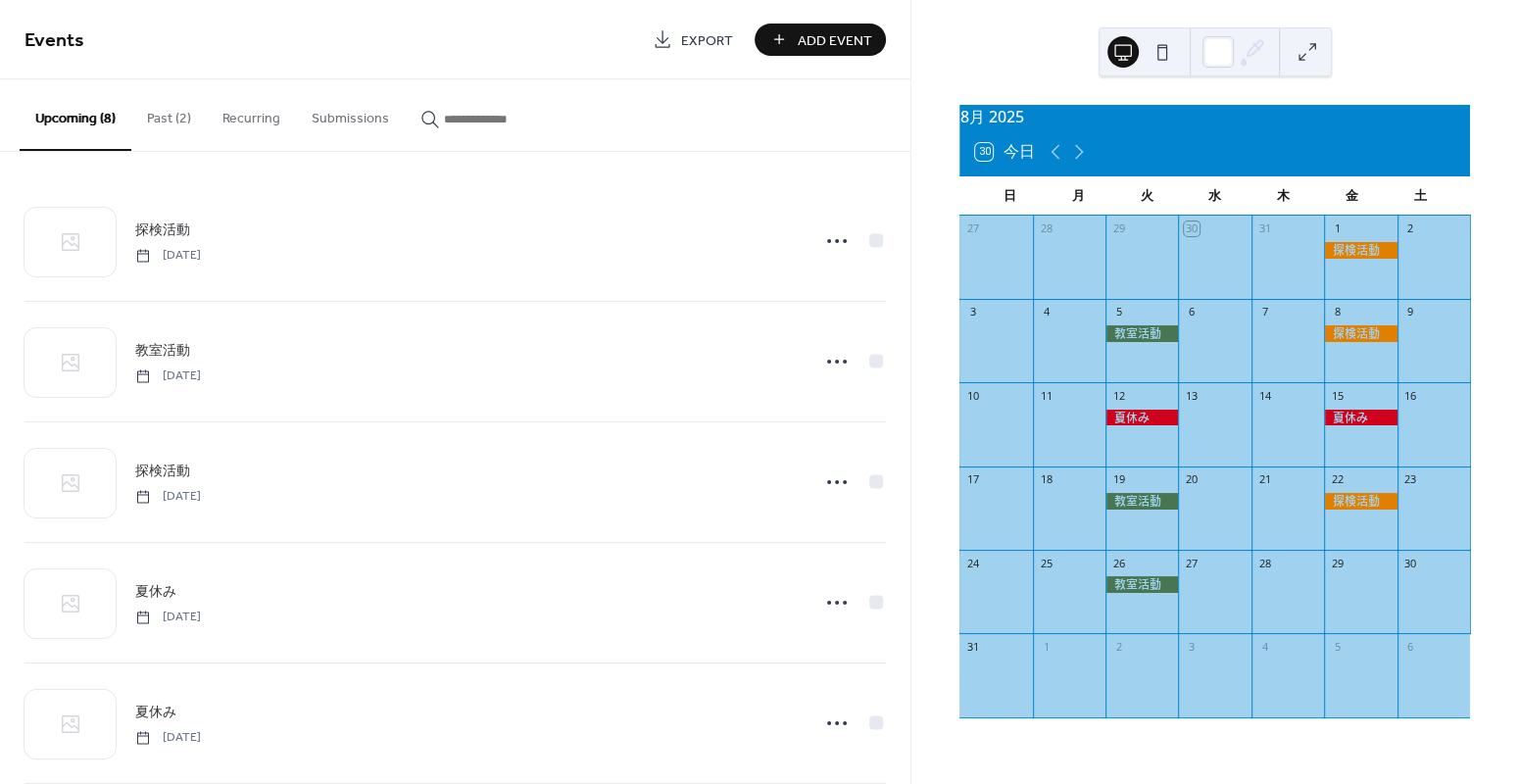 click on "Past (2)" at bounding box center [169, 114] 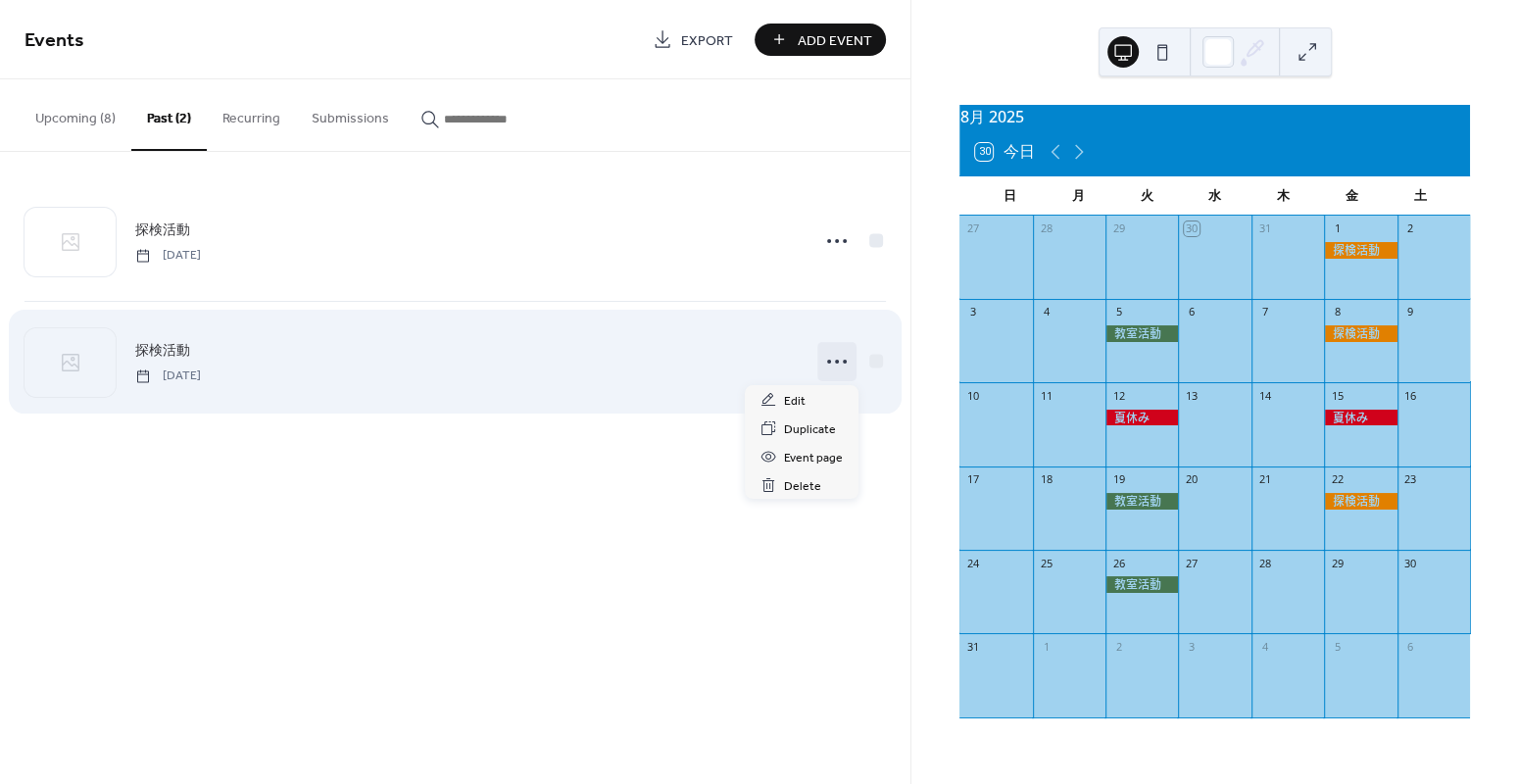 click 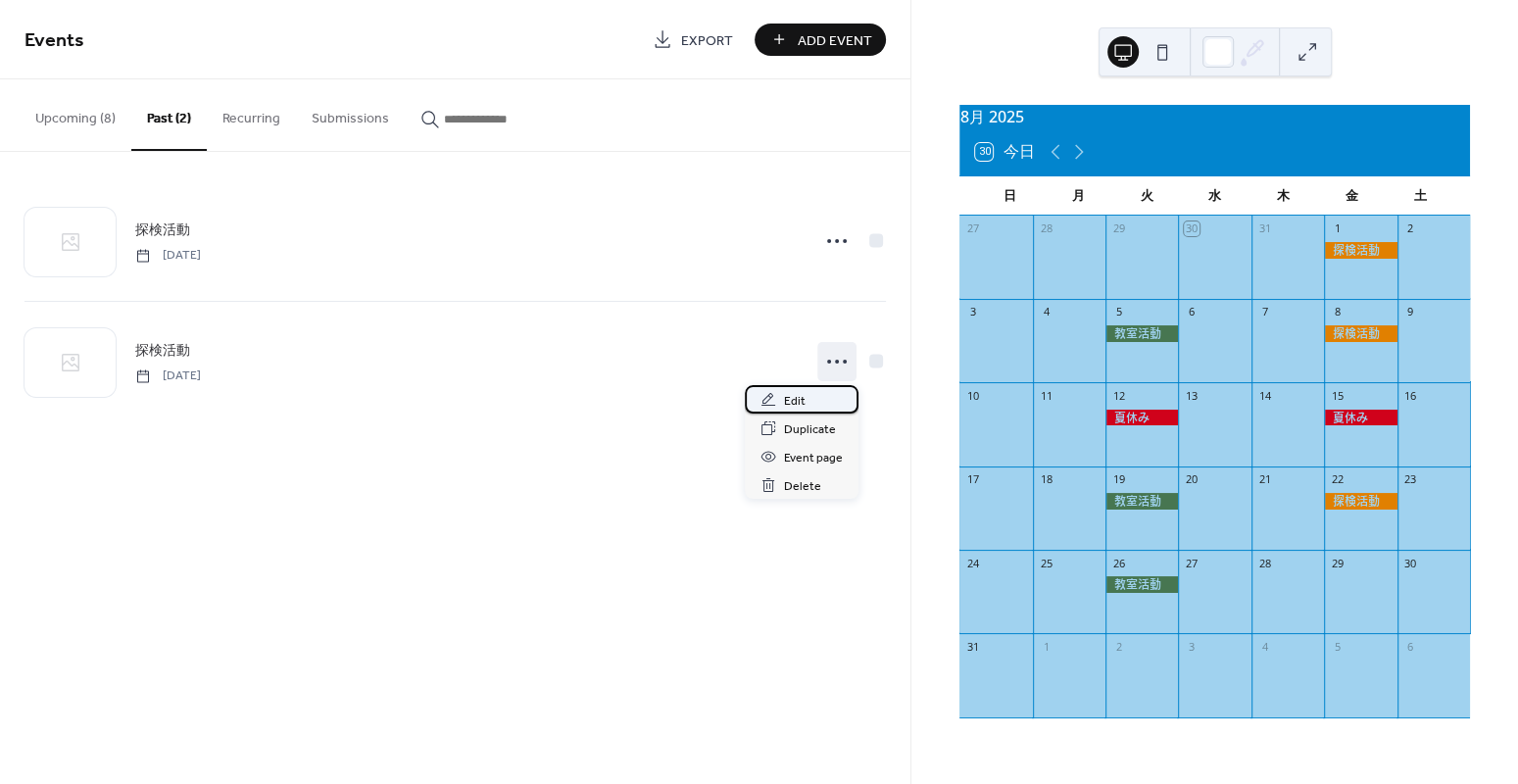 click on "Edit" at bounding box center [795, 401] 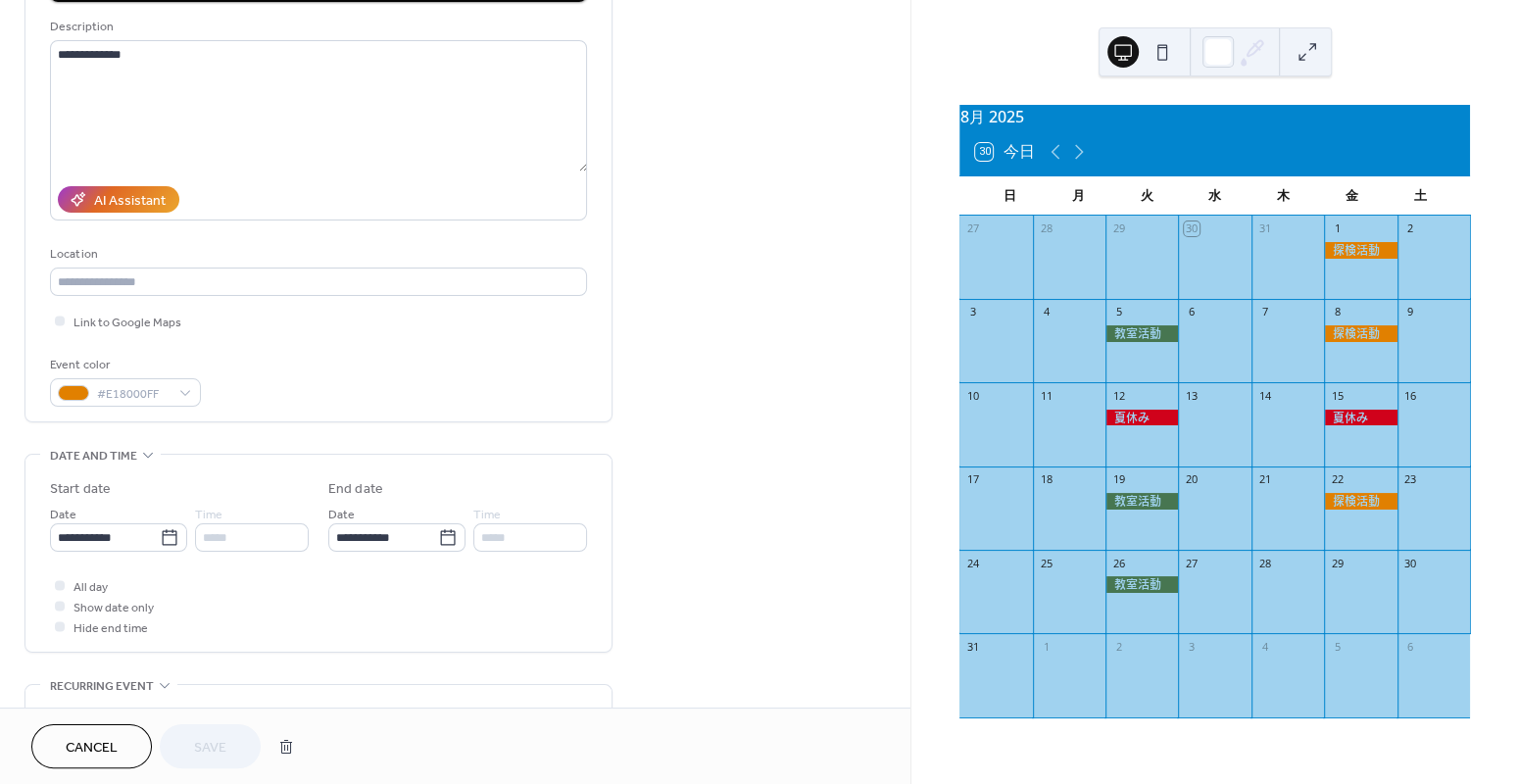 scroll, scrollTop: 185, scrollLeft: 0, axis: vertical 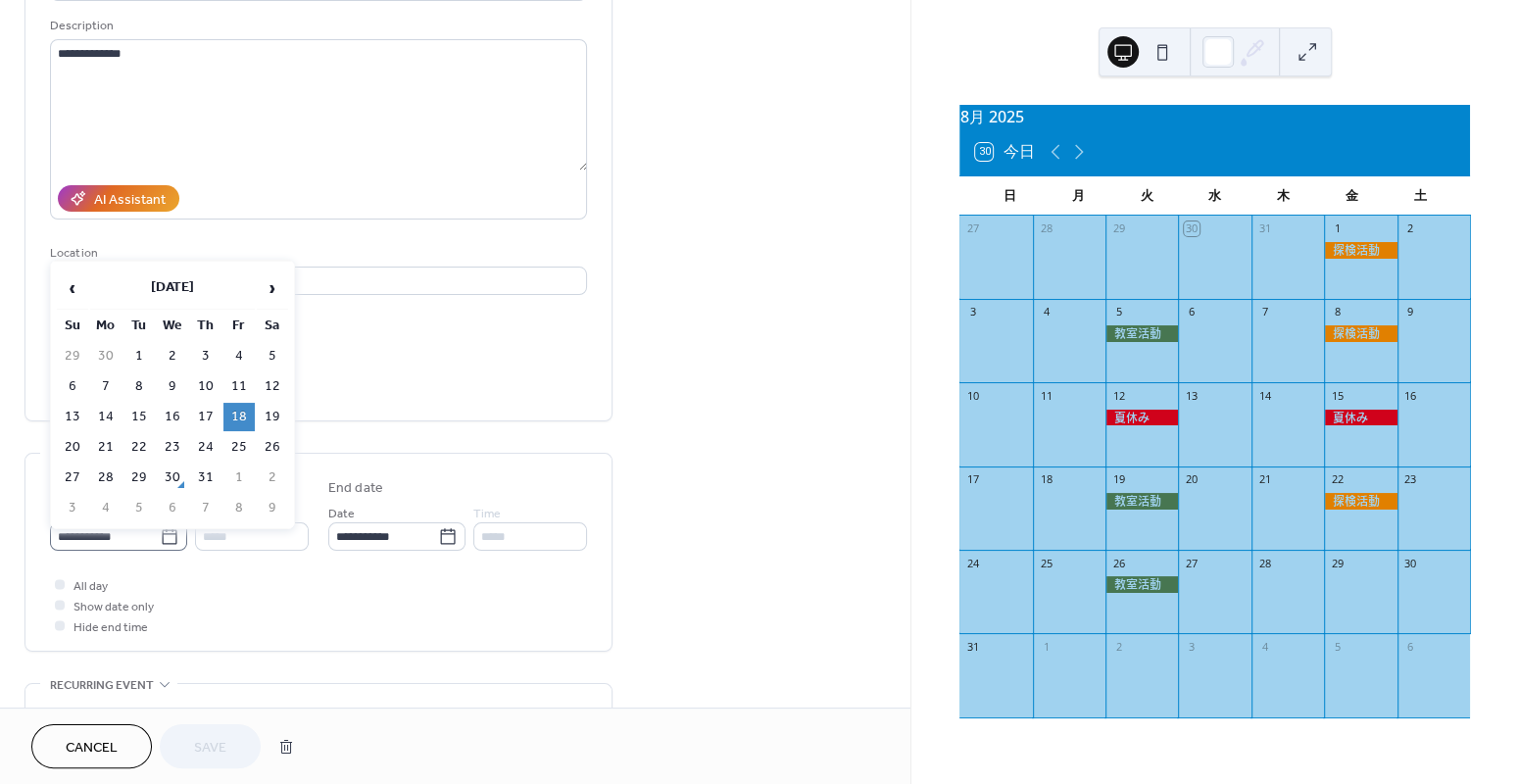 click 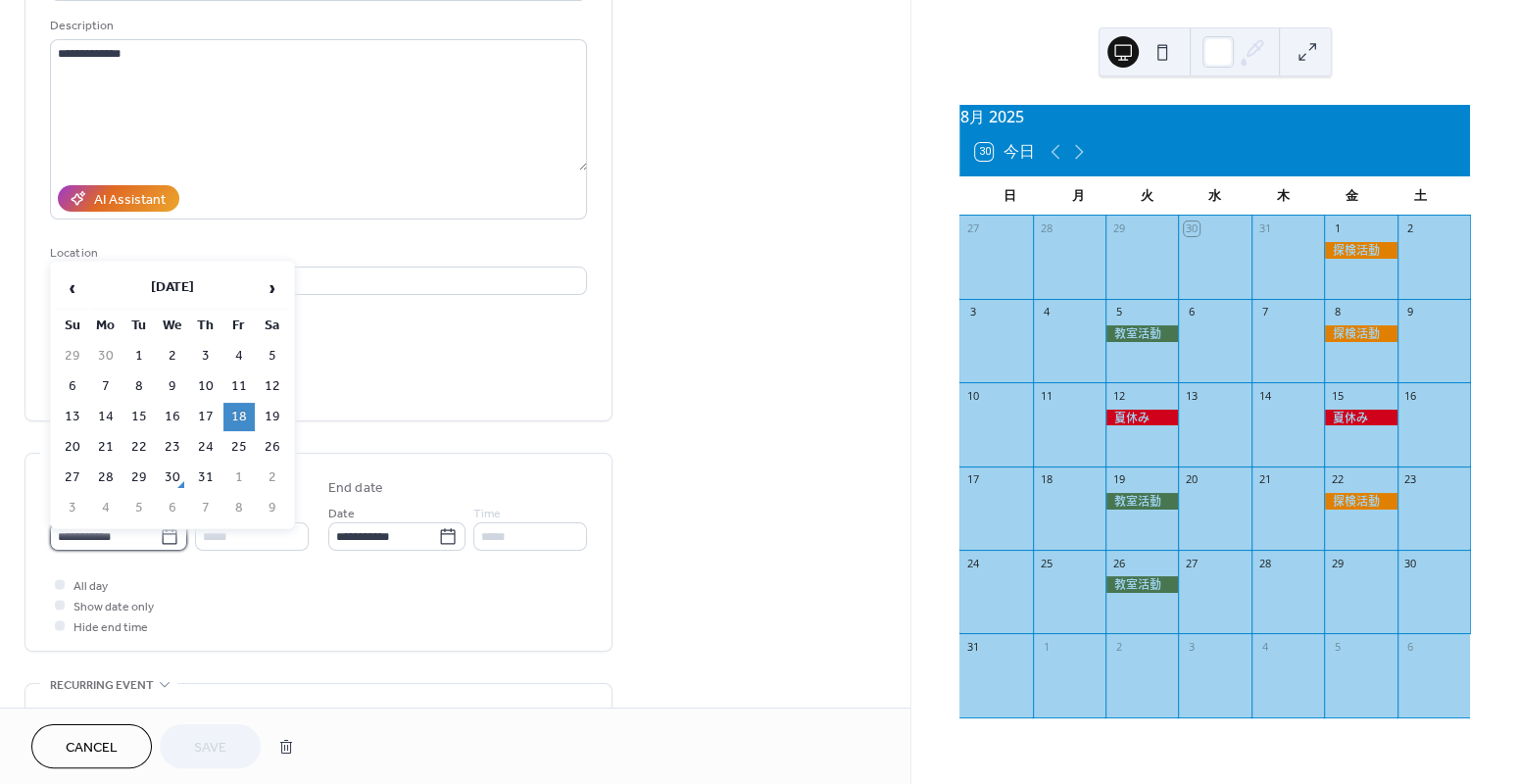 click on "**********" at bounding box center (105, 536) 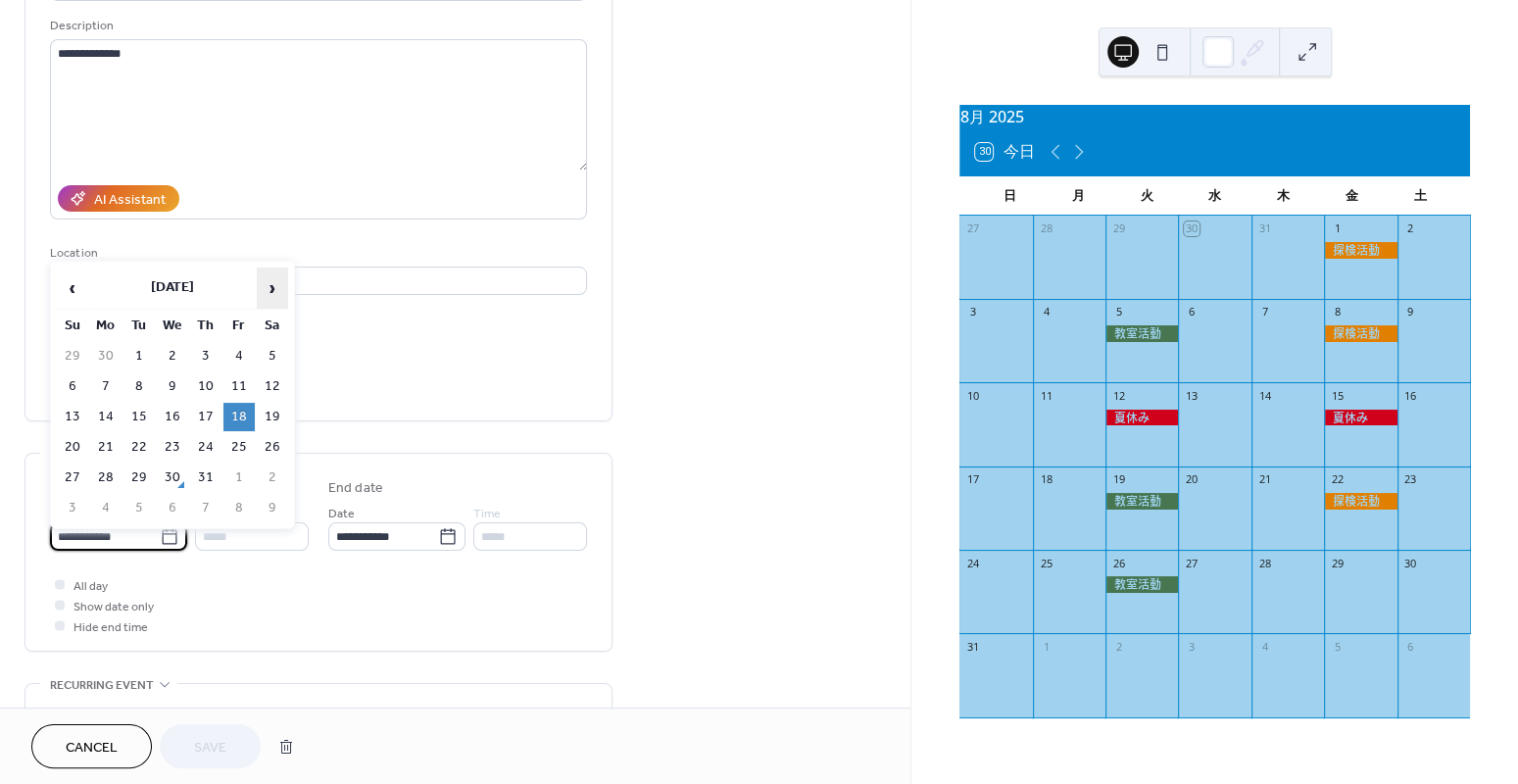 click on "›" at bounding box center [272, 288] 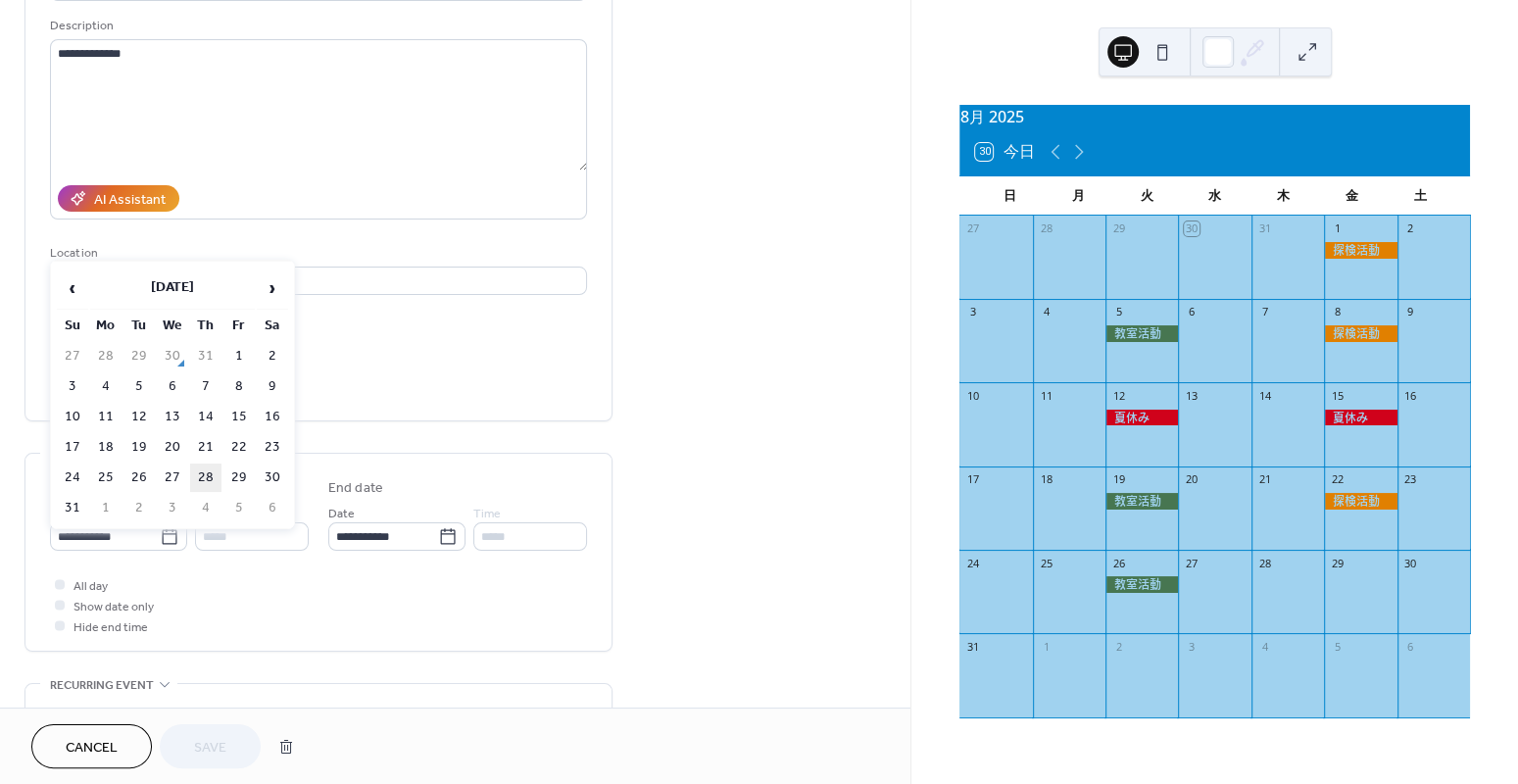 click on "28" at bounding box center (206, 477) 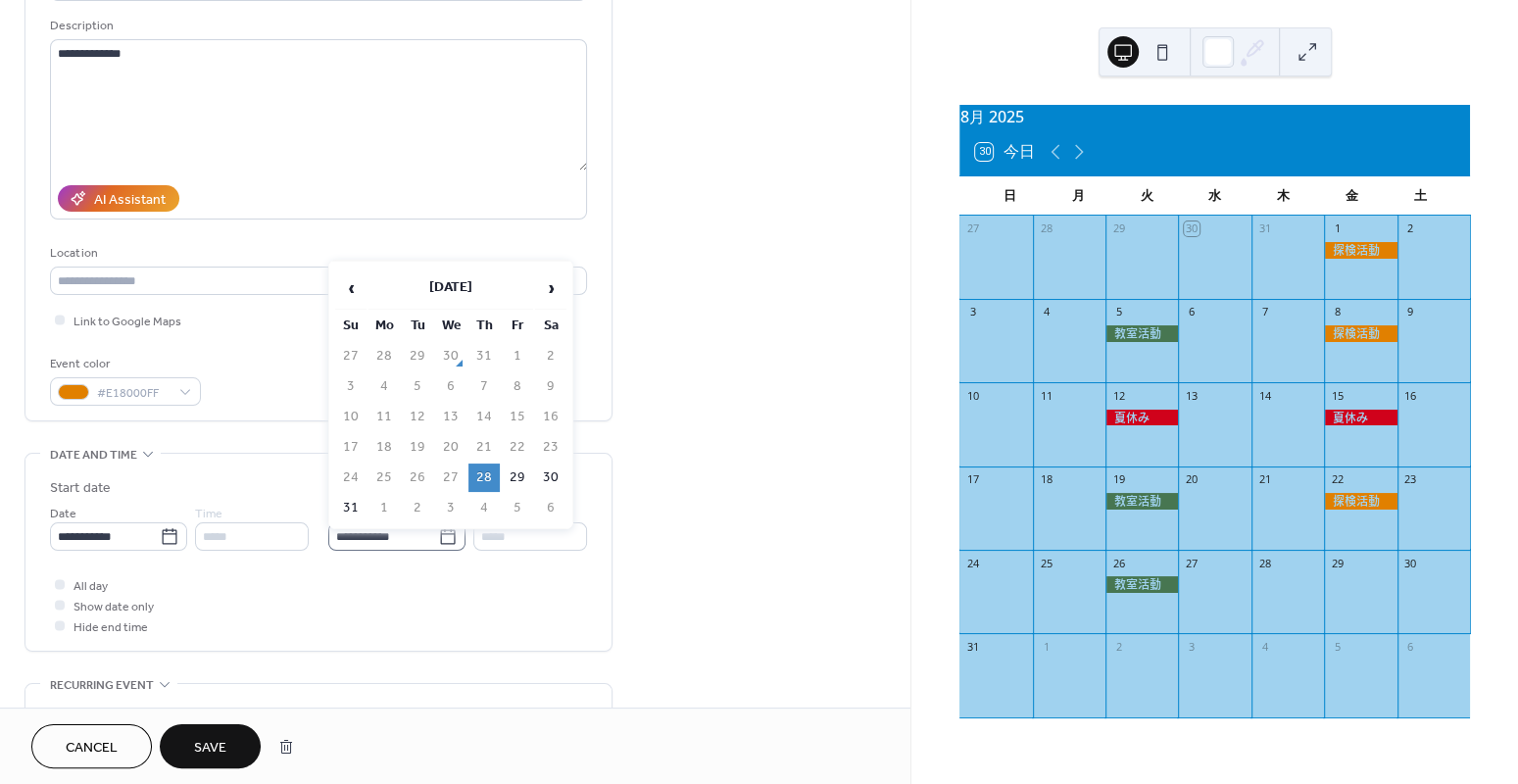 click 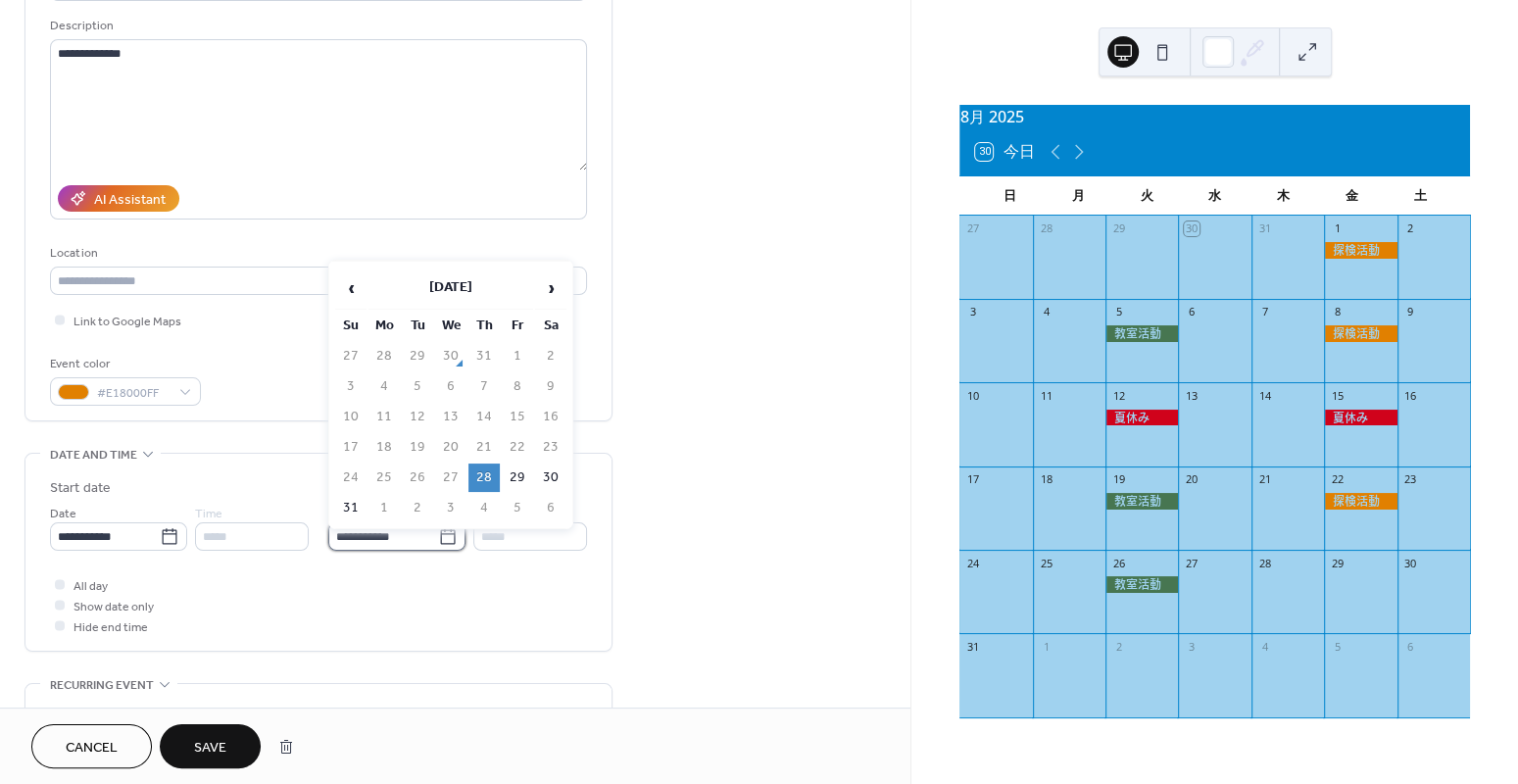 click on "**********" at bounding box center [383, 536] 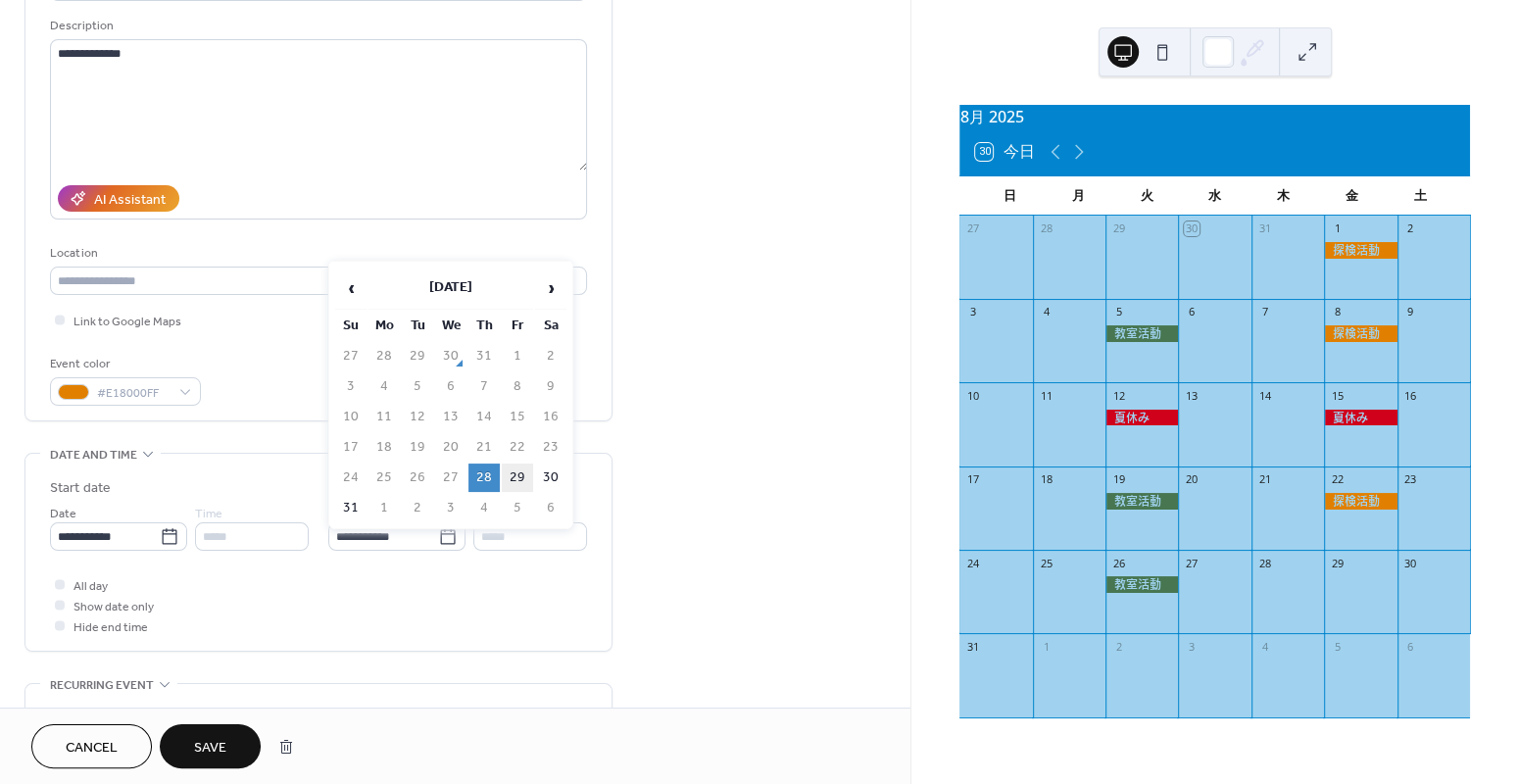 click on "29" at bounding box center (517, 477) 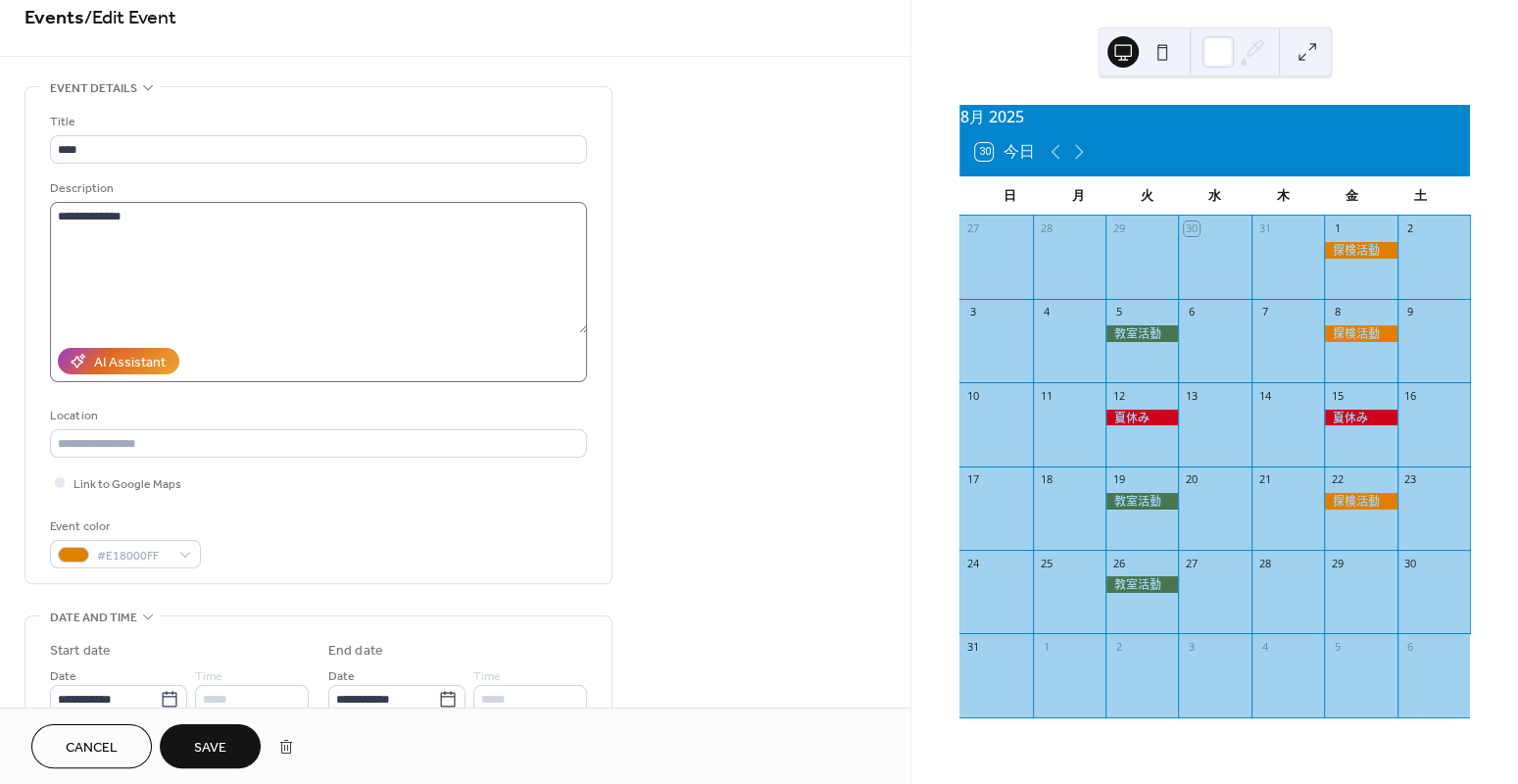 scroll, scrollTop: 21, scrollLeft: 0, axis: vertical 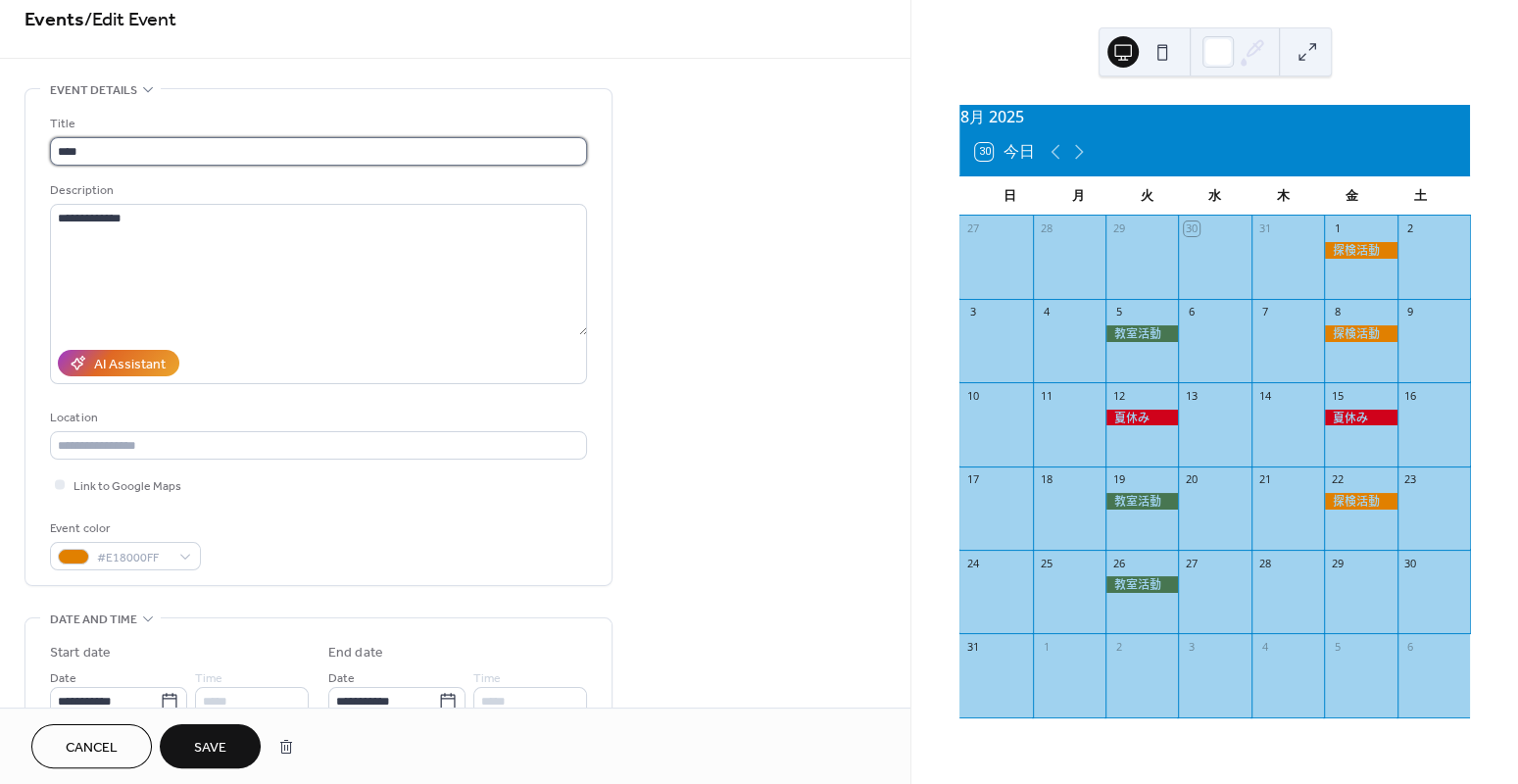 click on "****" at bounding box center [318, 151] 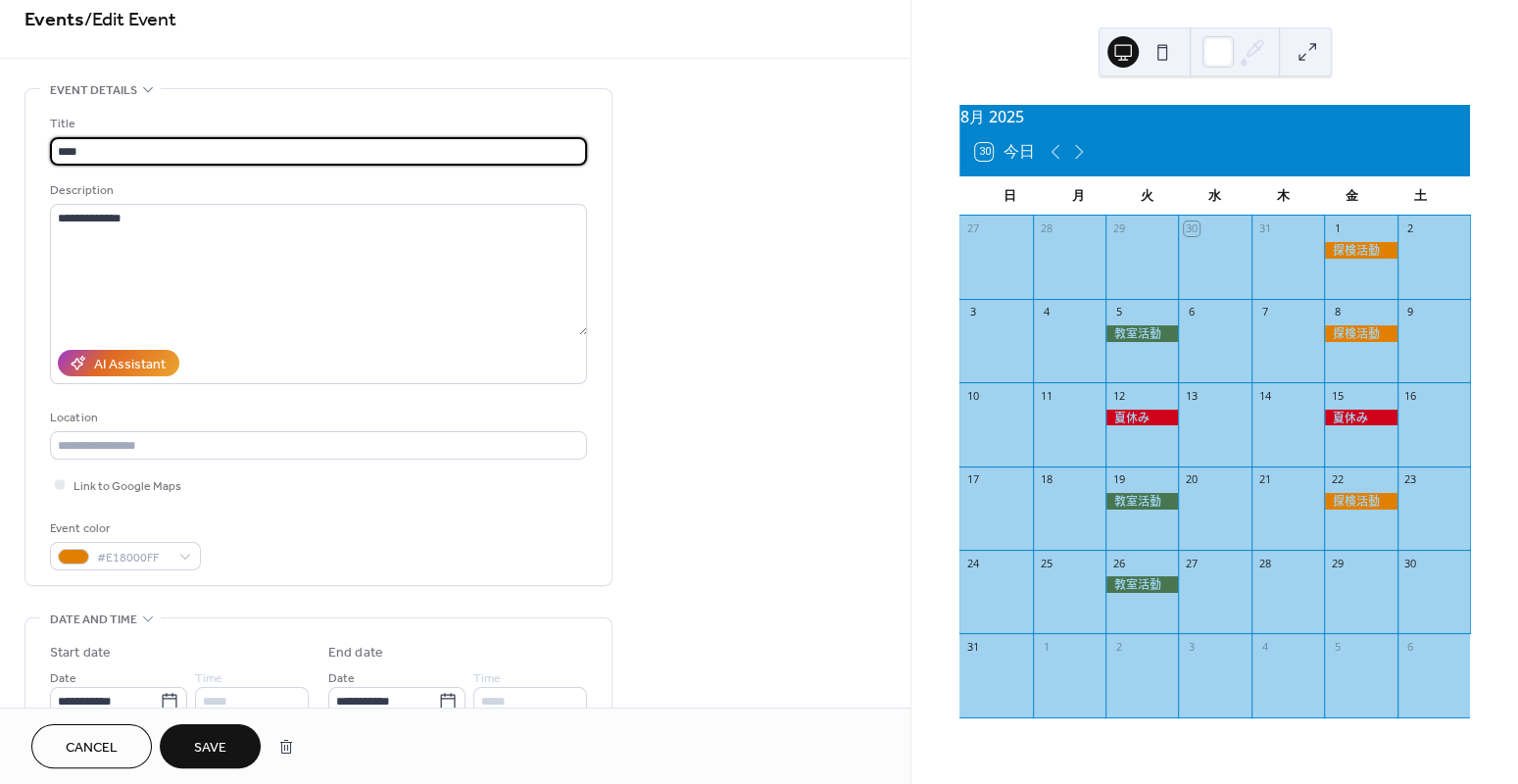 drag, startPoint x: 80, startPoint y: 150, endPoint x: 18, endPoint y: 150, distance: 62 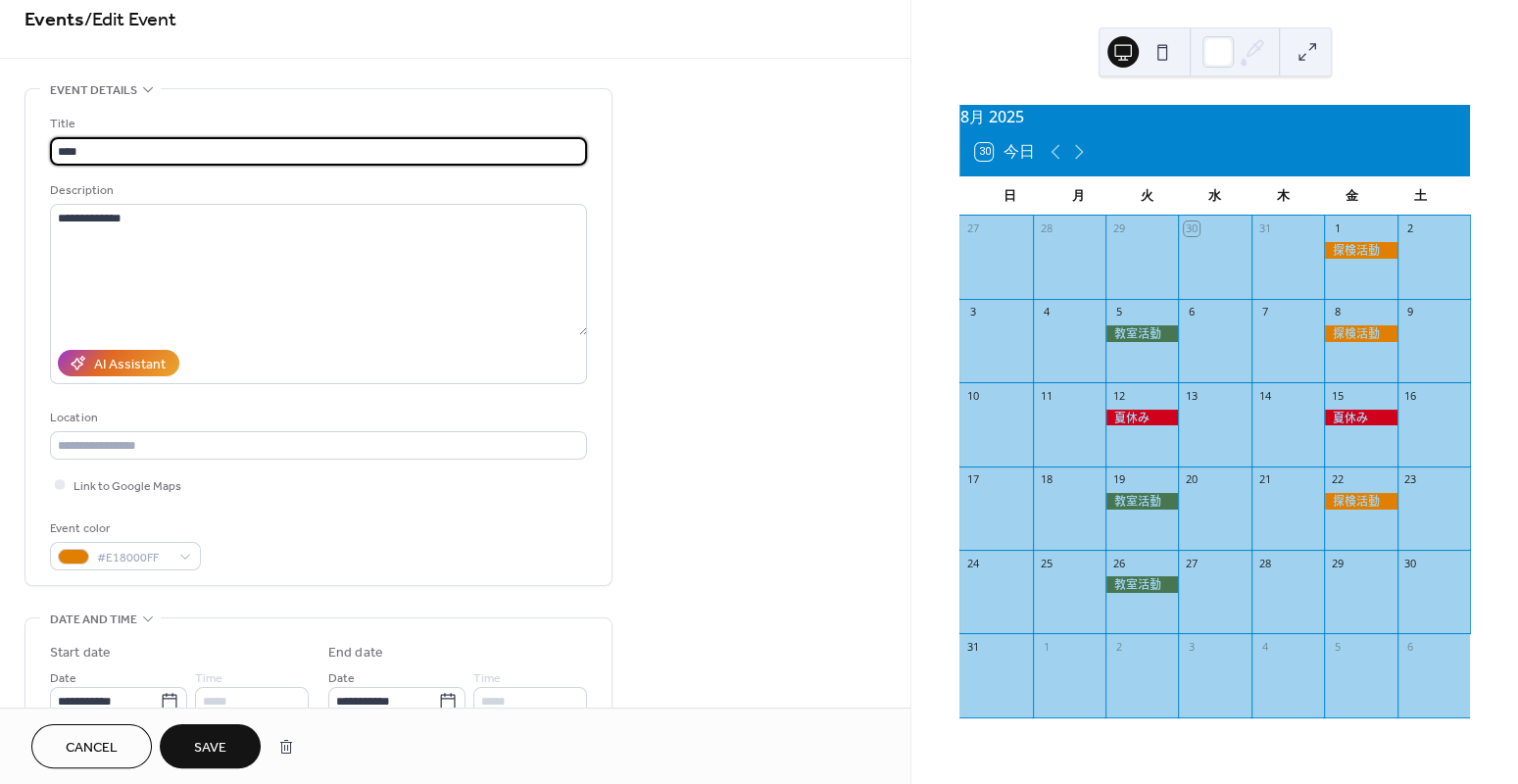 click on "****" at bounding box center [318, 151] 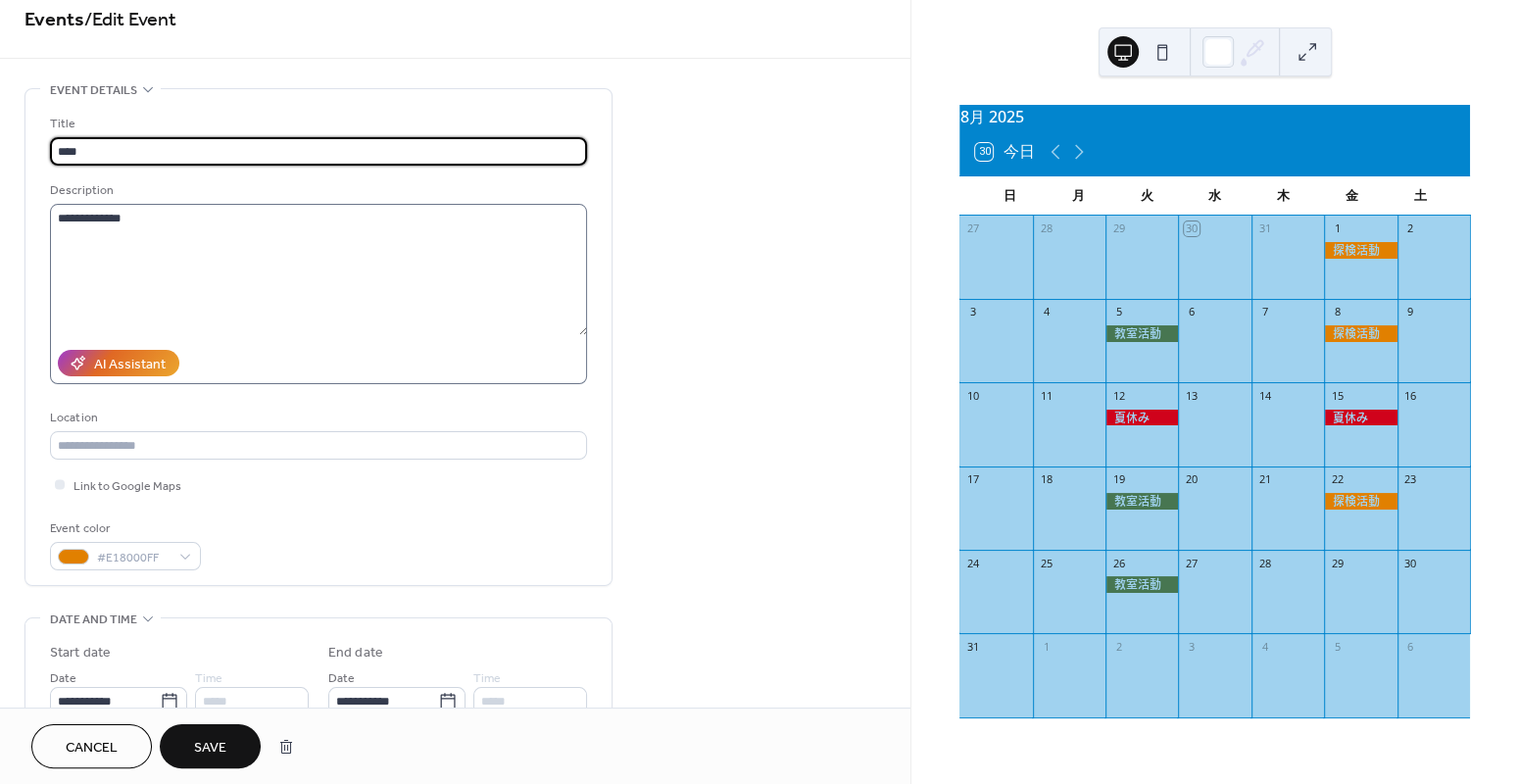 type on "****" 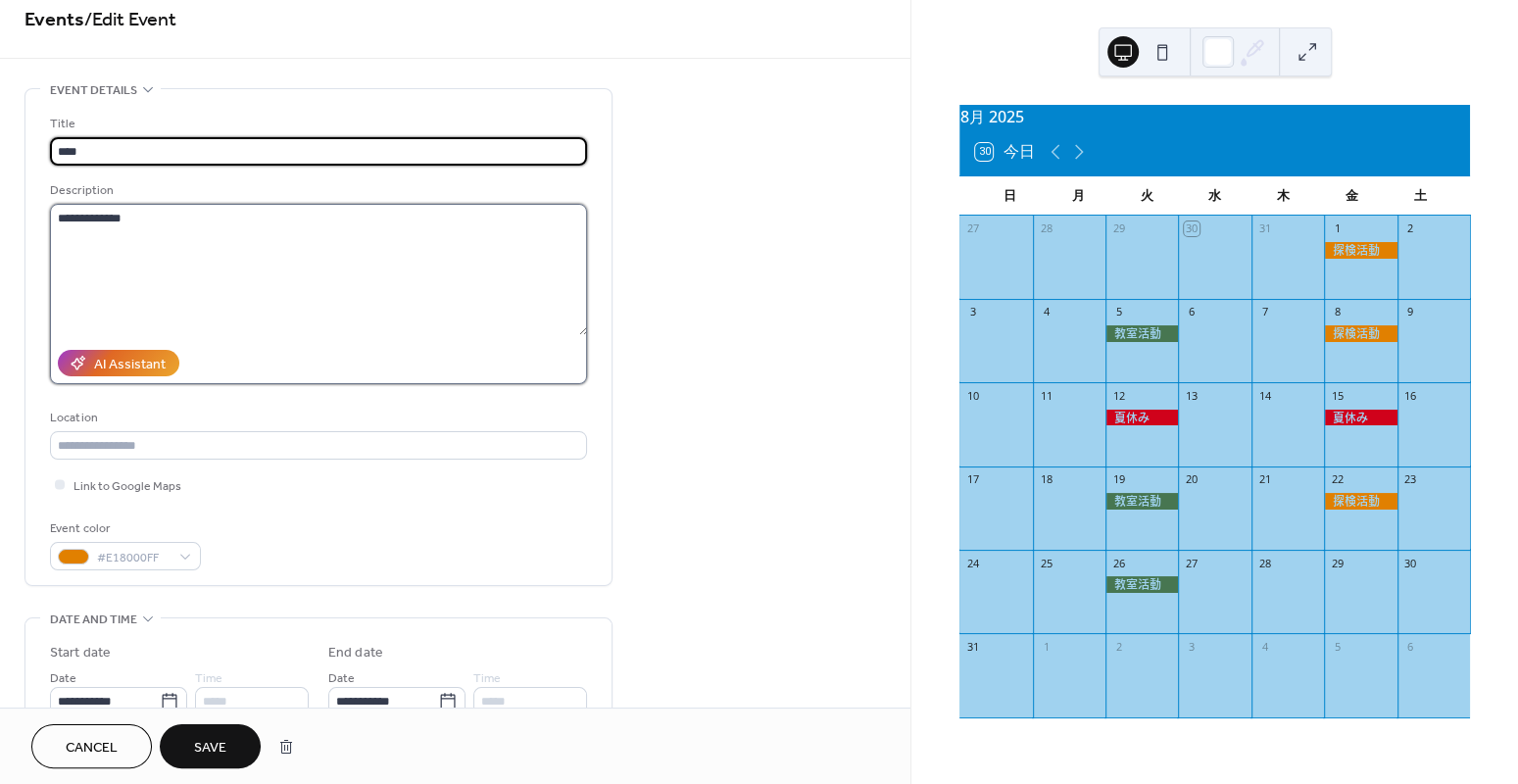 click on "**********" at bounding box center [318, 270] 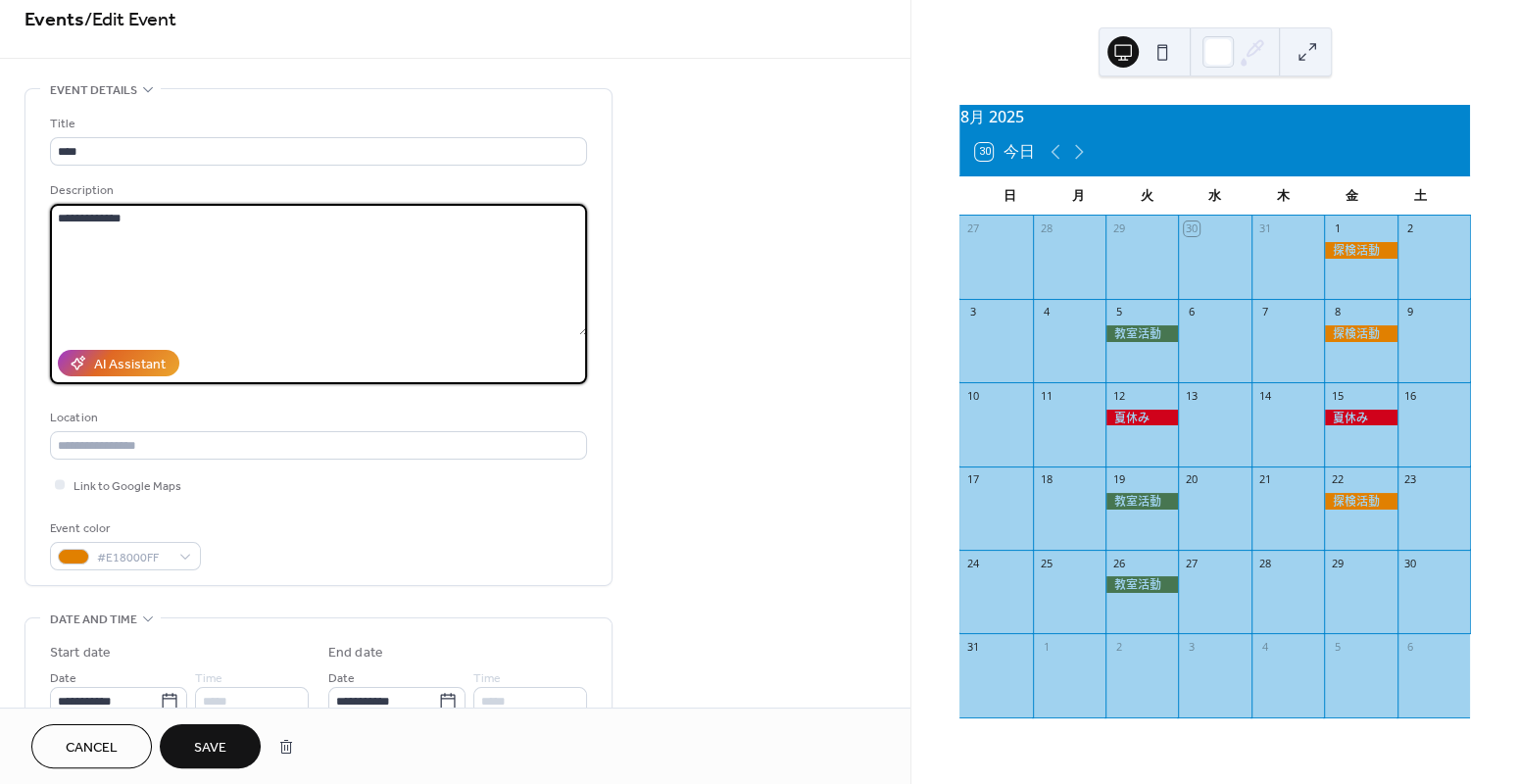 drag, startPoint x: 175, startPoint y: 216, endPoint x: 114, endPoint y: 224, distance: 61.52235 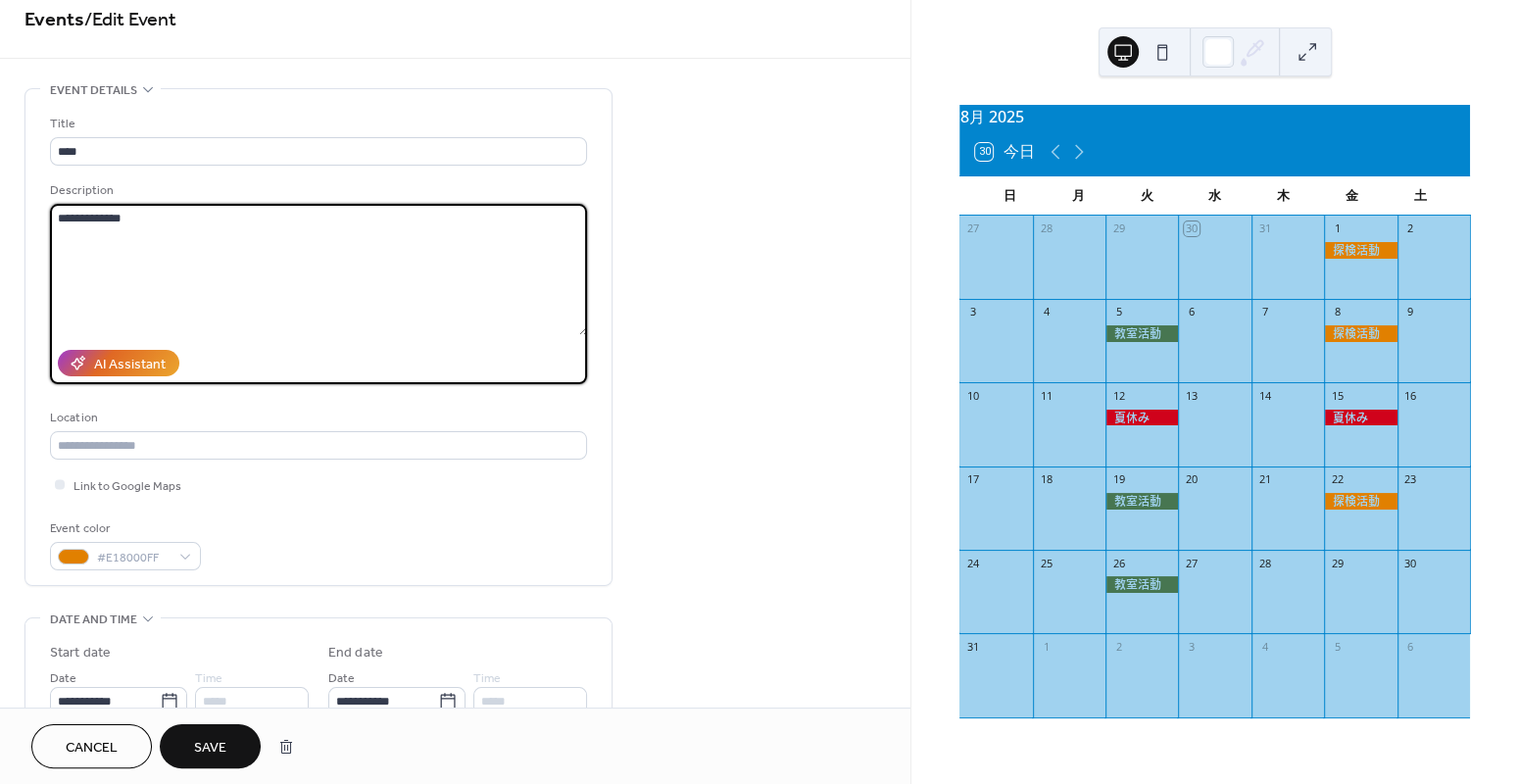 click on "**********" at bounding box center [318, 270] 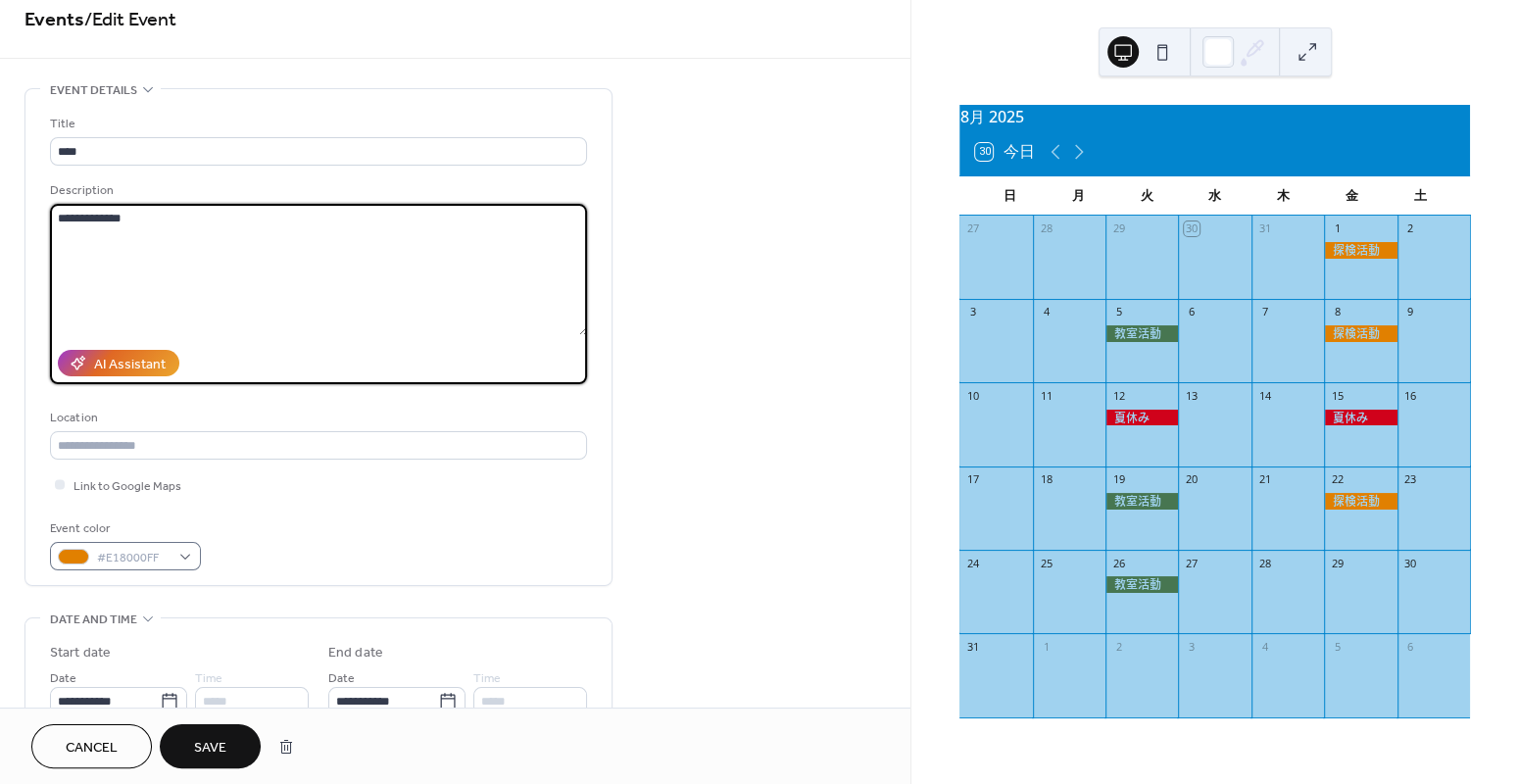 type on "**********" 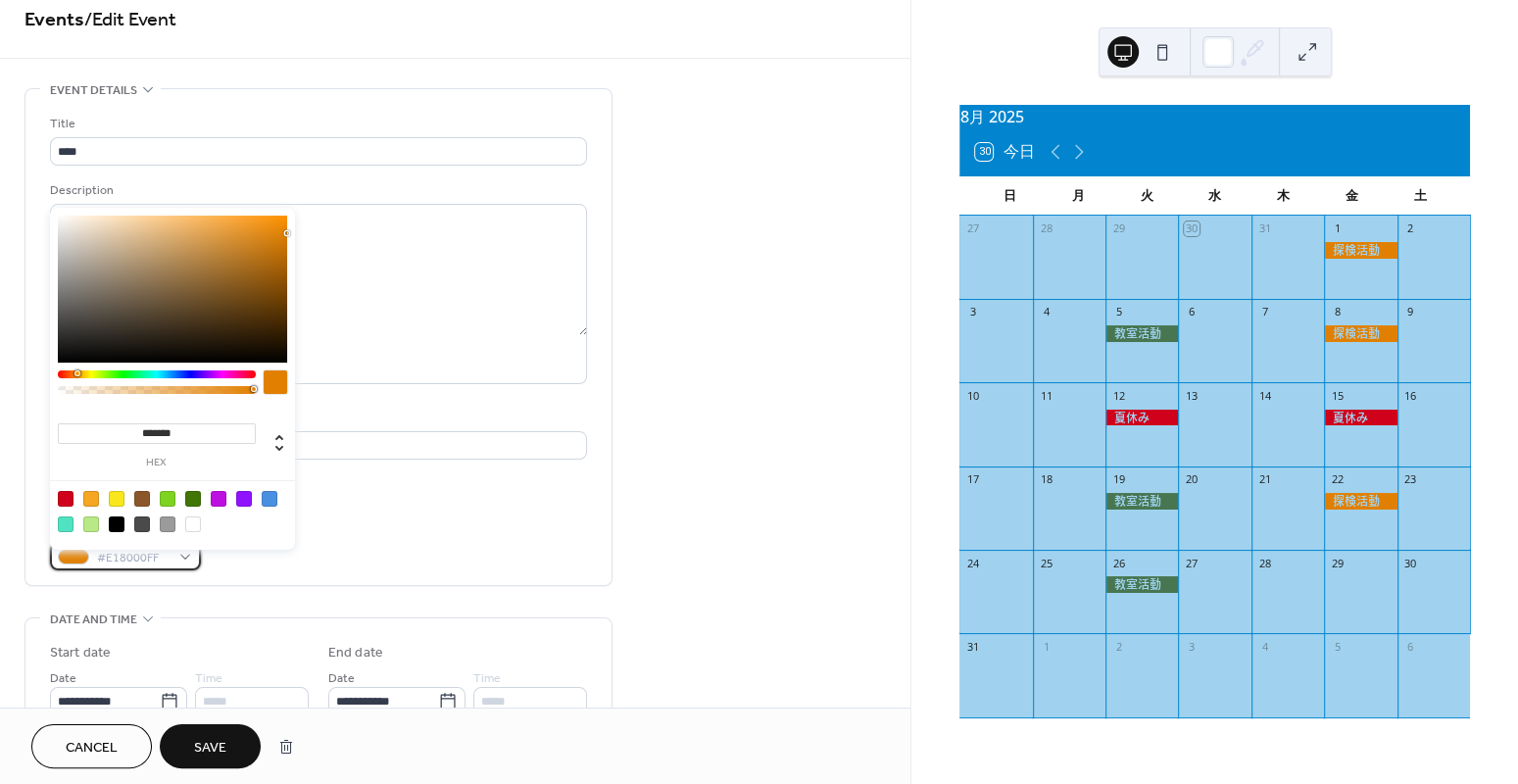 click on "#E18000FF" at bounding box center (133, 558) 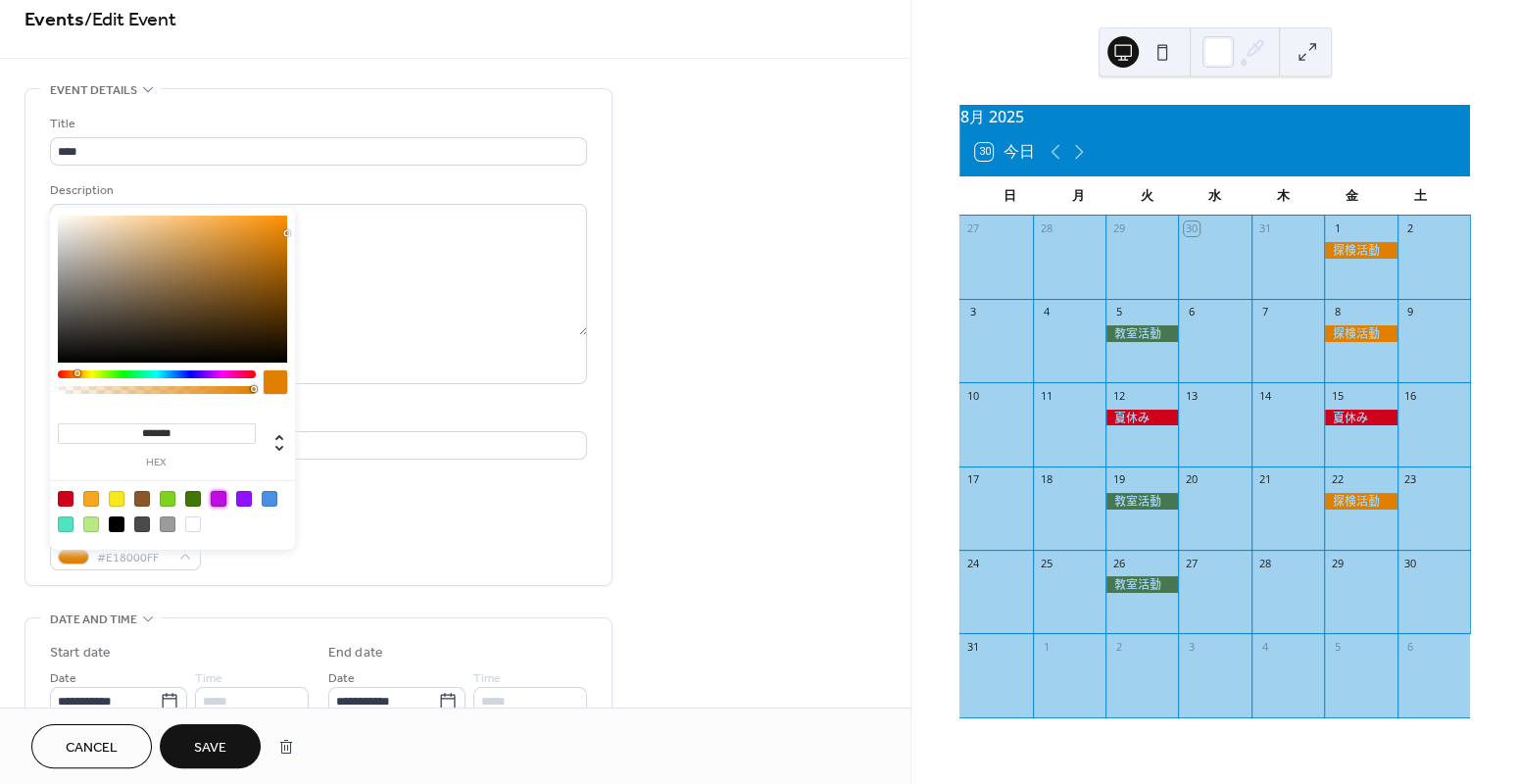 click at bounding box center [219, 499] 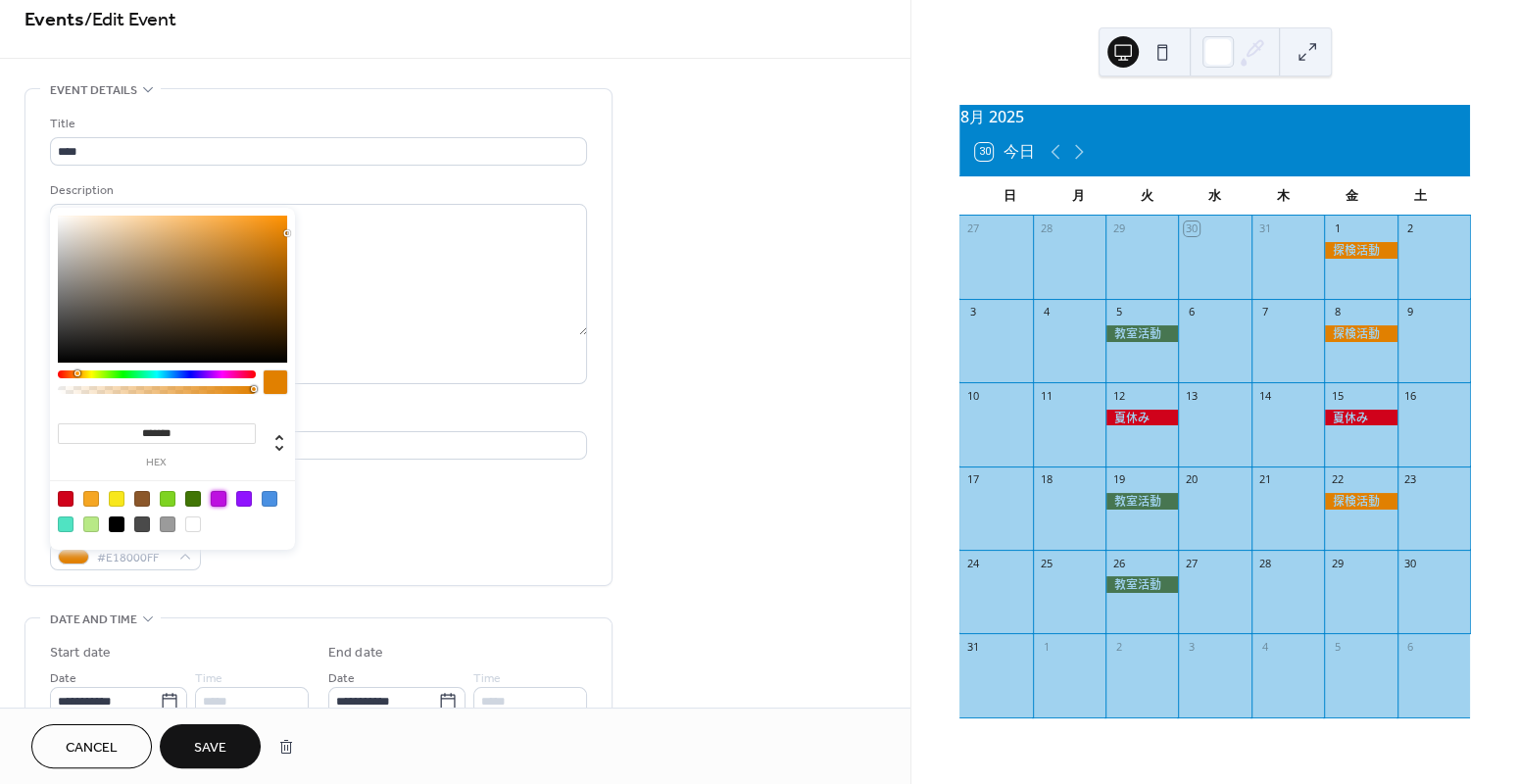 type on "*******" 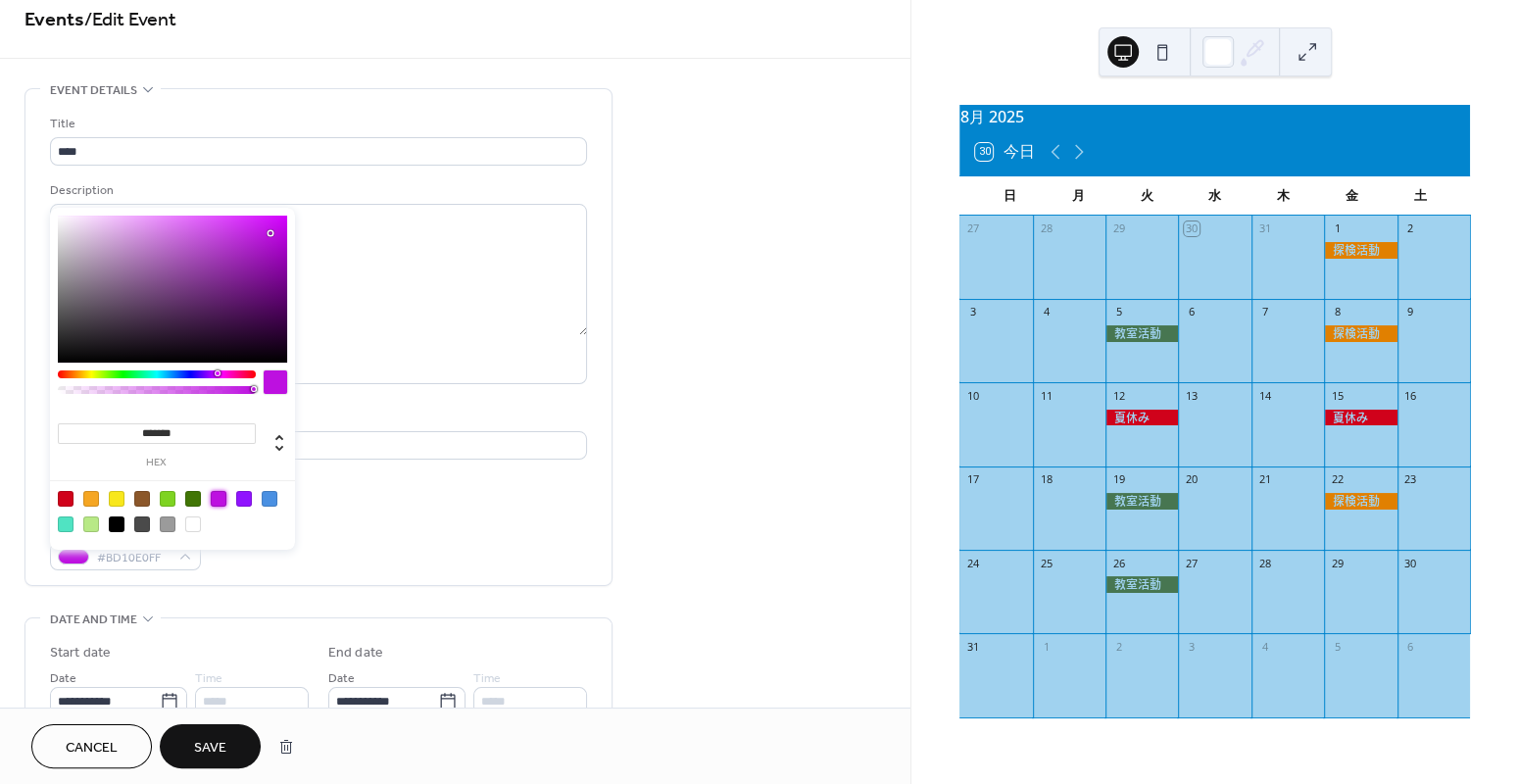 click on "Save" at bounding box center [210, 748] 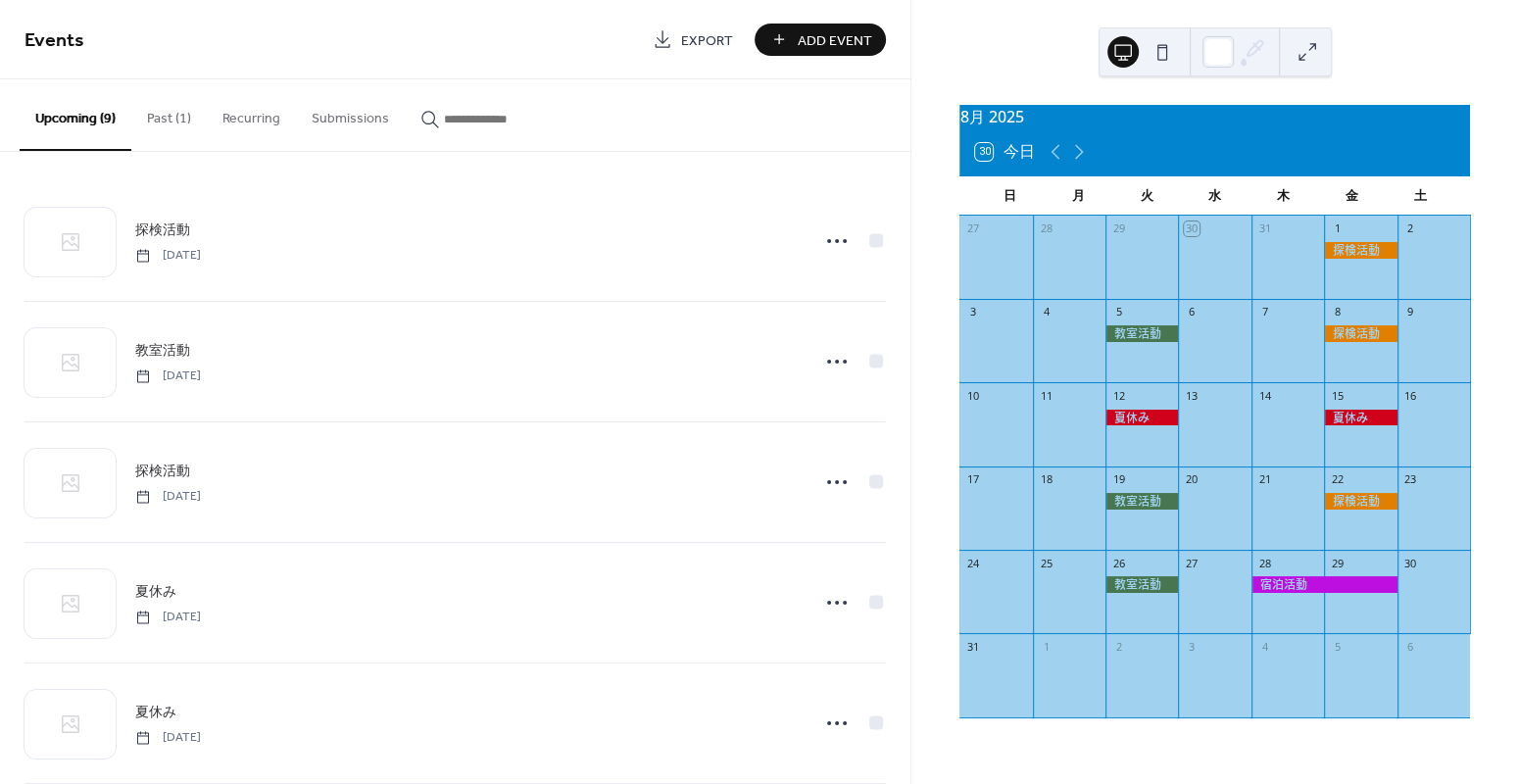 click on "Past (1)" at bounding box center (169, 114) 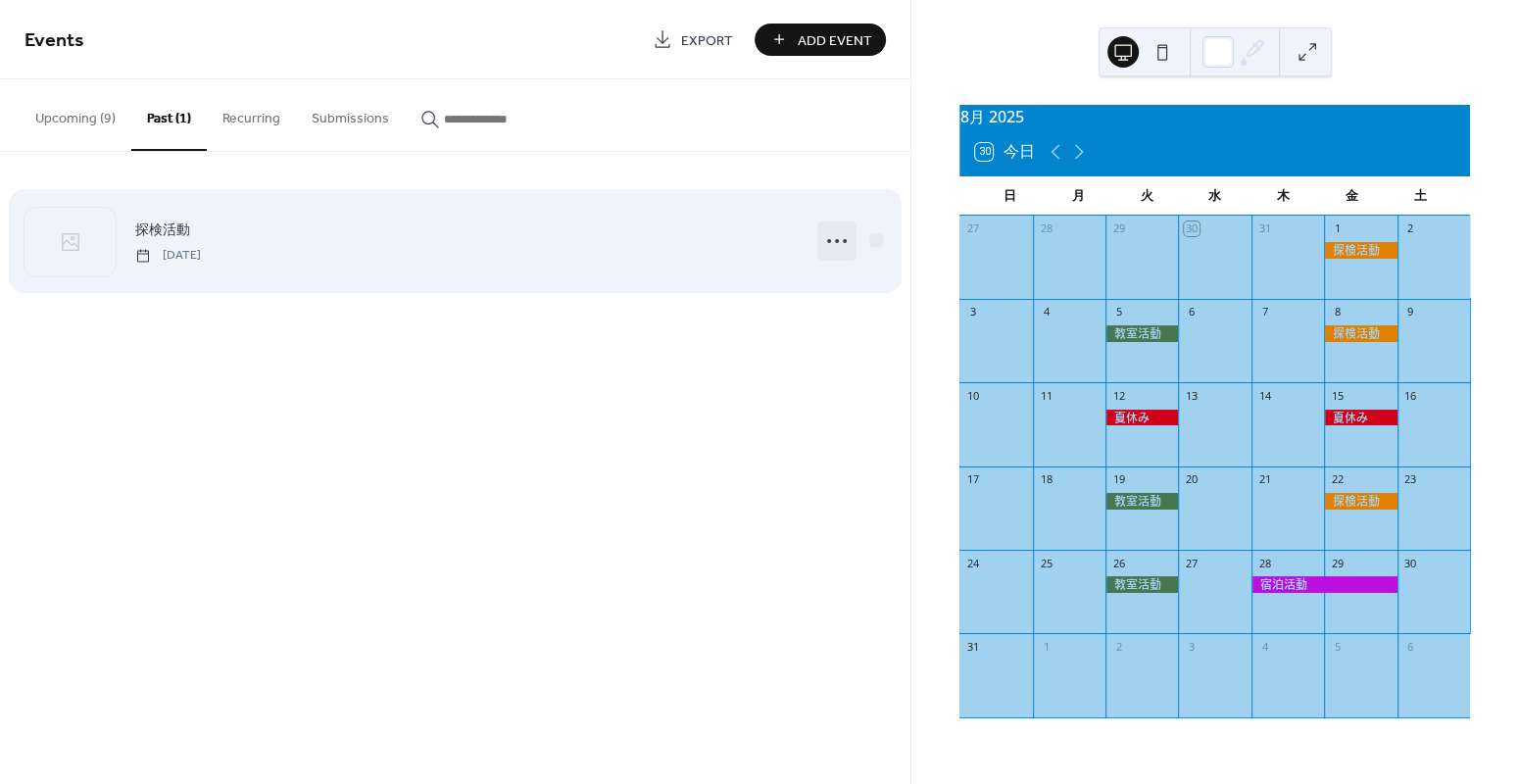 click 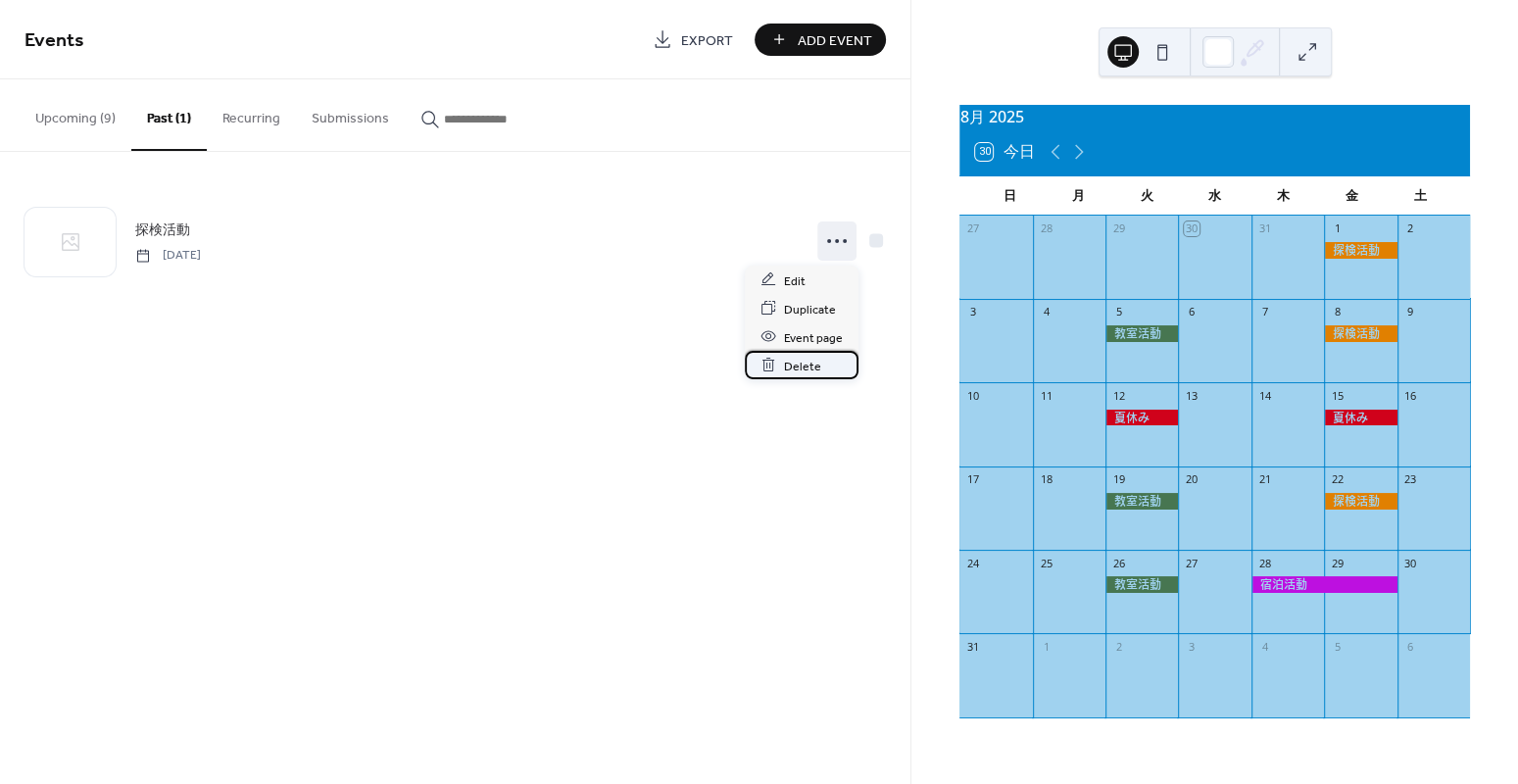 click on "Delete" at bounding box center [803, 366] 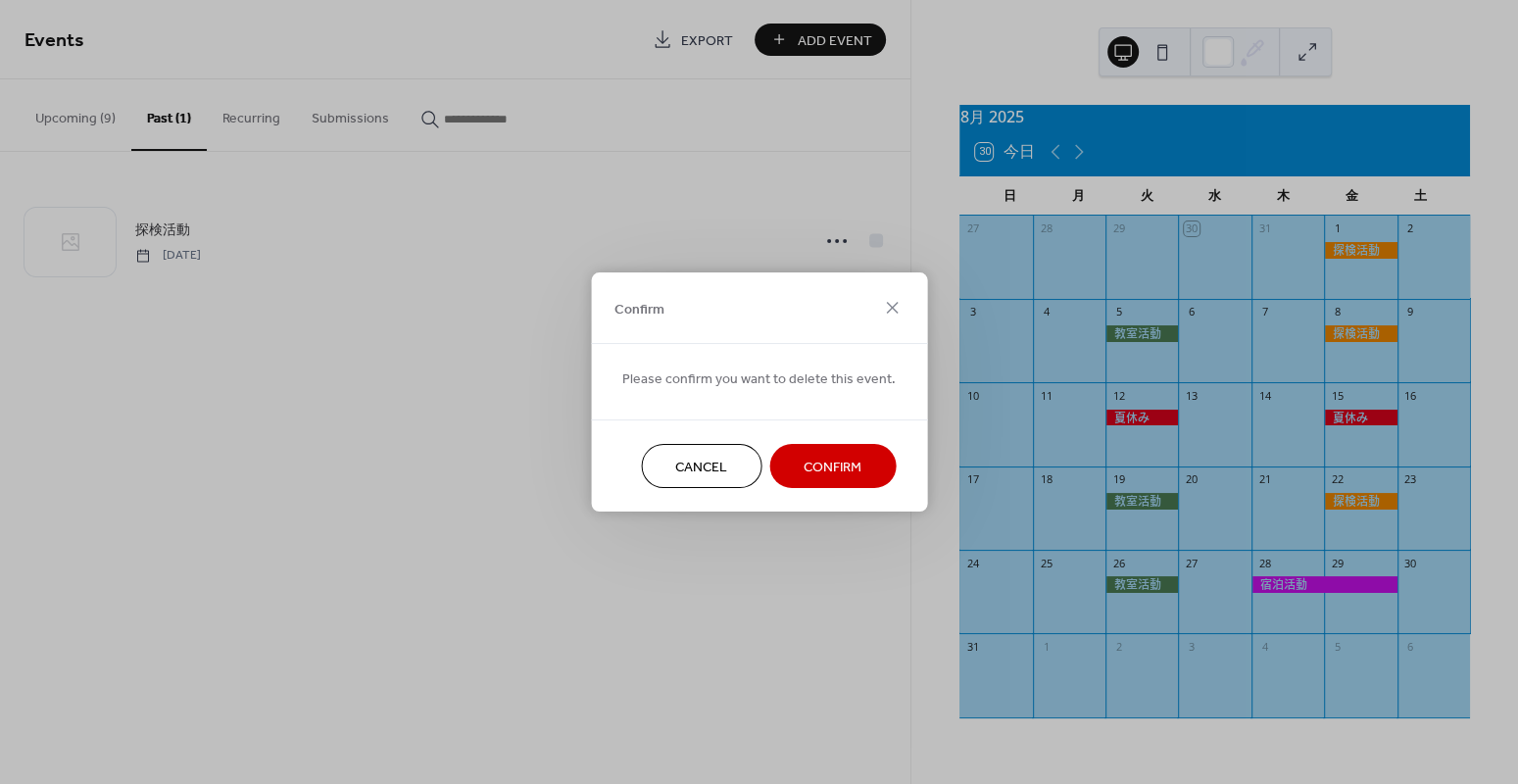 click on "Confirm" at bounding box center (832, 467) 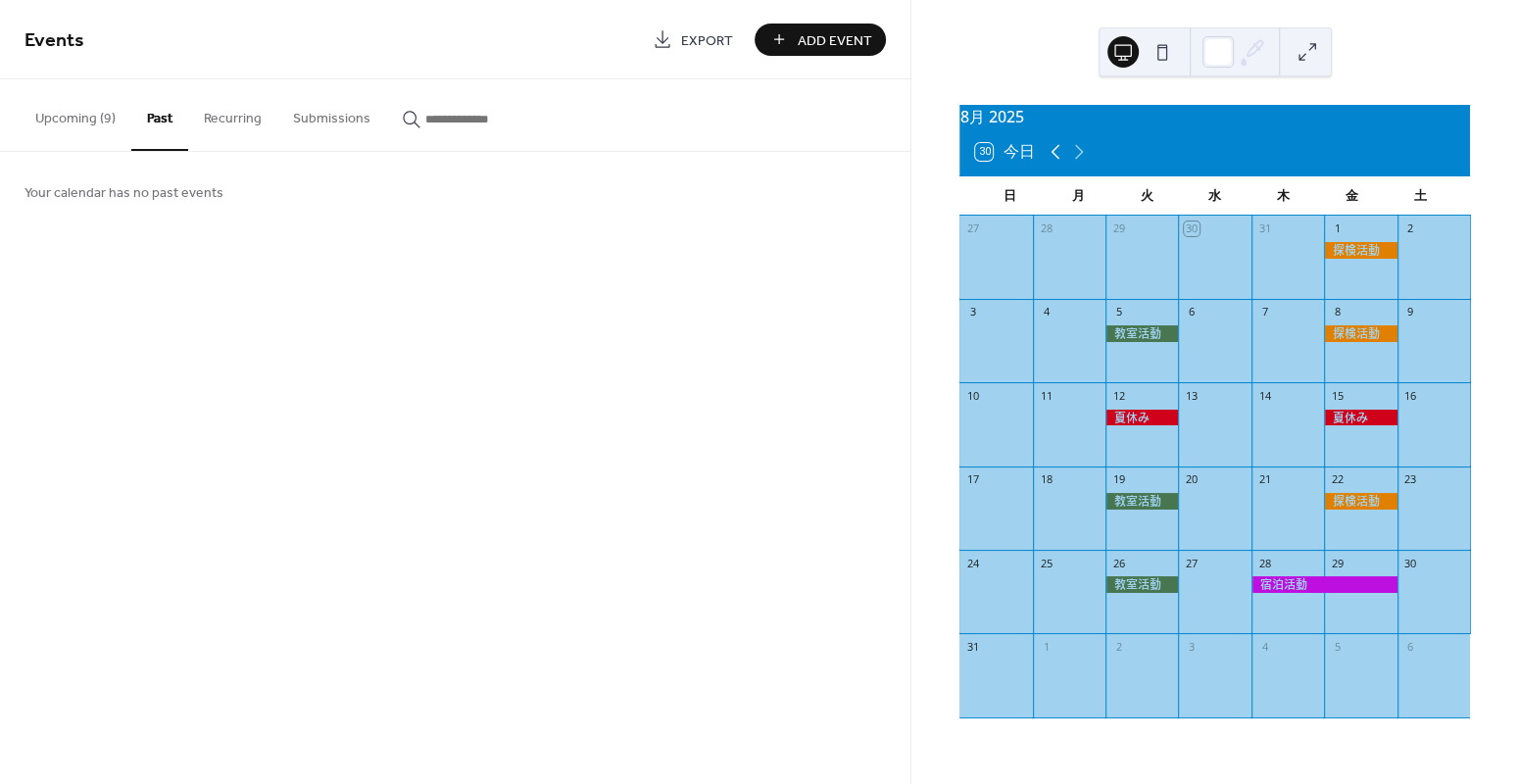 click 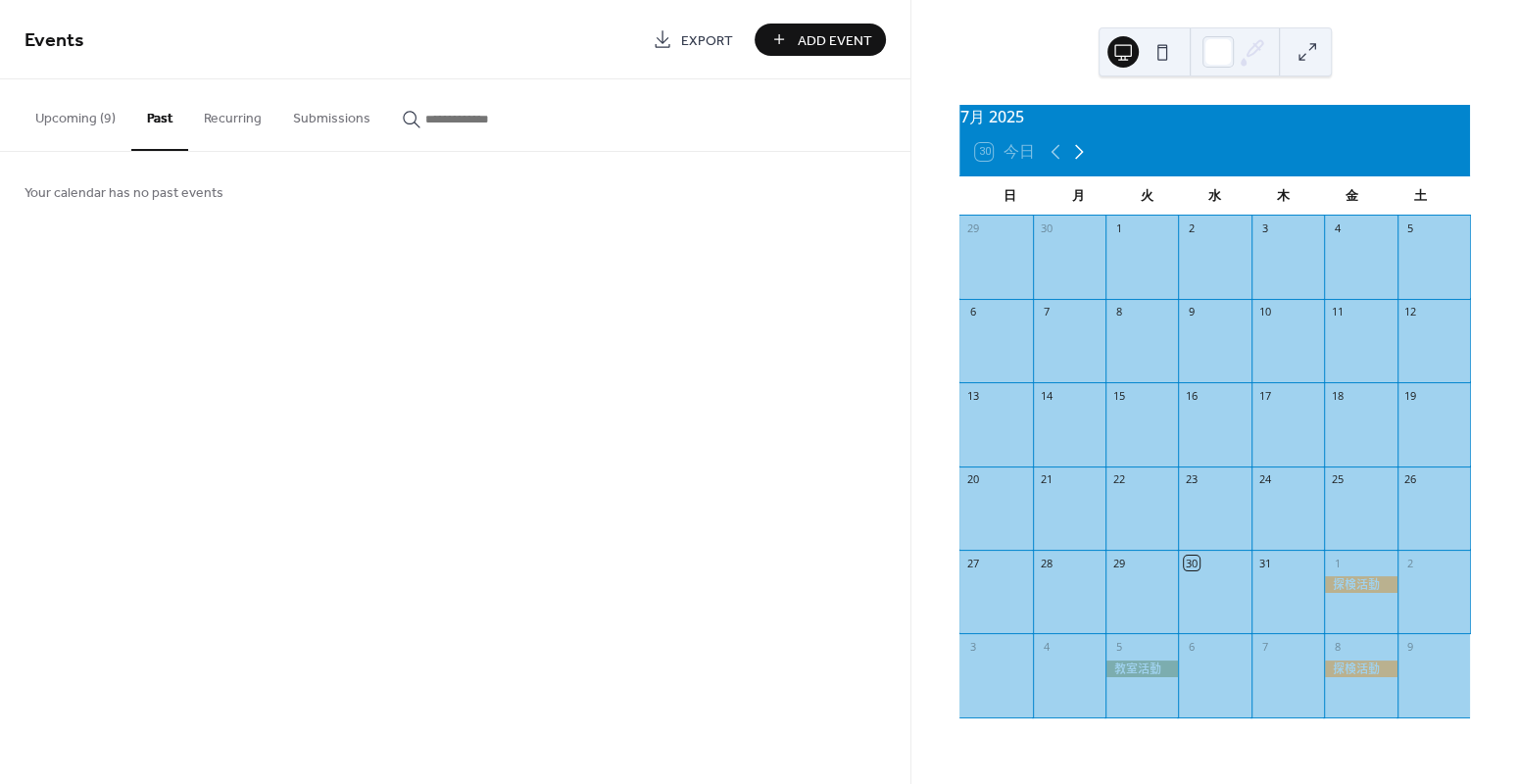 click 